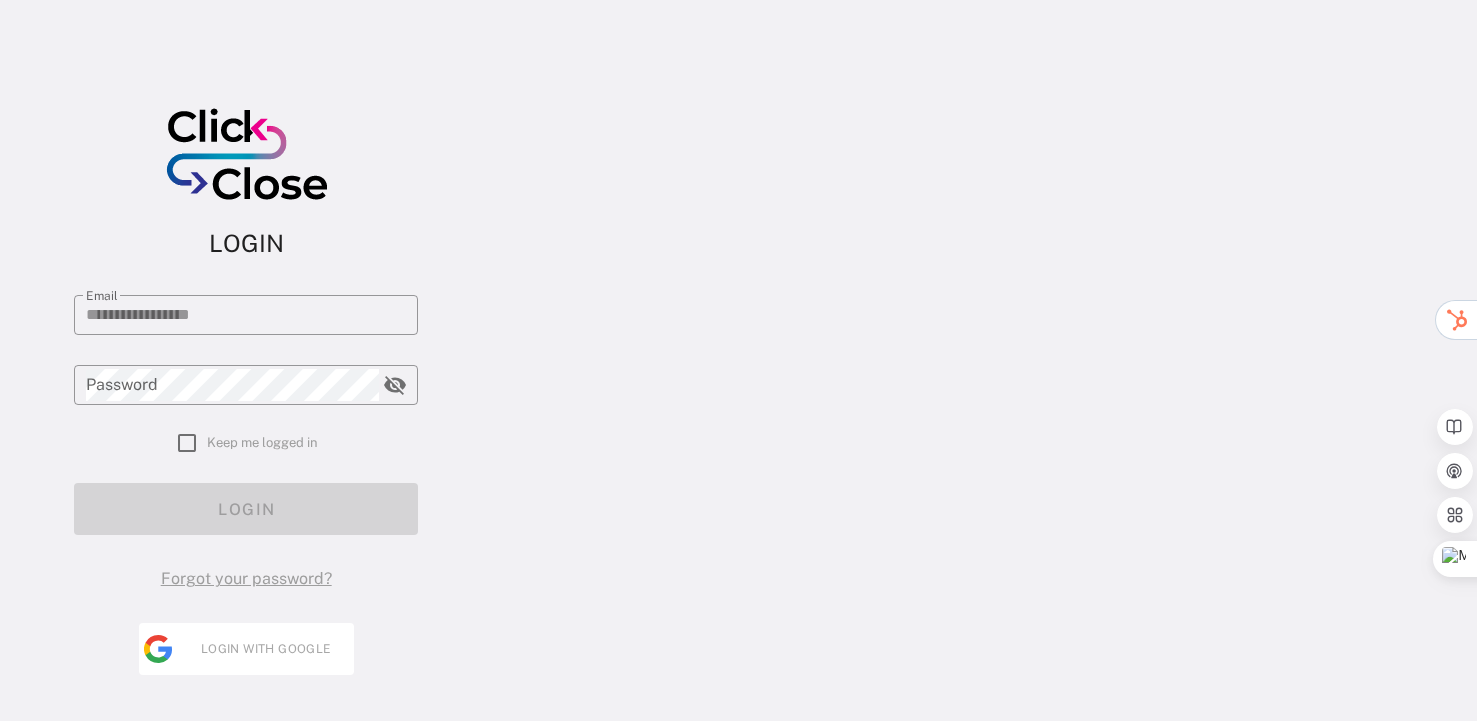 scroll, scrollTop: 0, scrollLeft: 0, axis: both 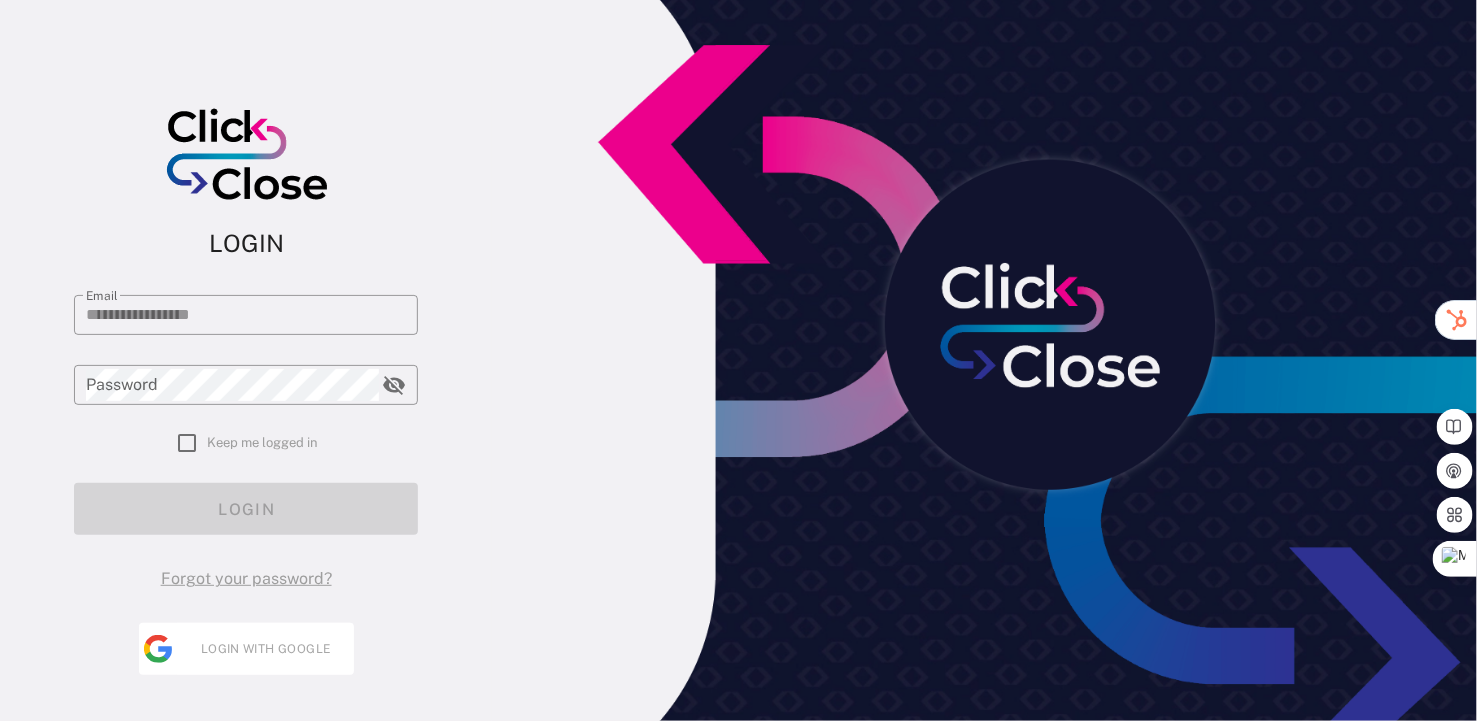 click on "Login with Google" at bounding box center [265, 649] 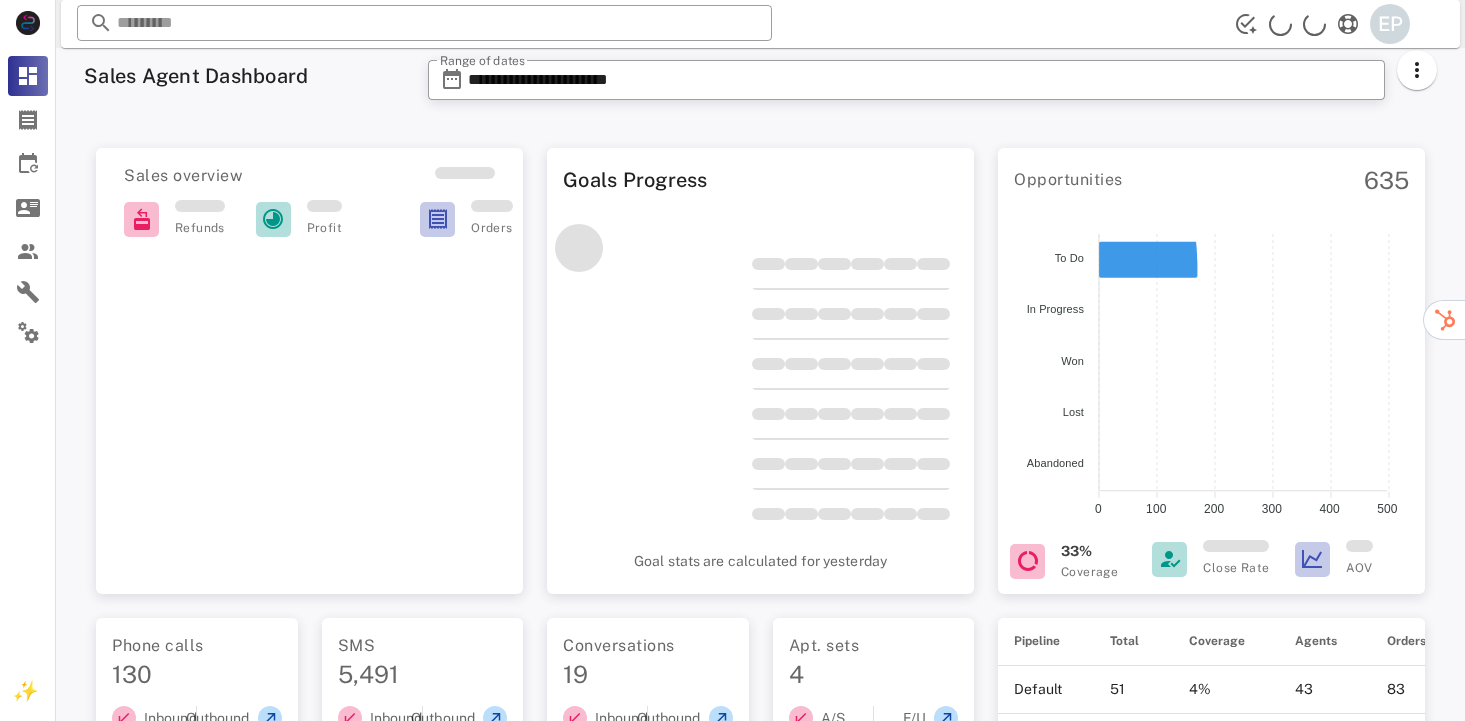 scroll, scrollTop: 0, scrollLeft: 0, axis: both 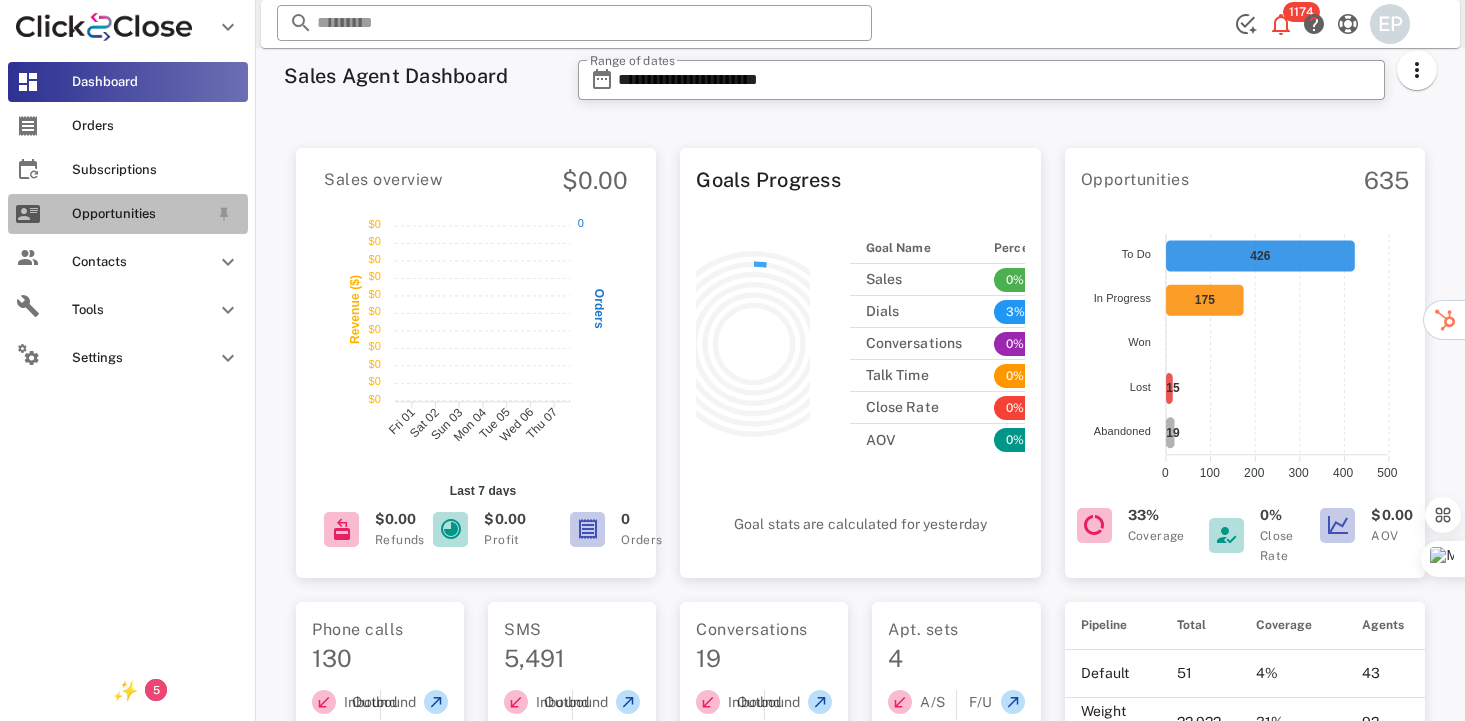 click on "Opportunities" at bounding box center [140, 214] 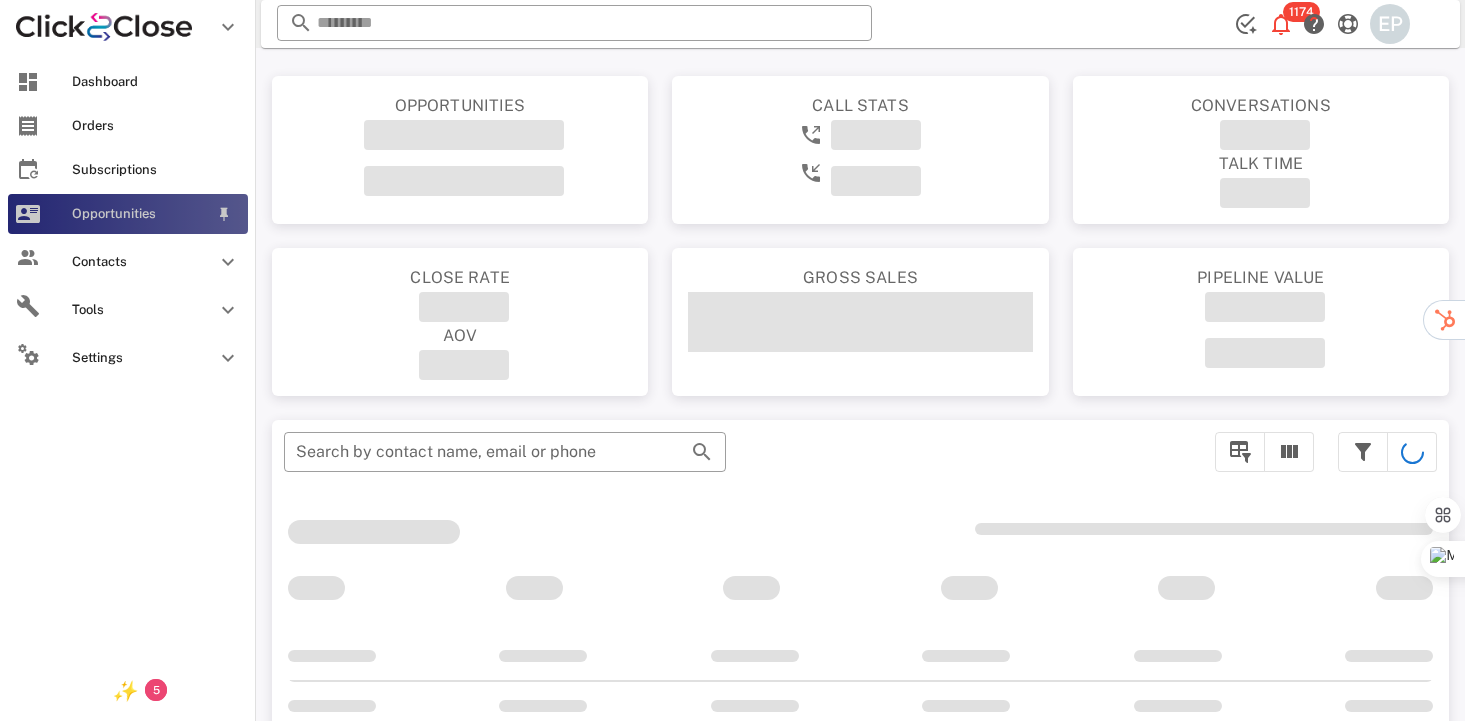 click on "Opportunities" at bounding box center (140, 214) 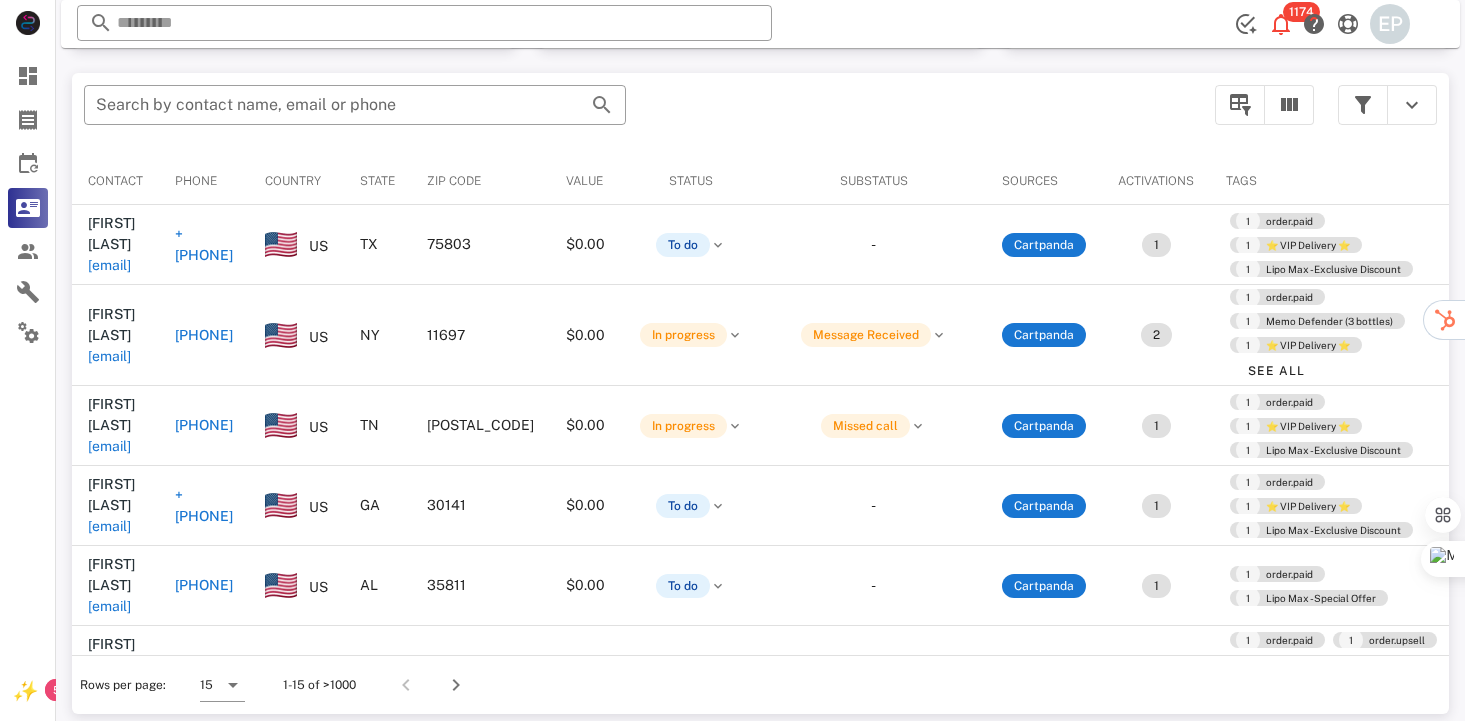 scroll, scrollTop: 378, scrollLeft: 0, axis: vertical 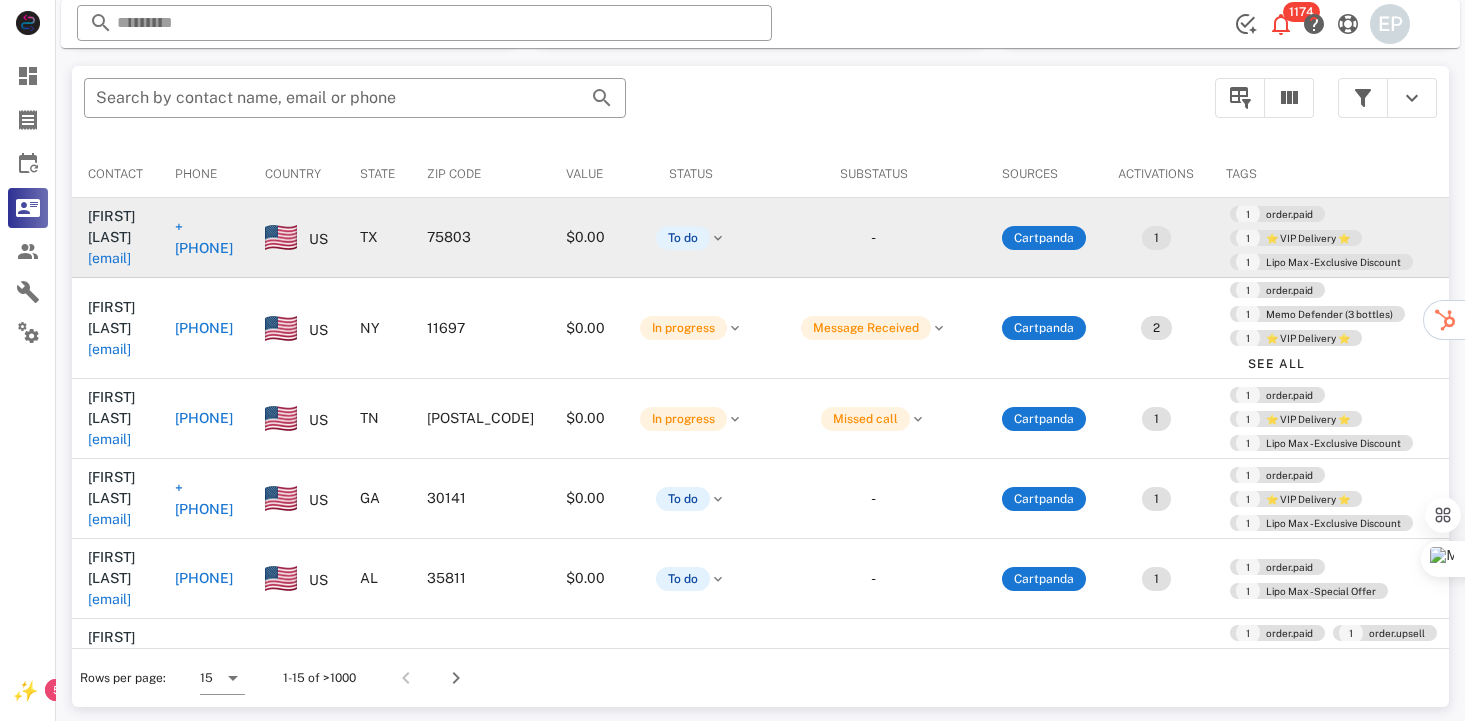 click on "[PHONE]" at bounding box center (204, 238) 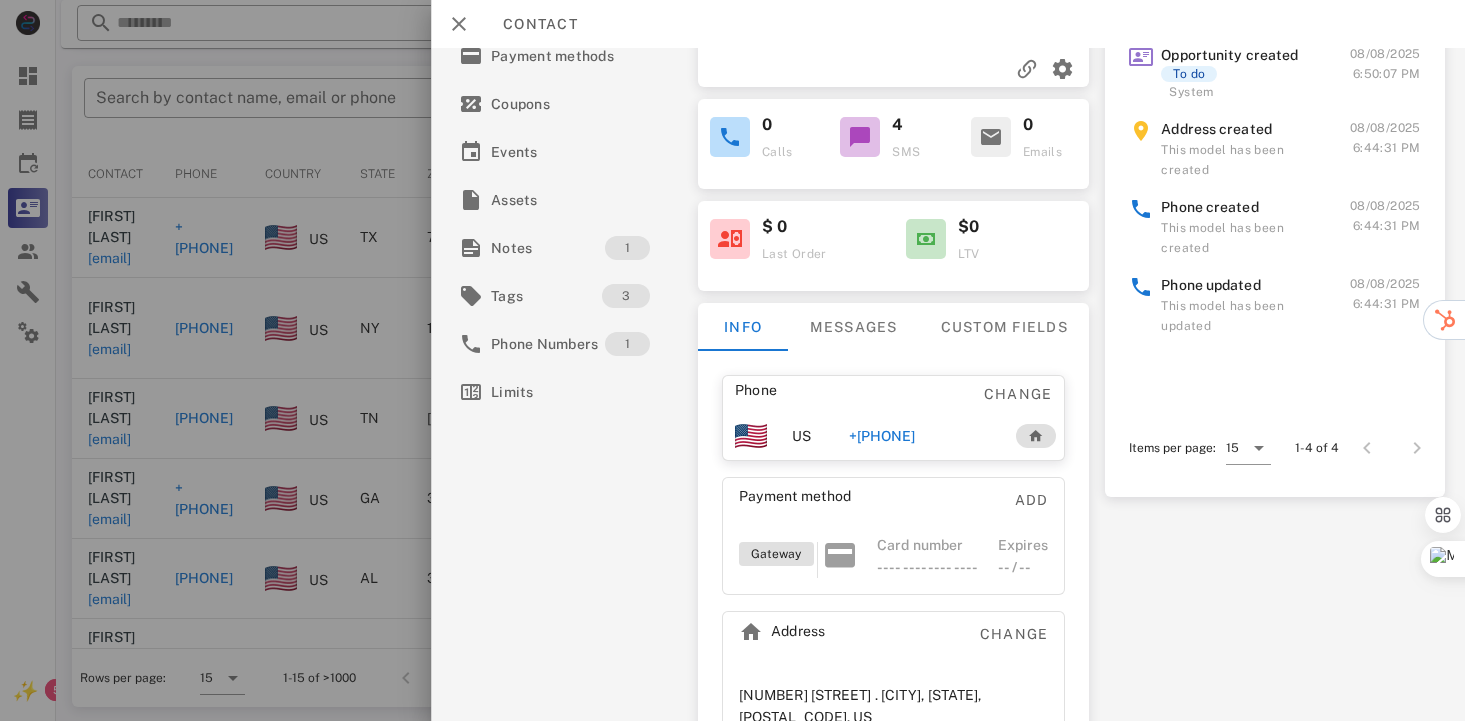scroll, scrollTop: 266, scrollLeft: 0, axis: vertical 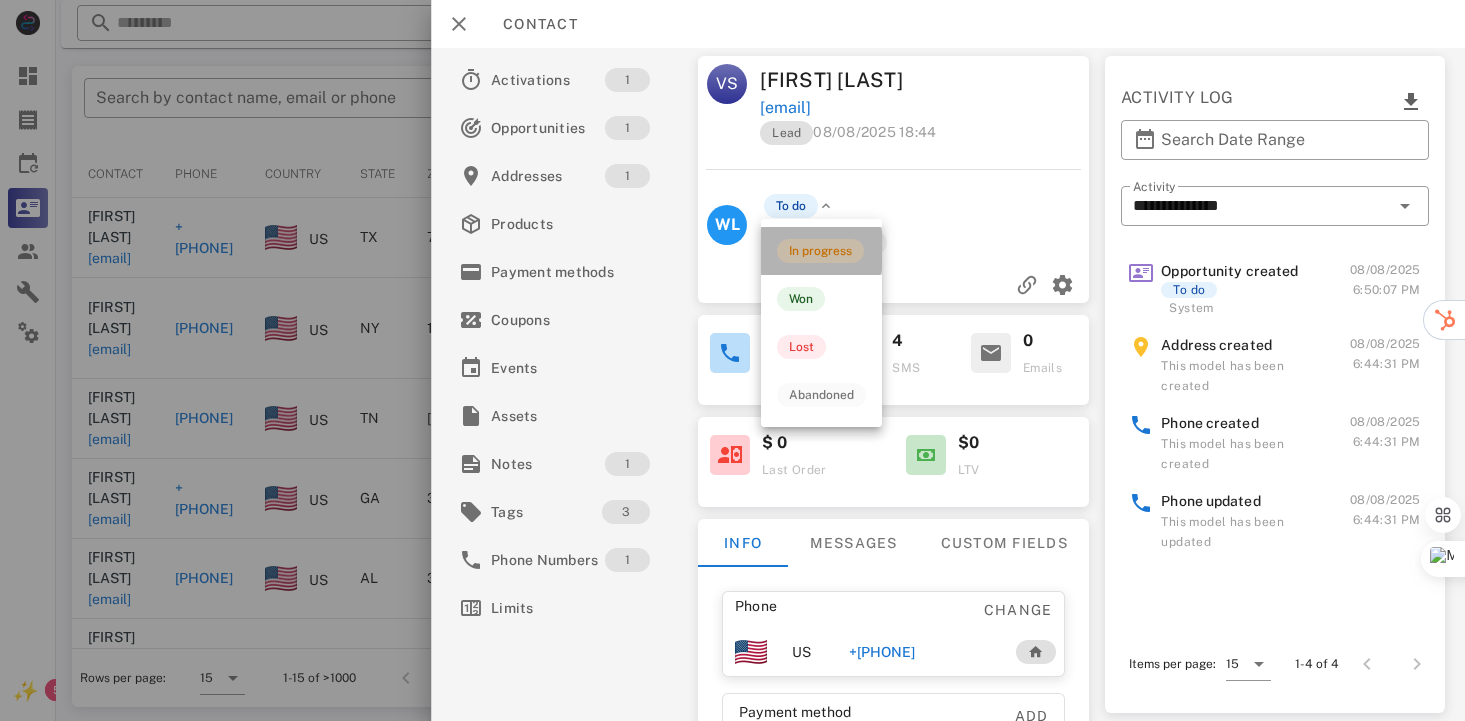 click on "In progress" at bounding box center (820, 251) 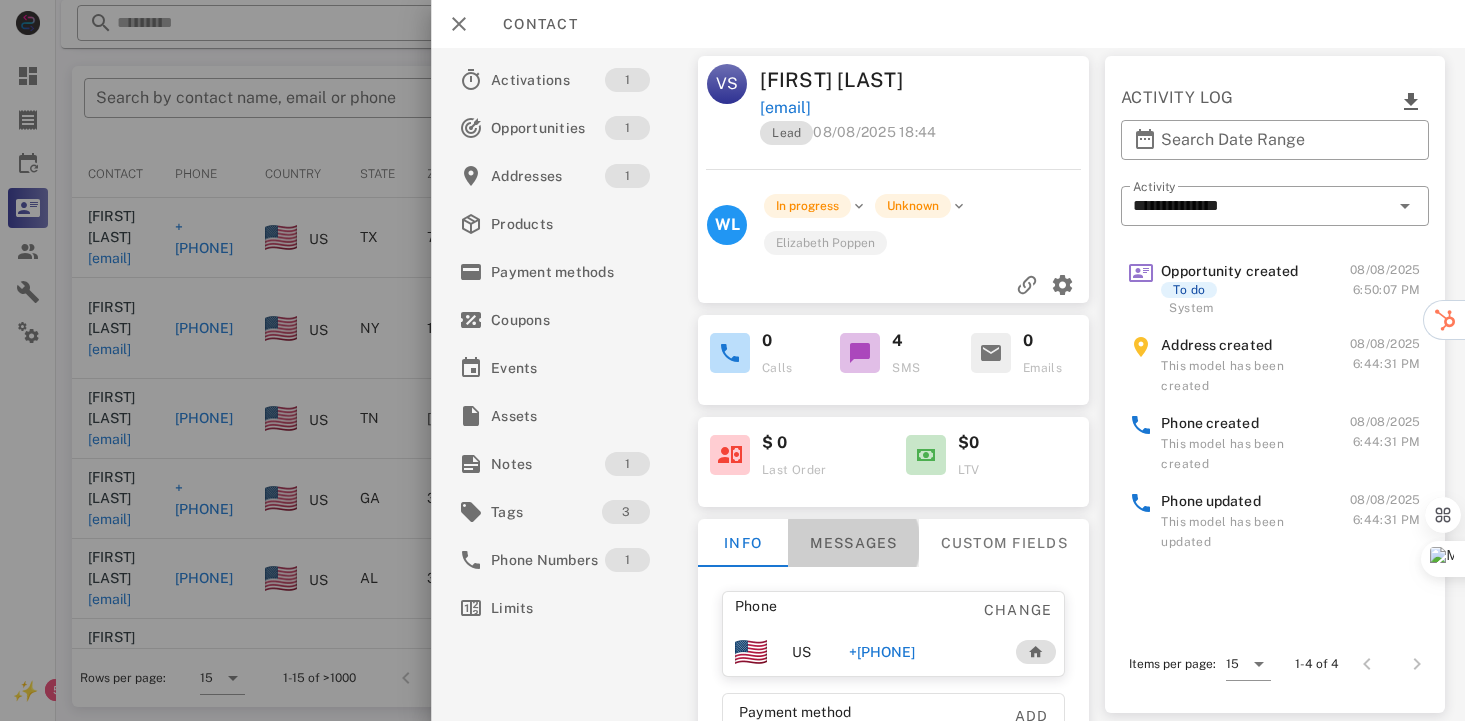 click on "Messages" at bounding box center (853, 543) 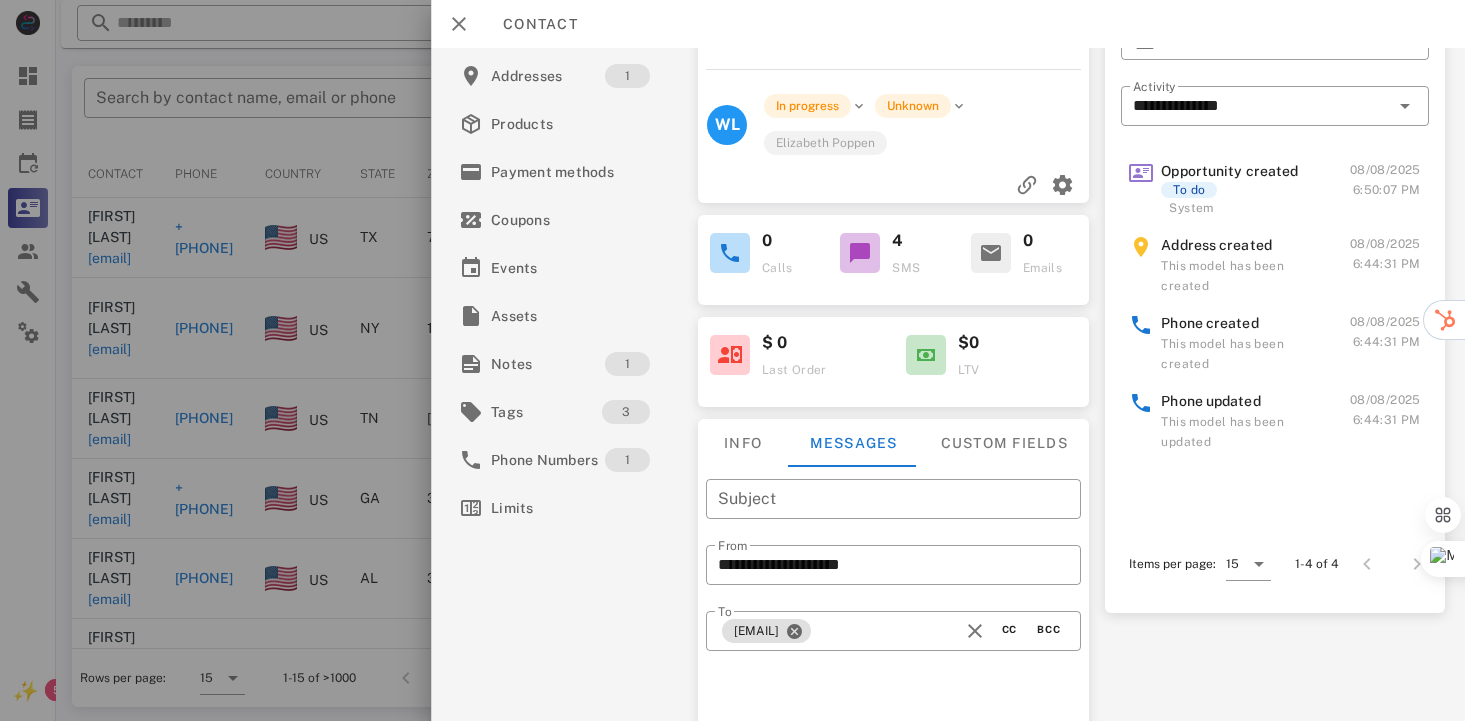 scroll, scrollTop: 150, scrollLeft: 0, axis: vertical 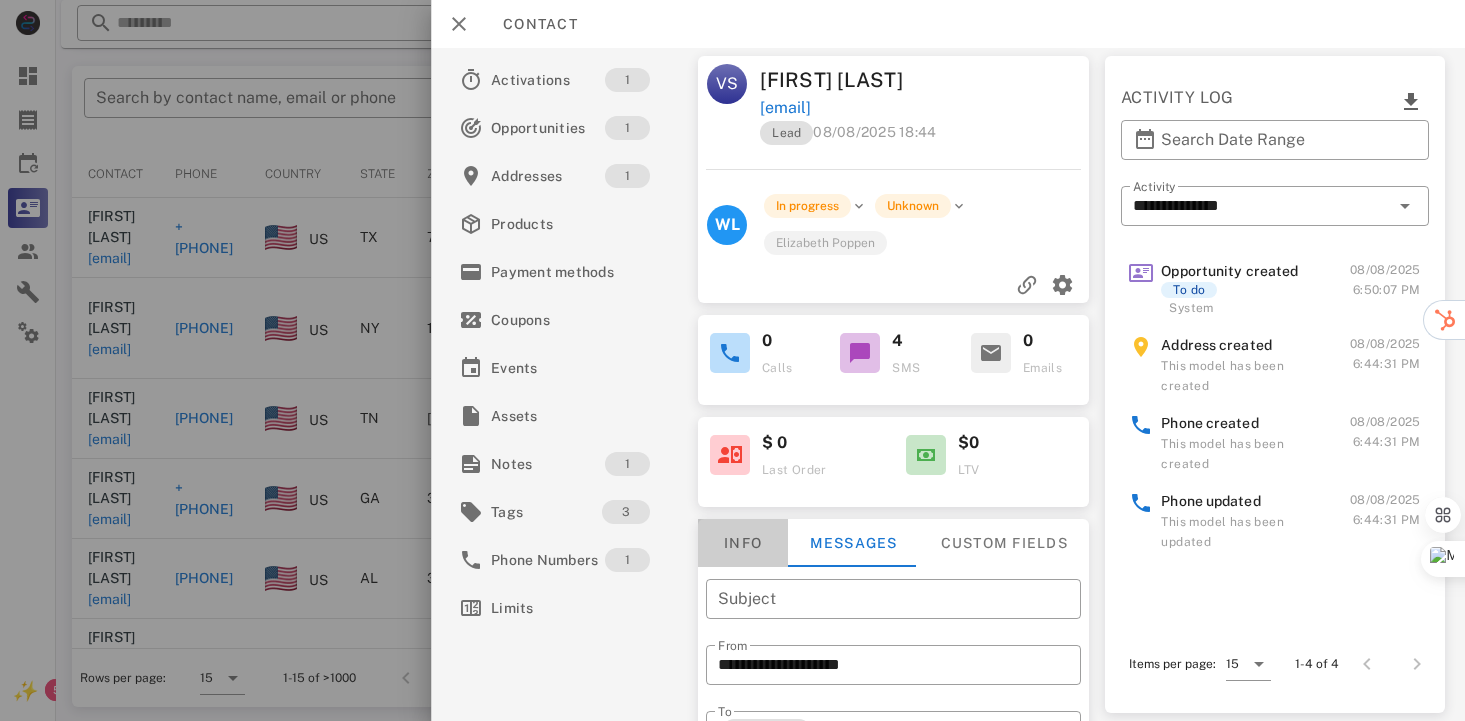 click on "Info" at bounding box center [743, 543] 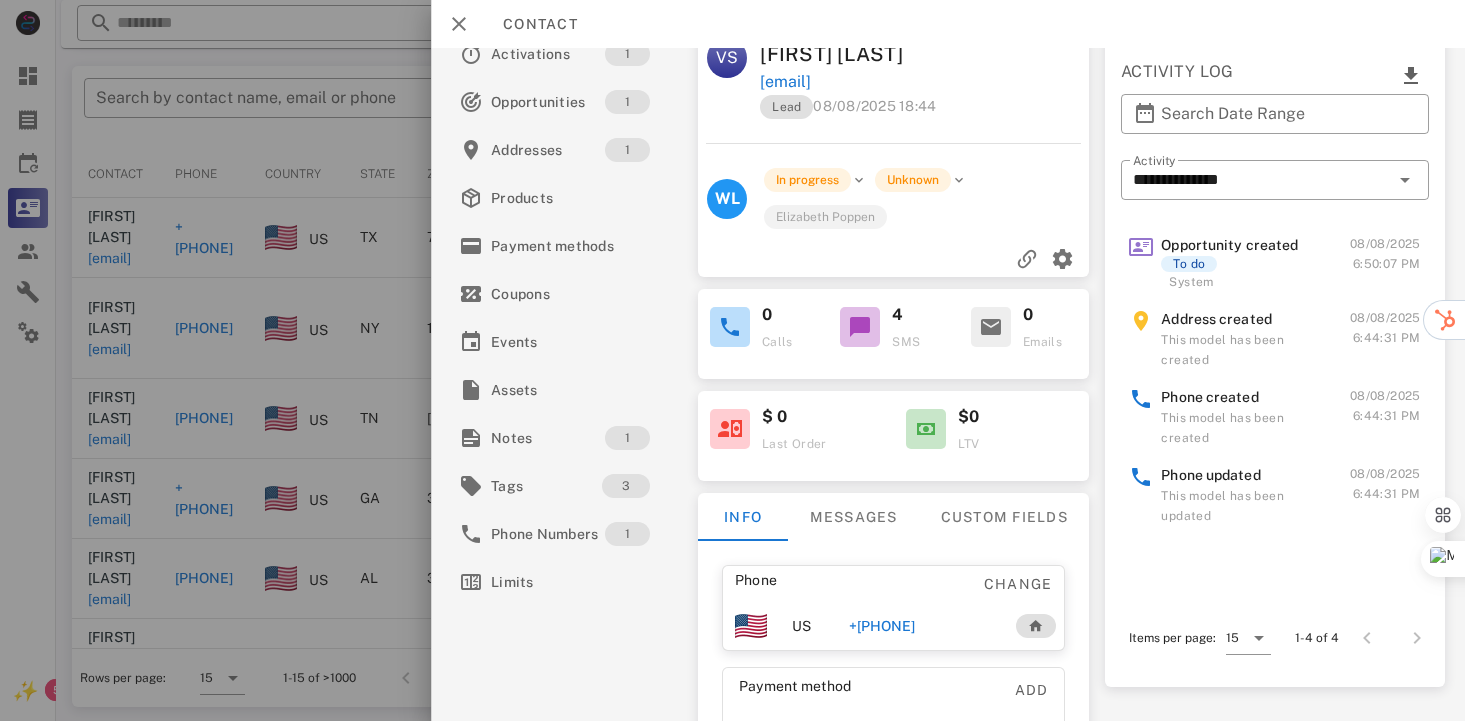 scroll, scrollTop: 0, scrollLeft: 0, axis: both 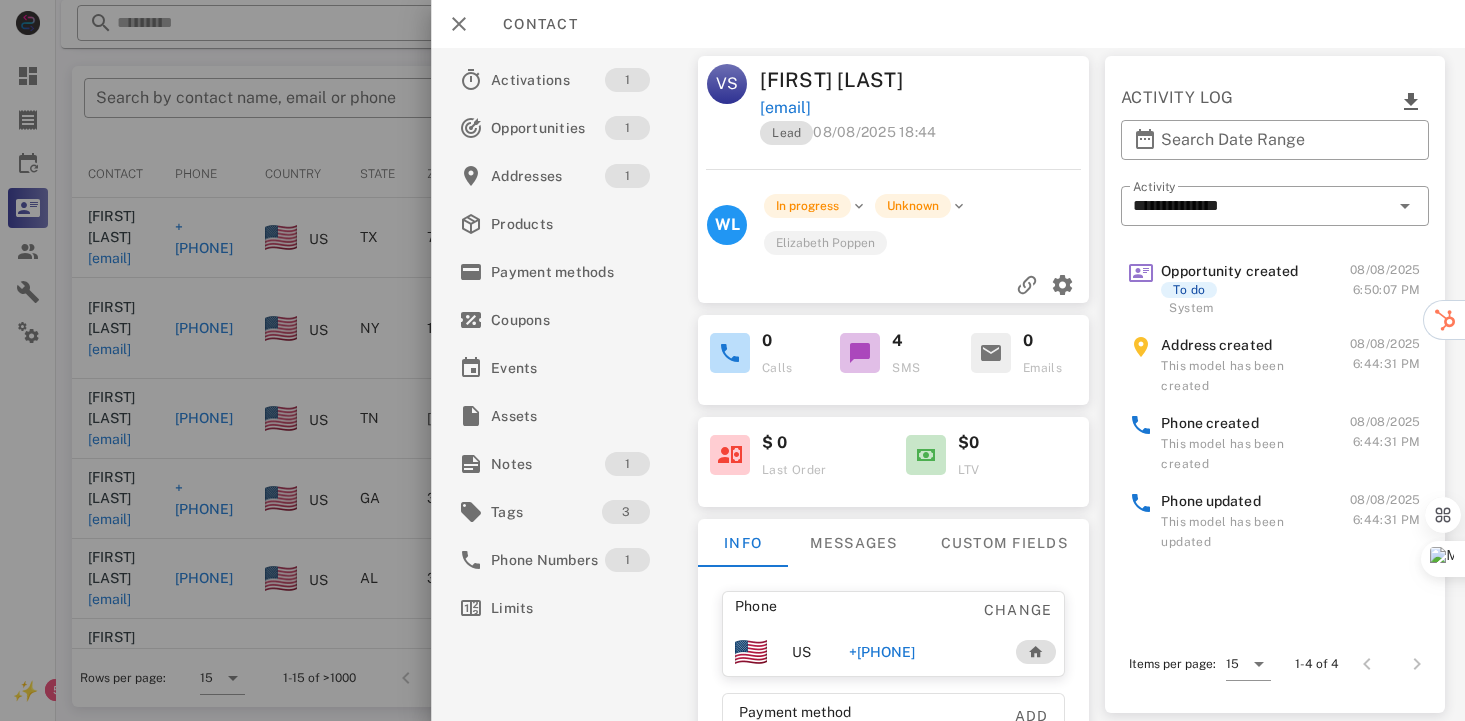 click at bounding box center (860, 353) 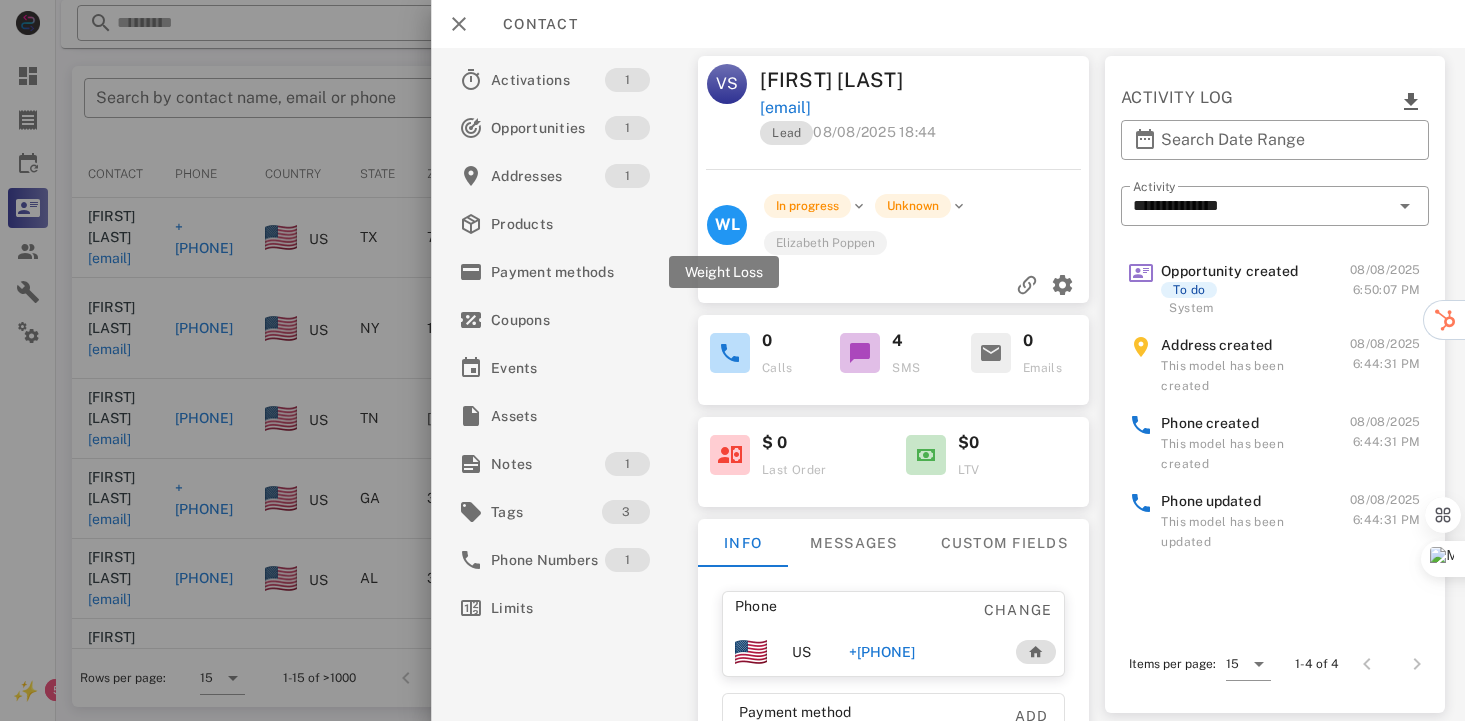 click on "WL" at bounding box center (727, 224) 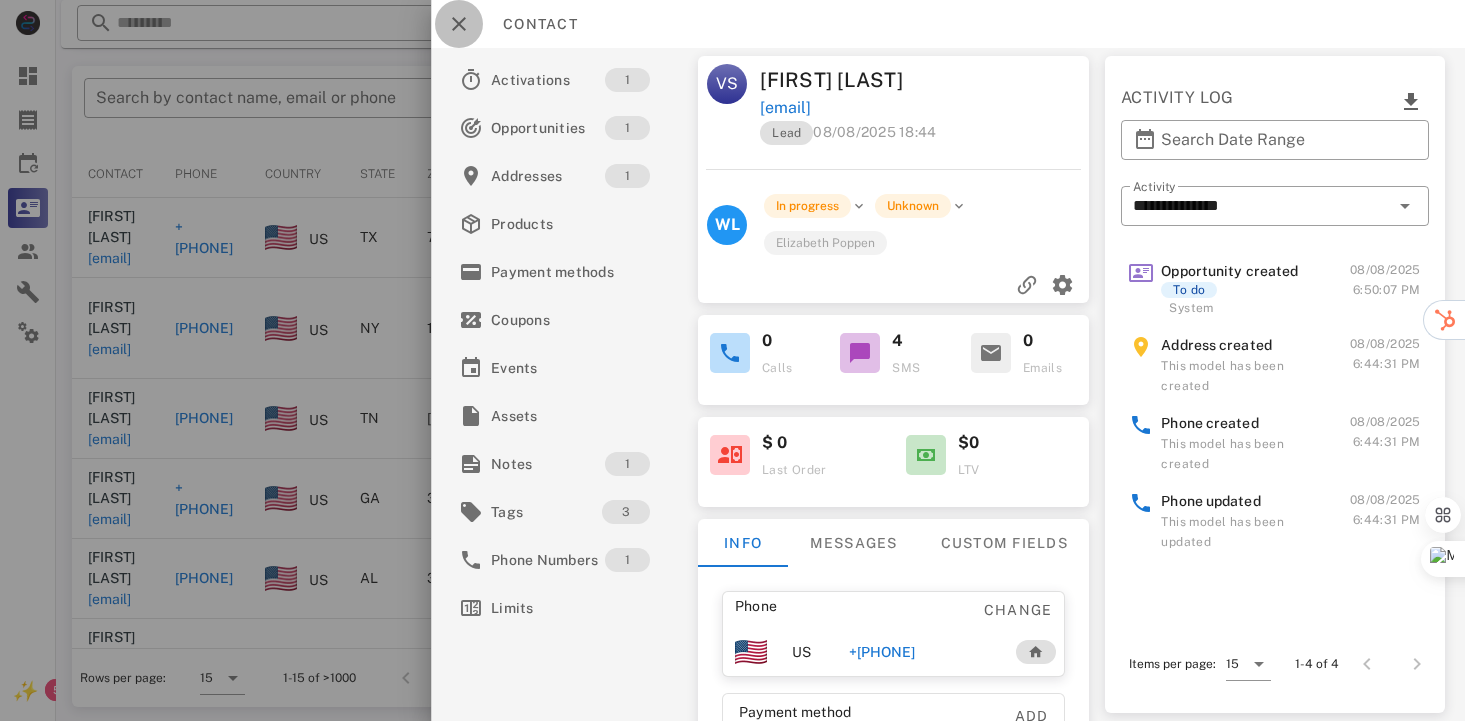 click at bounding box center (459, 24) 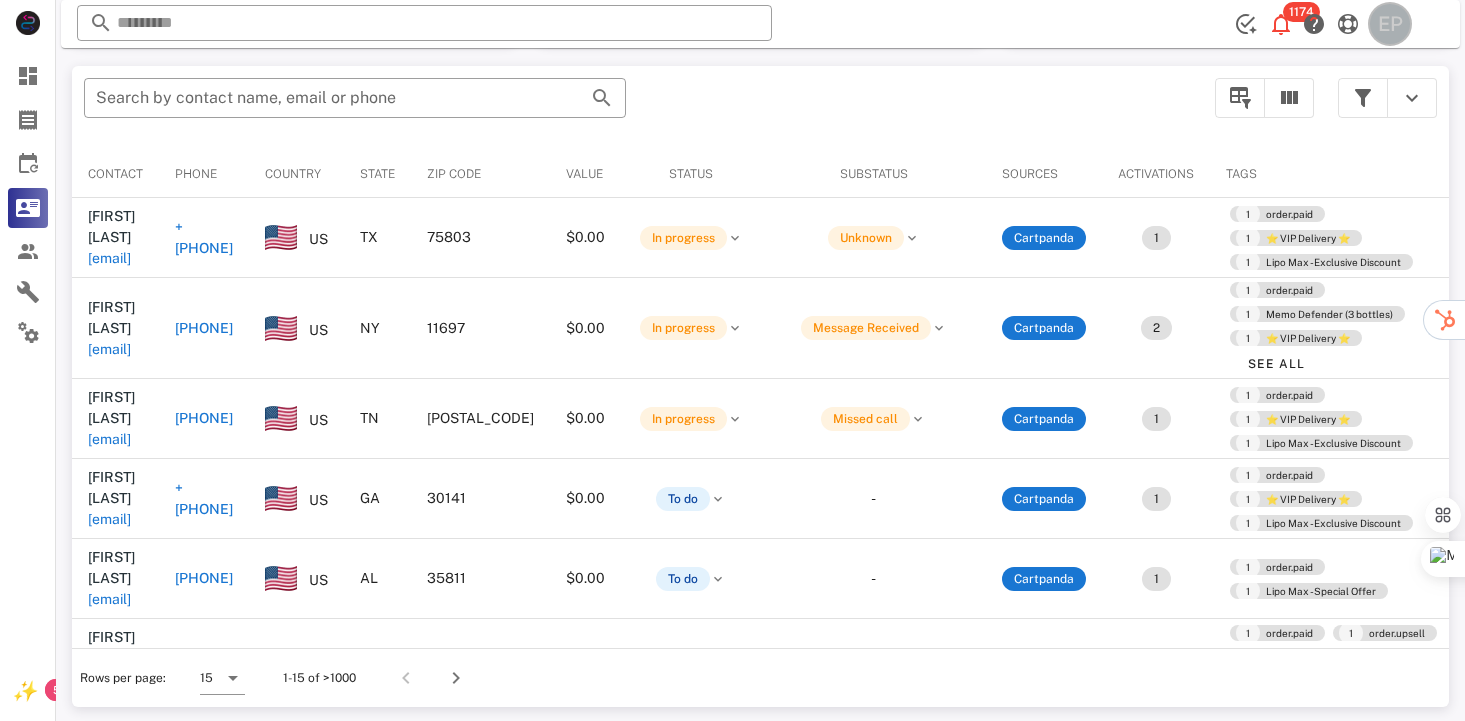 click on "EP" at bounding box center [1390, 24] 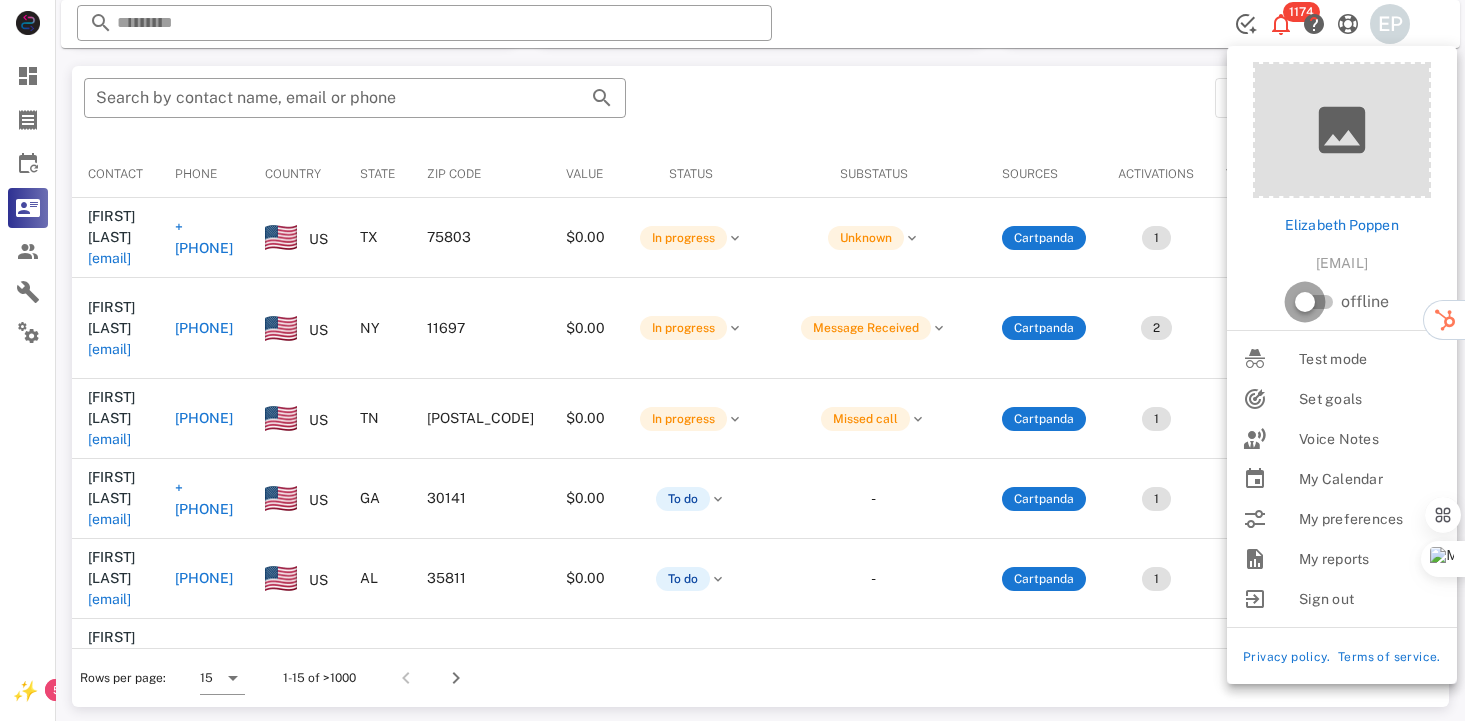 click at bounding box center (1305, 302) 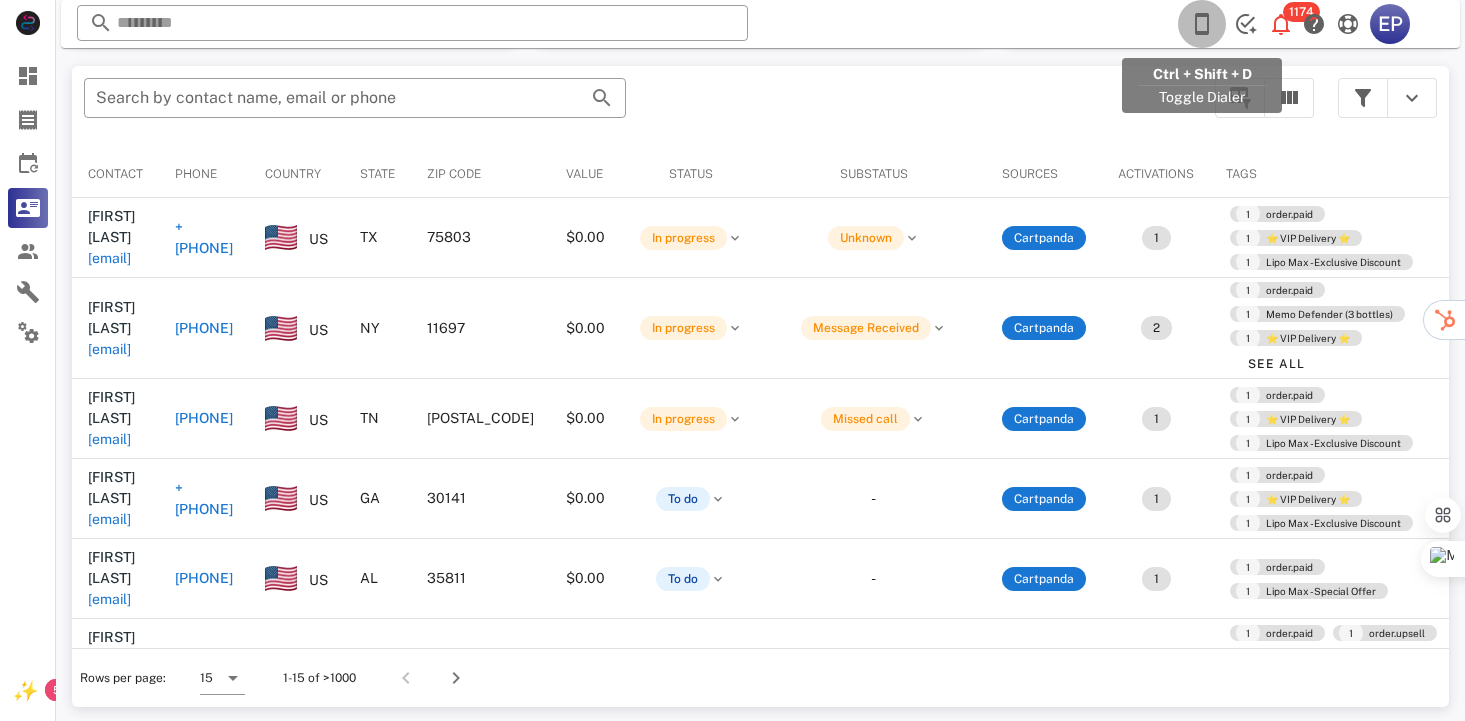 click at bounding box center [1202, 24] 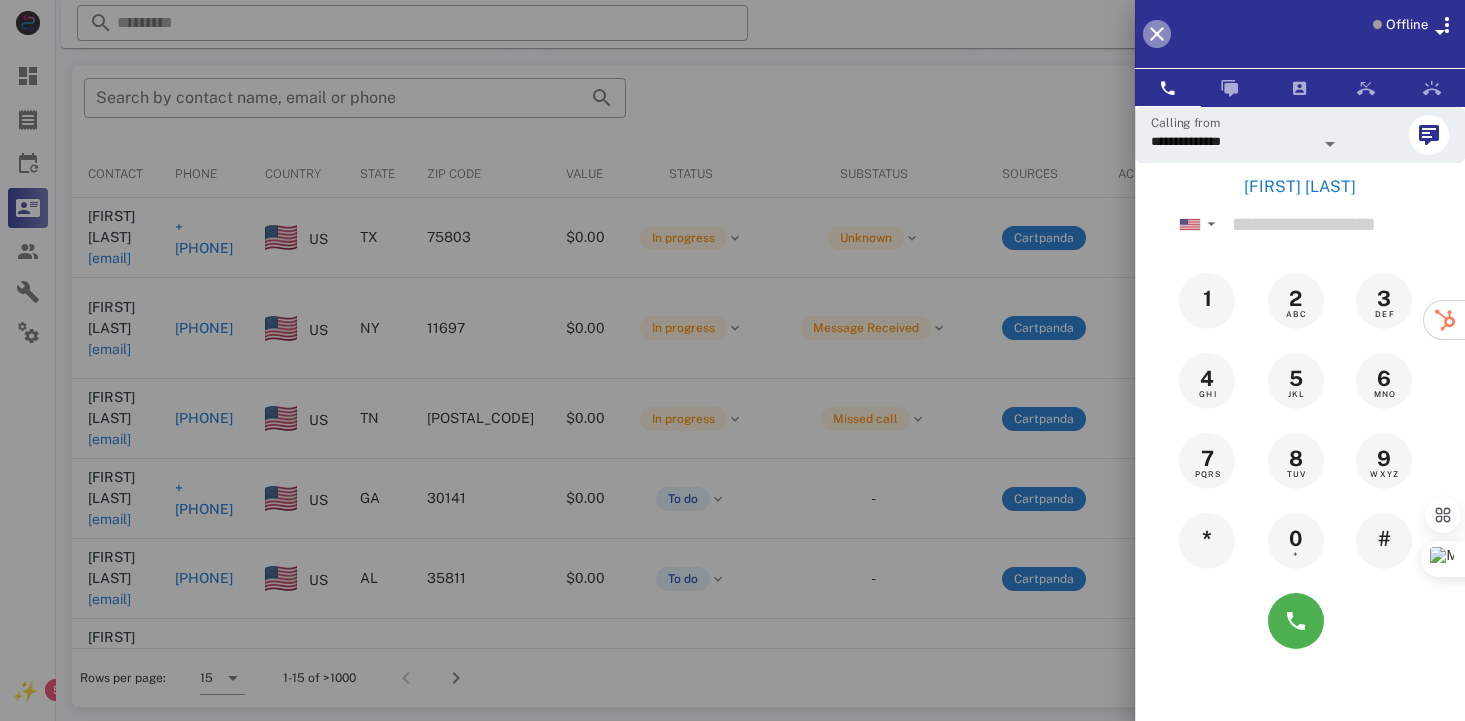 click at bounding box center [1157, 34] 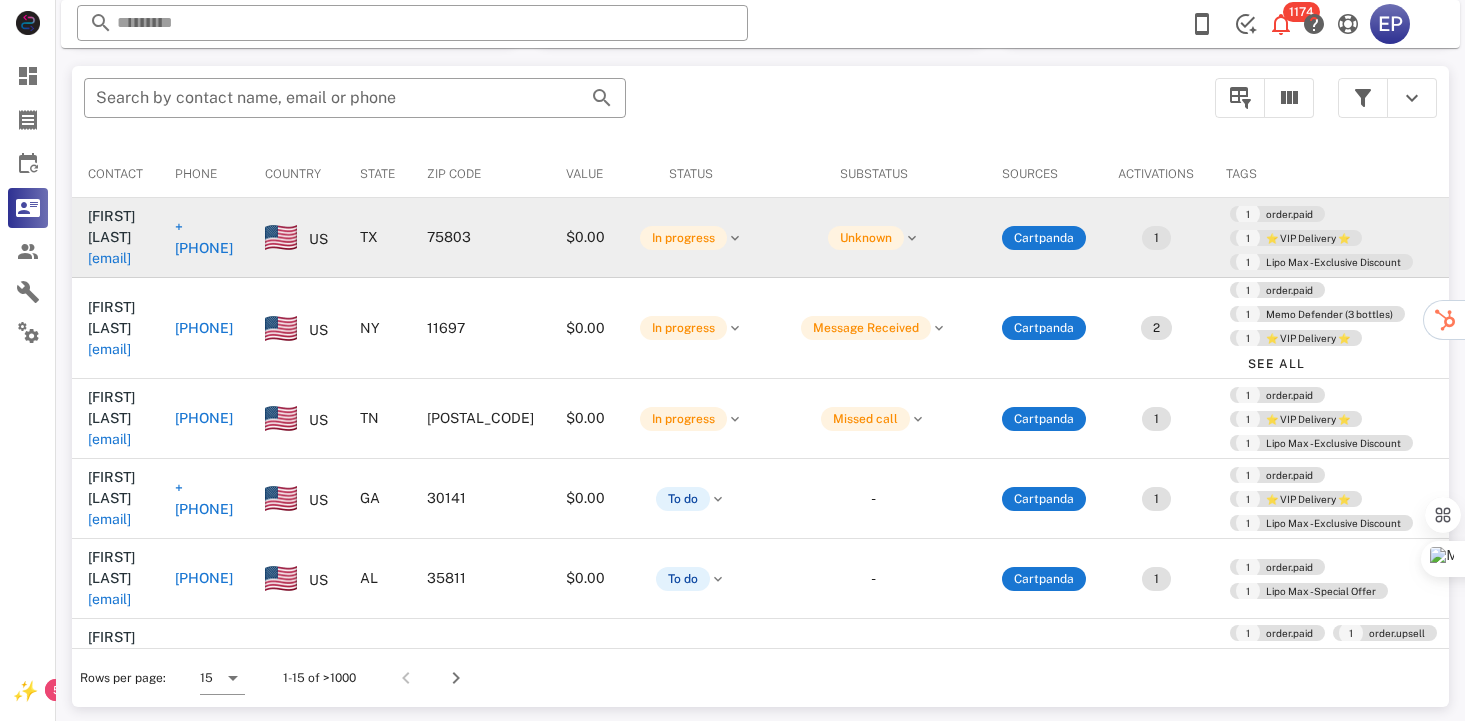 click on "[PHONE]" at bounding box center (204, 238) 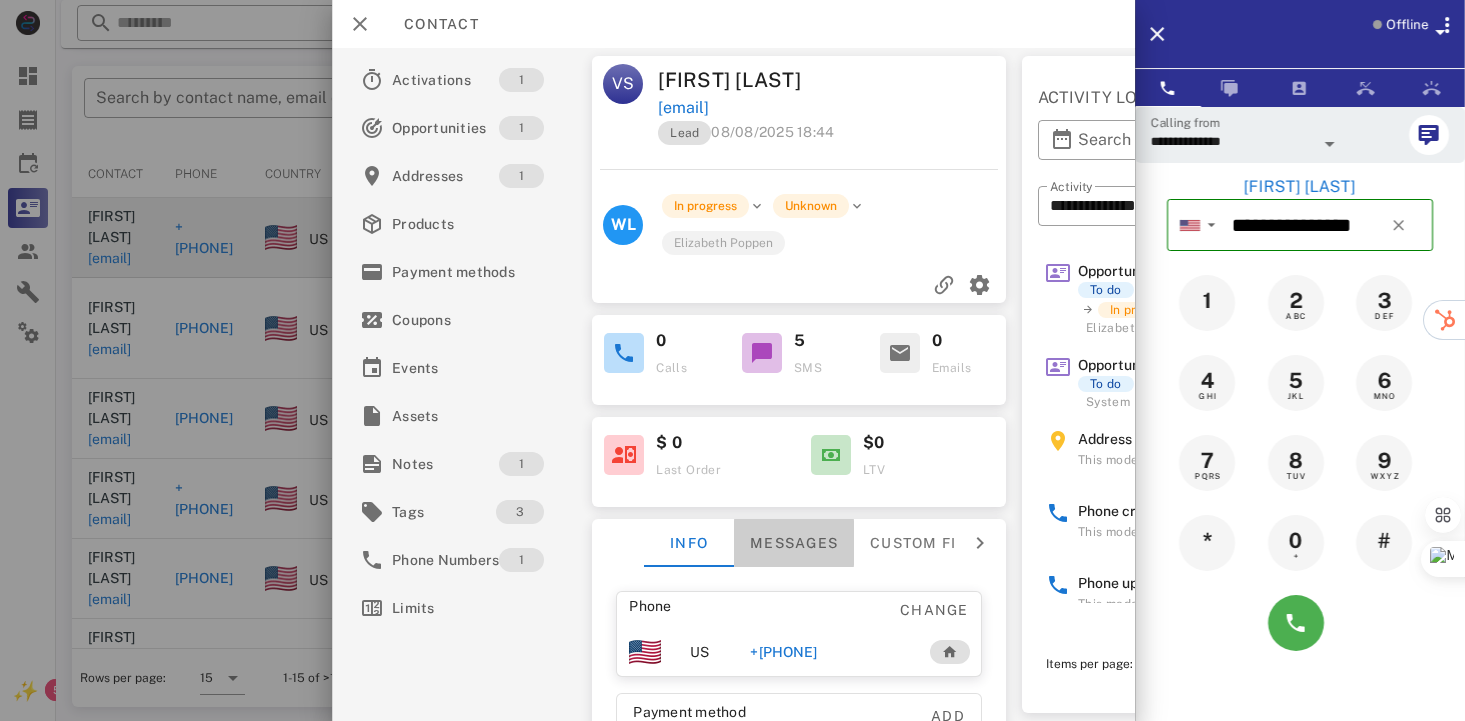 click on "Messages" at bounding box center (794, 543) 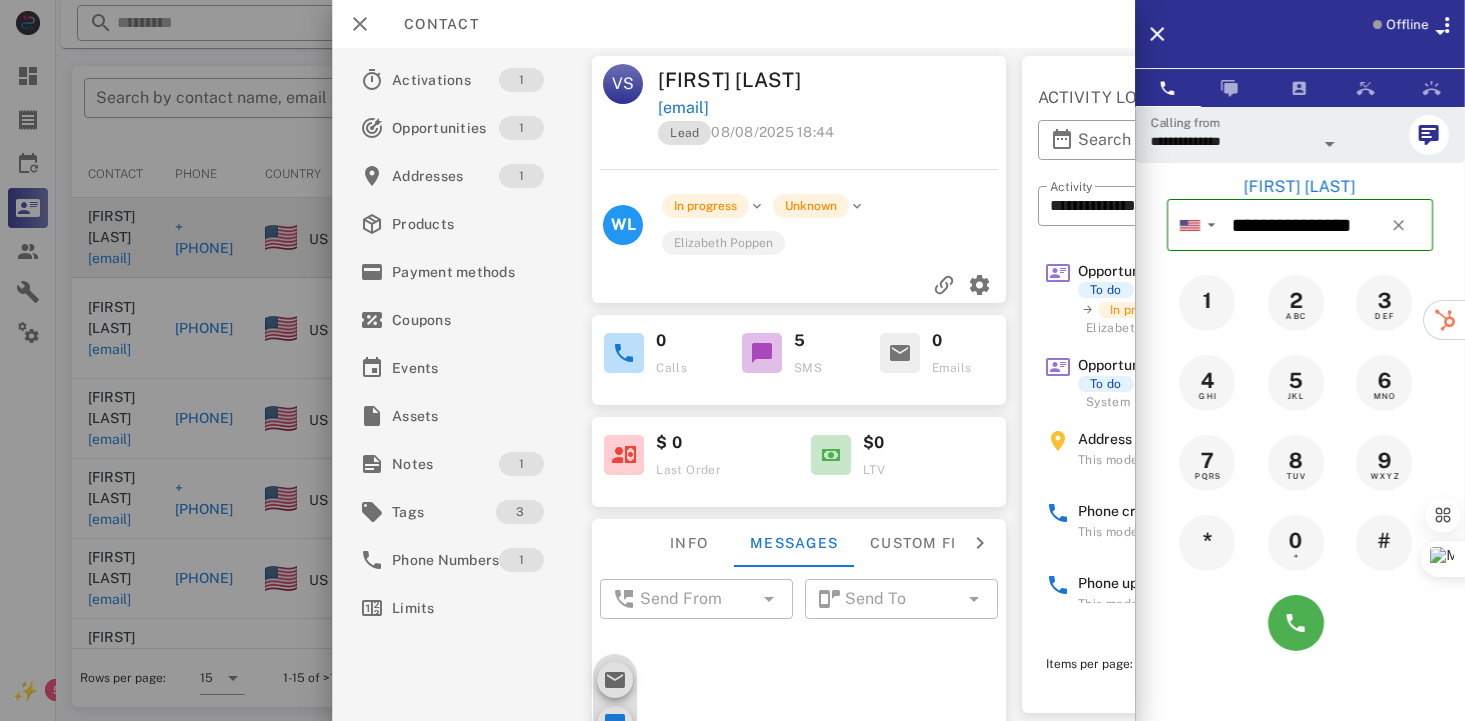 scroll, scrollTop: 671, scrollLeft: 0, axis: vertical 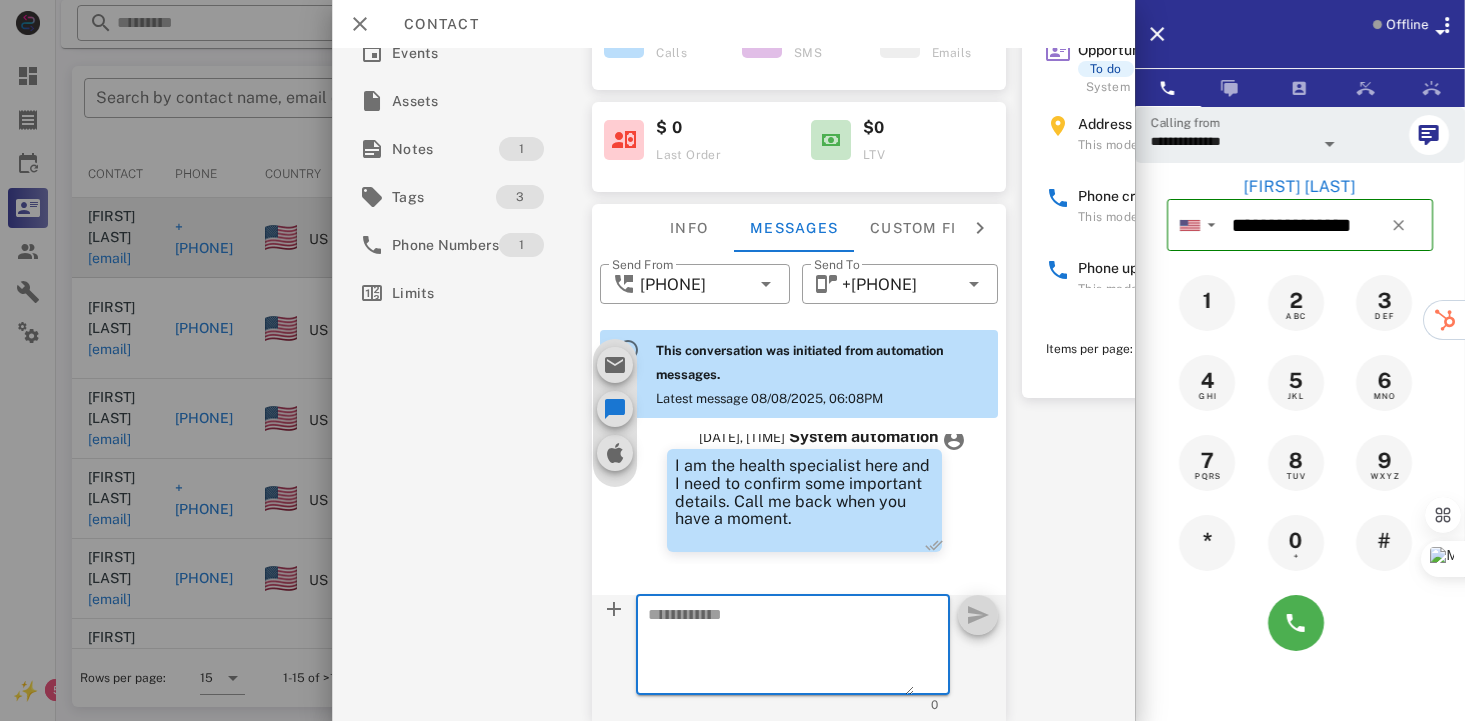 click at bounding box center (781, 648) 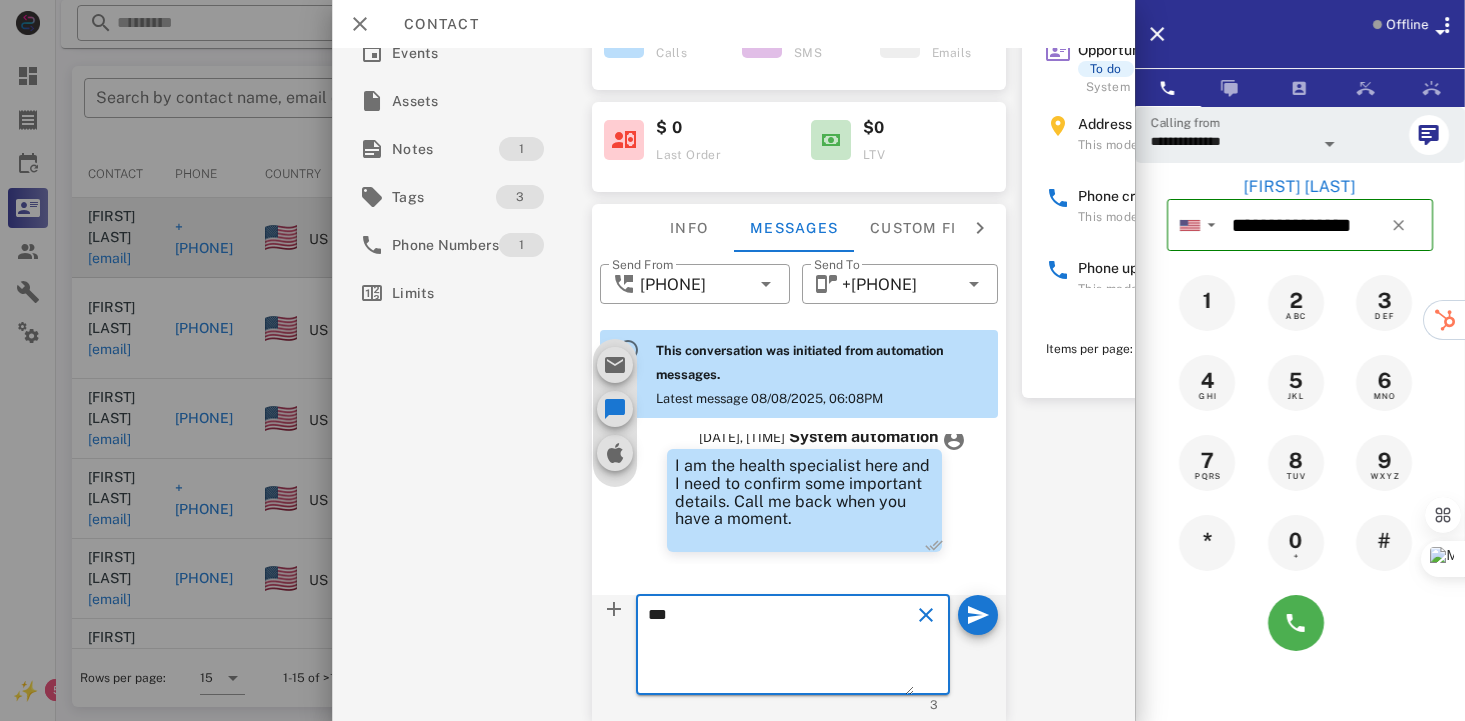 click on "**" at bounding box center (781, 648) 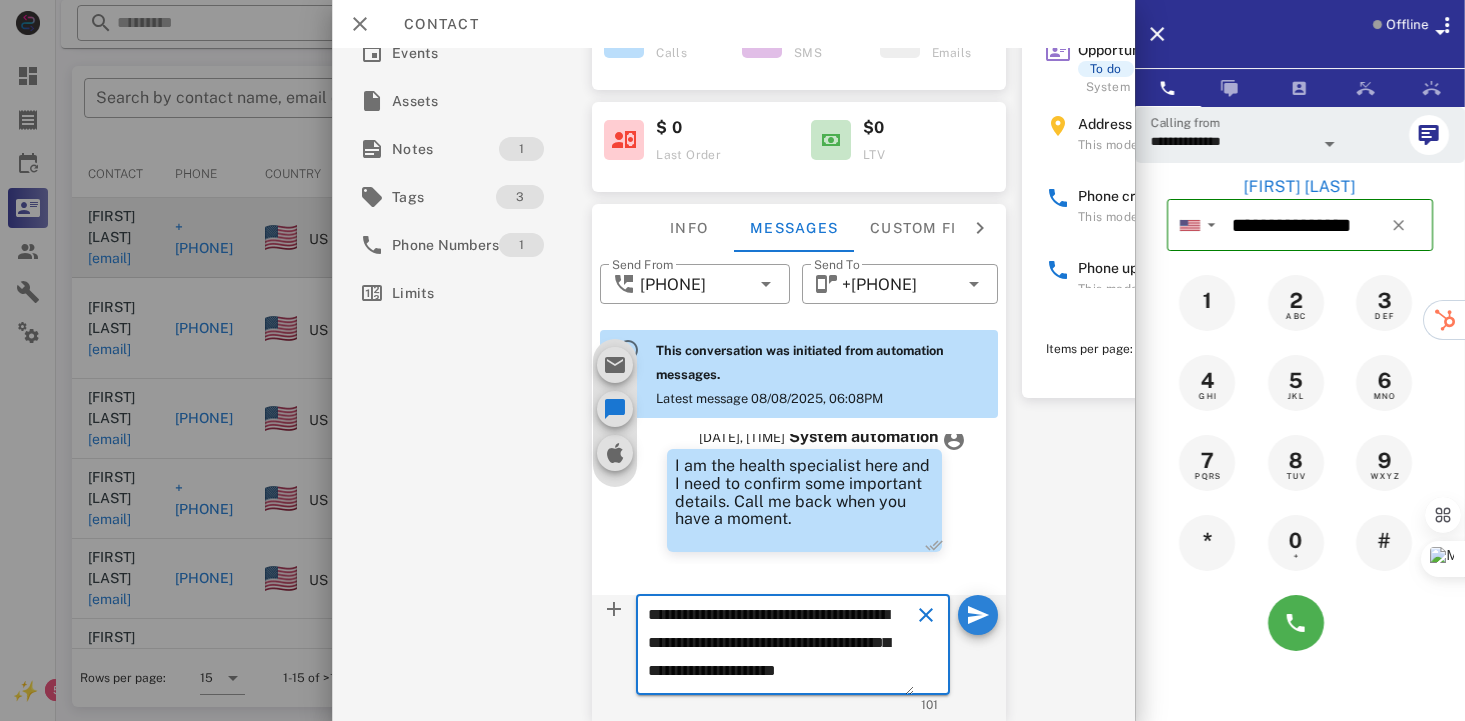 type on "**********" 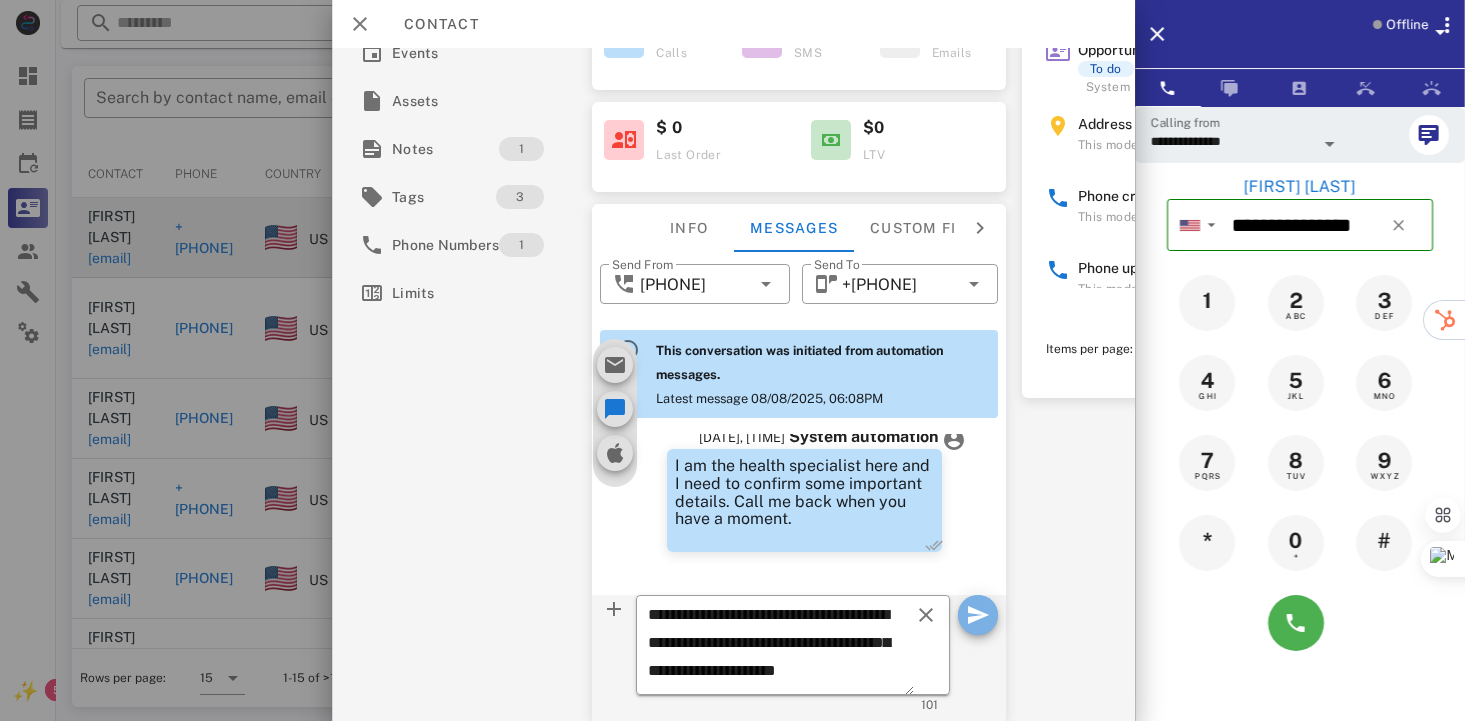 click at bounding box center (978, 615) 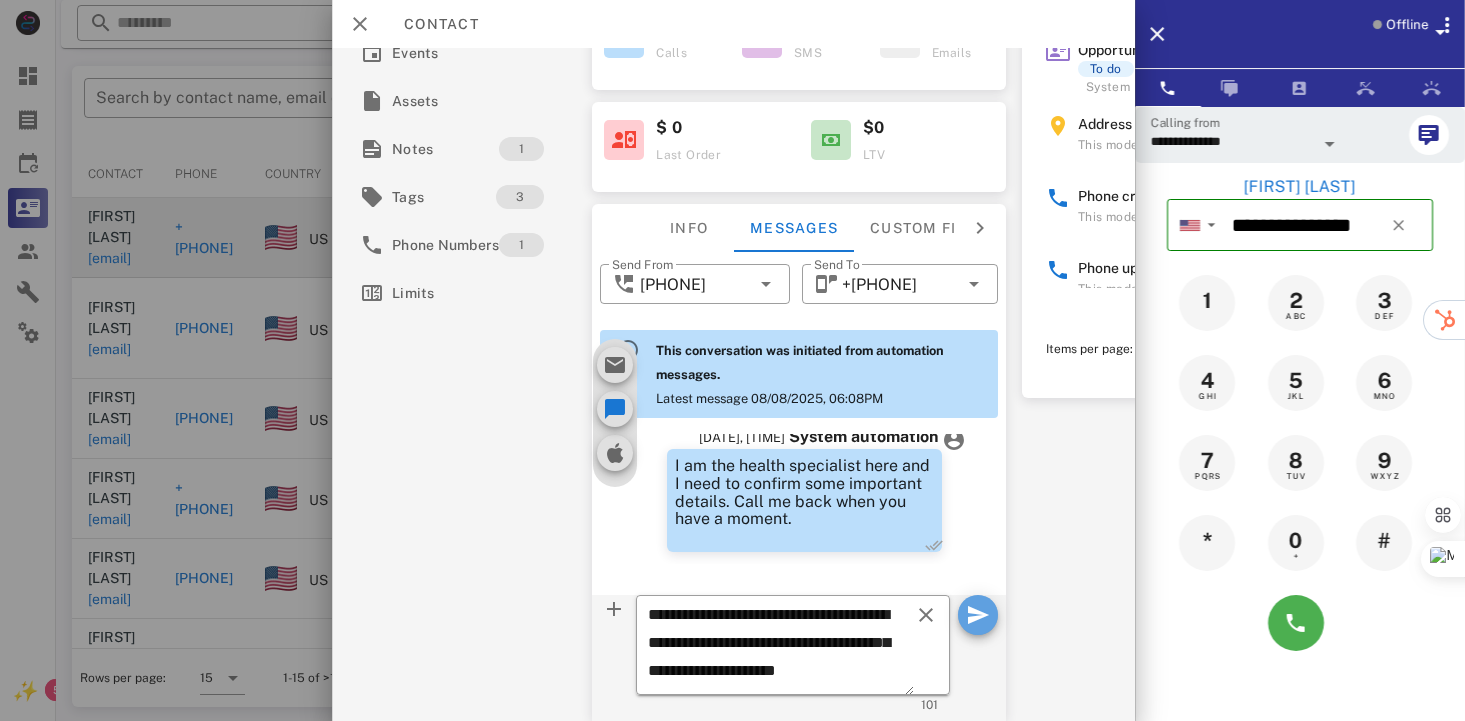 type 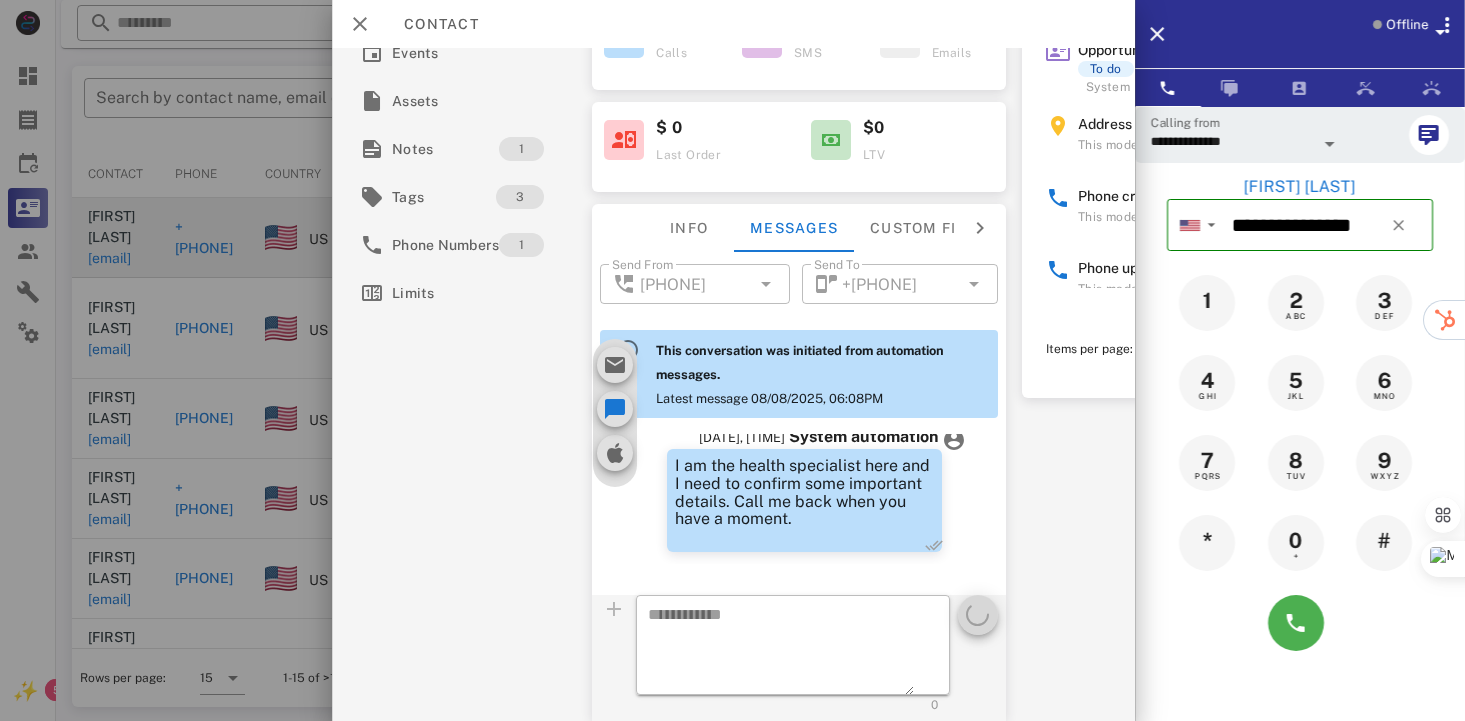 scroll, scrollTop: 818, scrollLeft: 0, axis: vertical 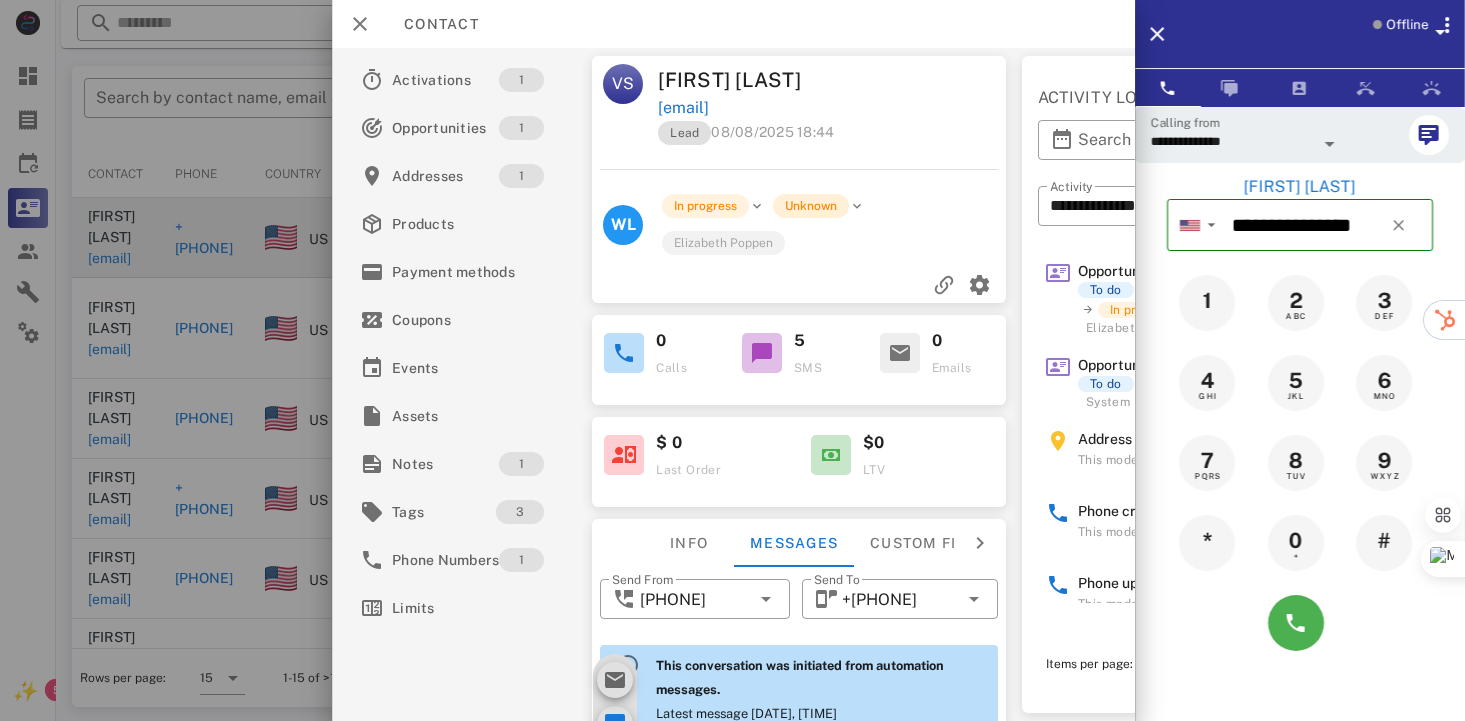 click on "Unknown" at bounding box center [812, 206] 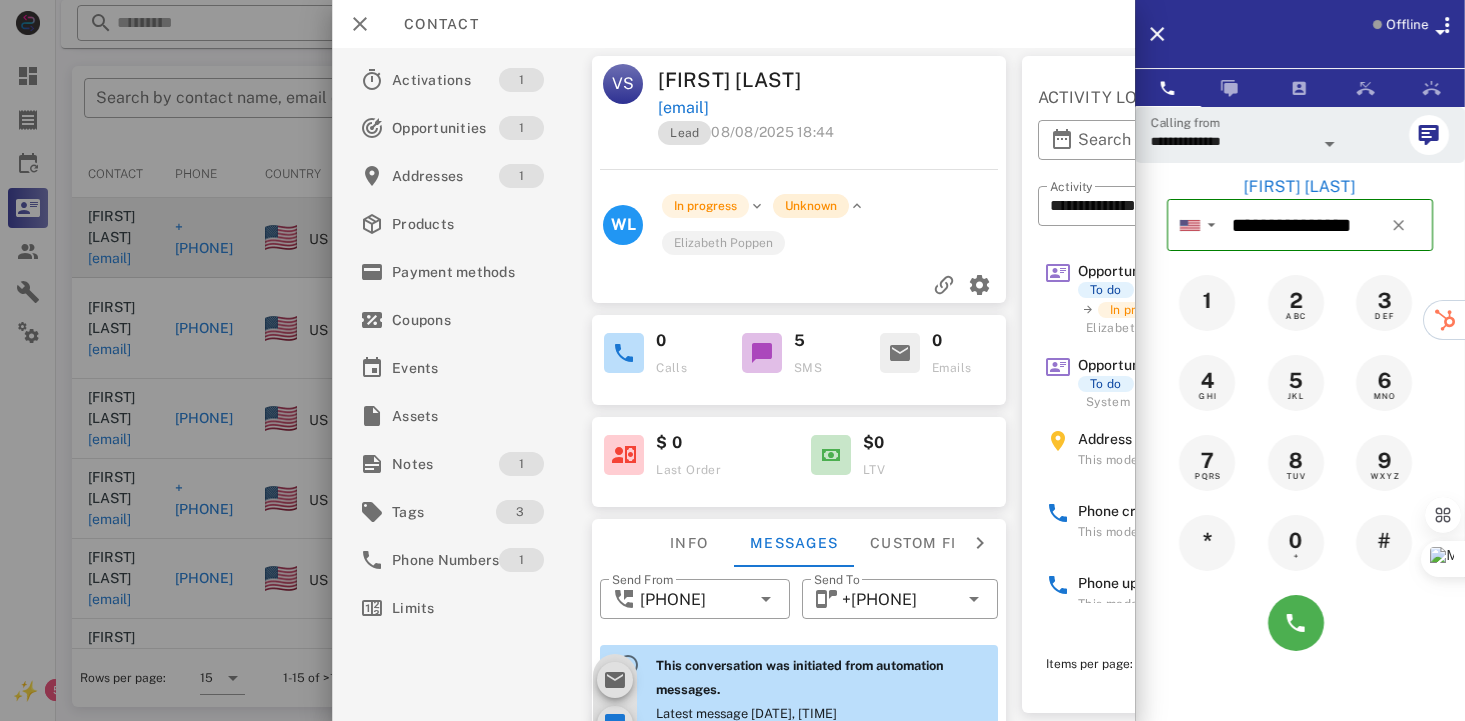 click on "Unknown" at bounding box center (812, 206) 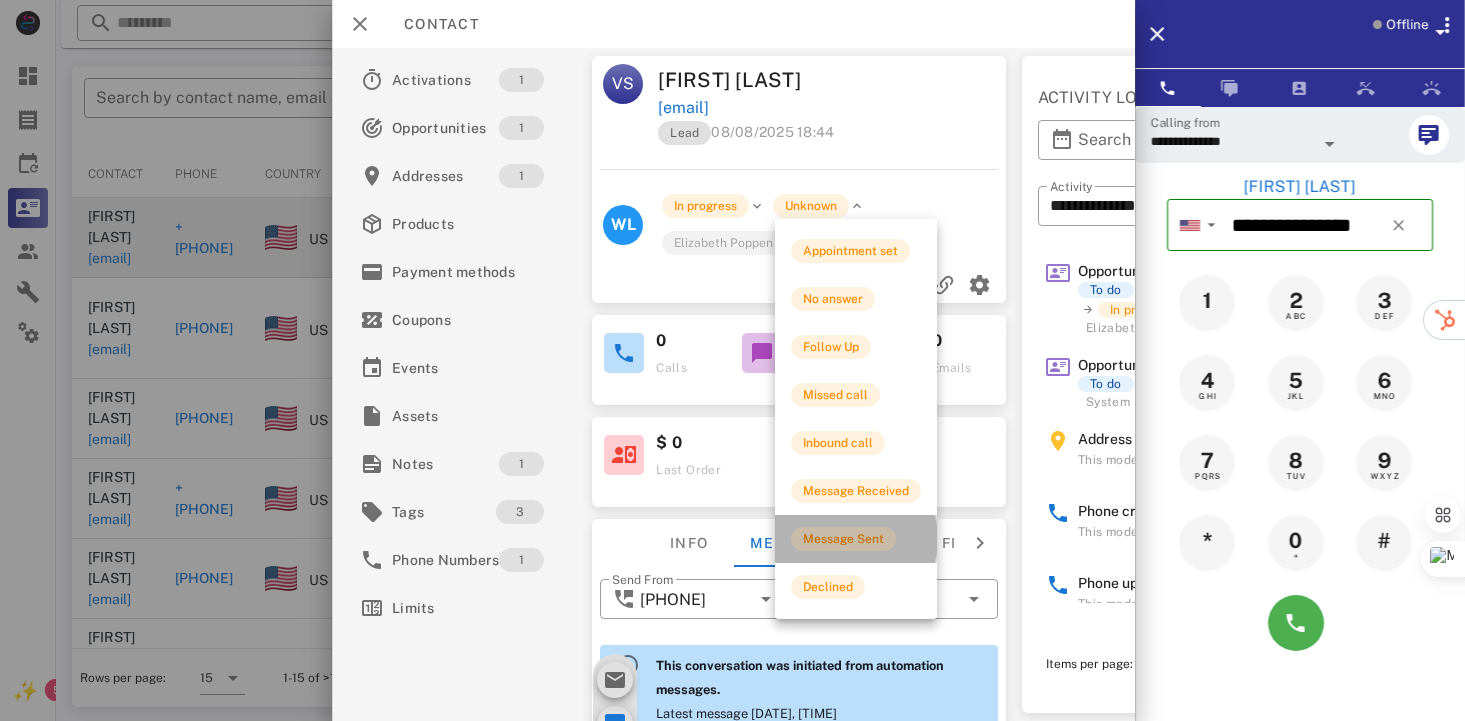 click on "Message Sent" at bounding box center (843, 539) 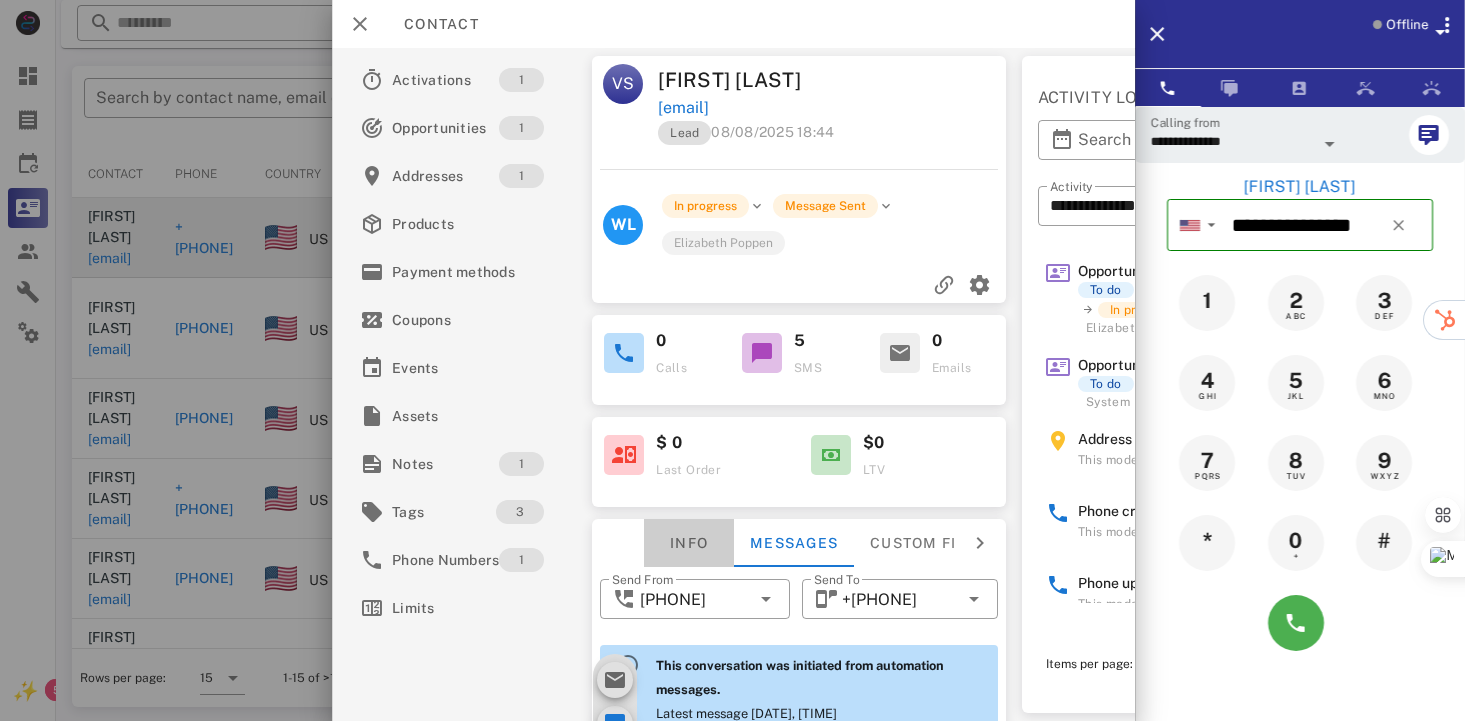 click on "Info" at bounding box center [689, 543] 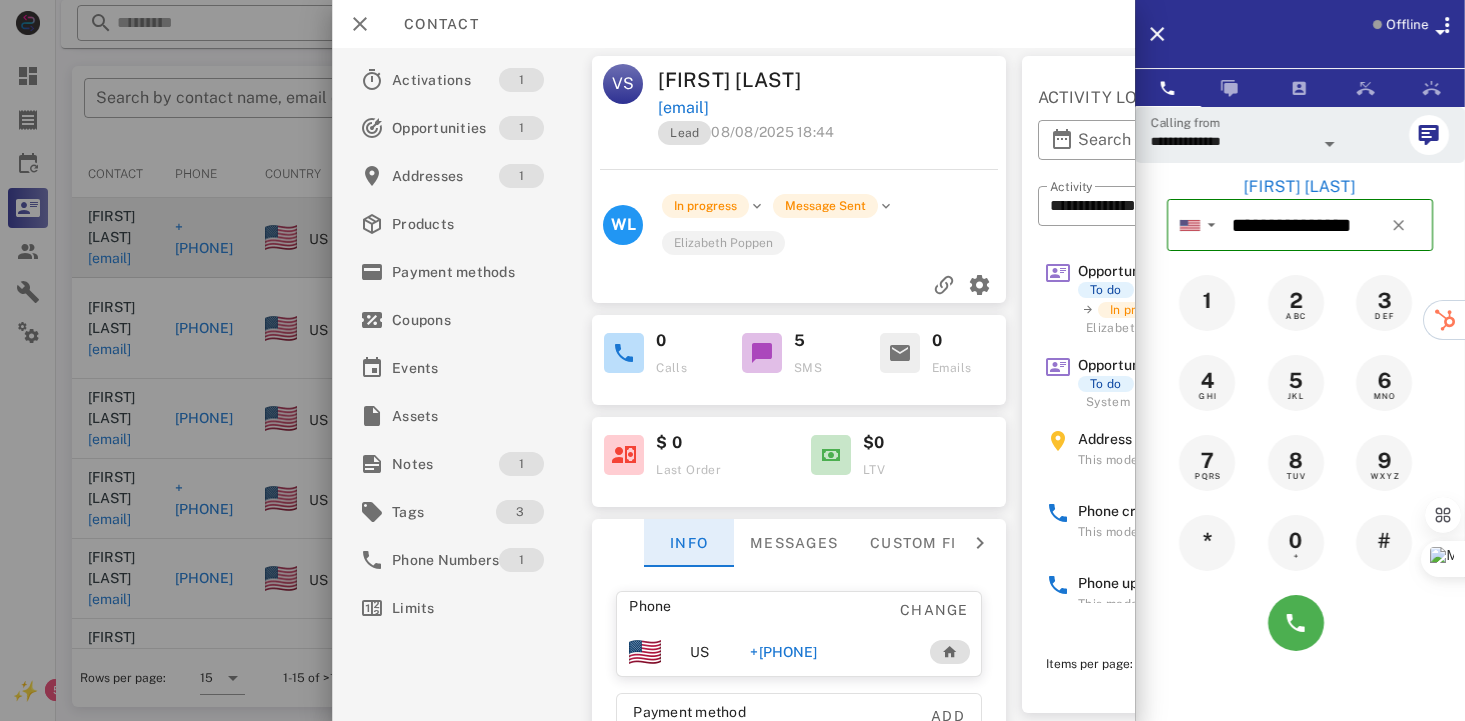 scroll, scrollTop: 836, scrollLeft: 0, axis: vertical 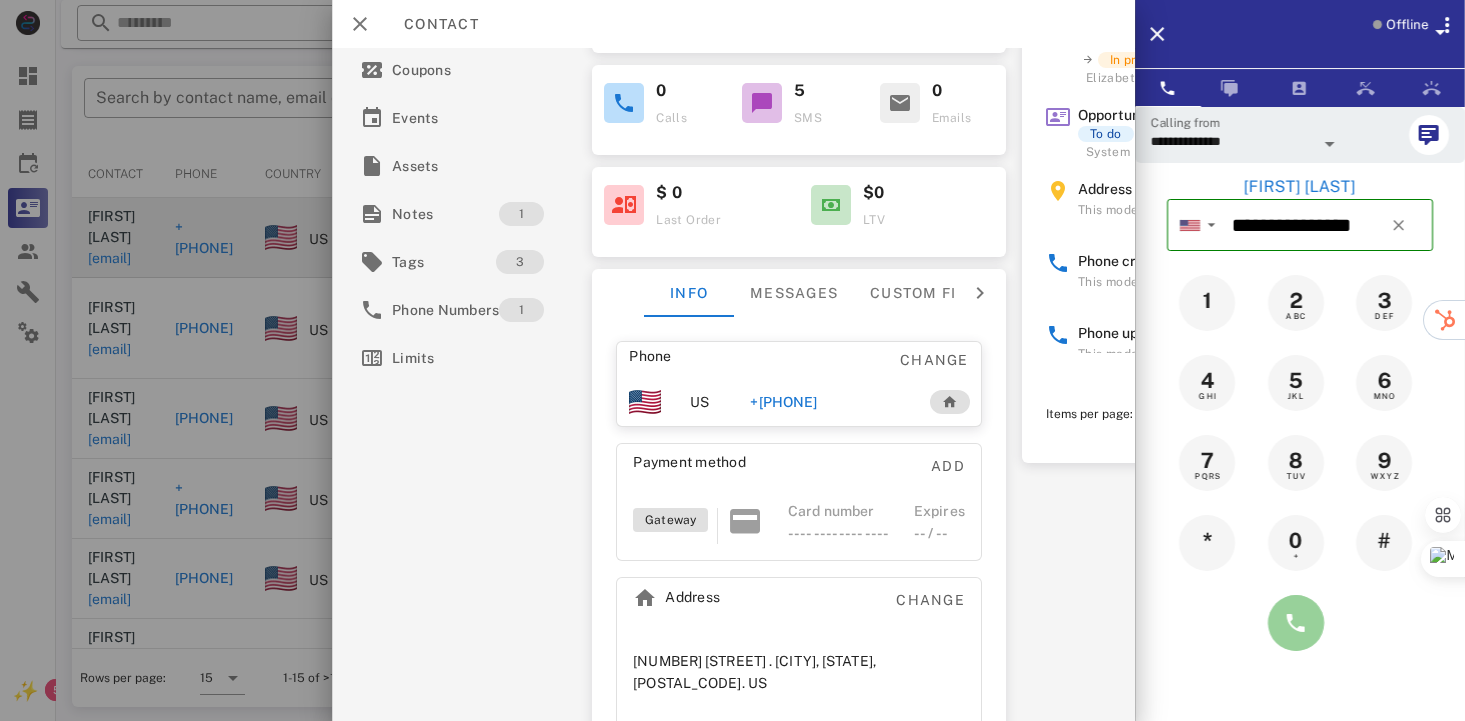click at bounding box center (1296, 623) 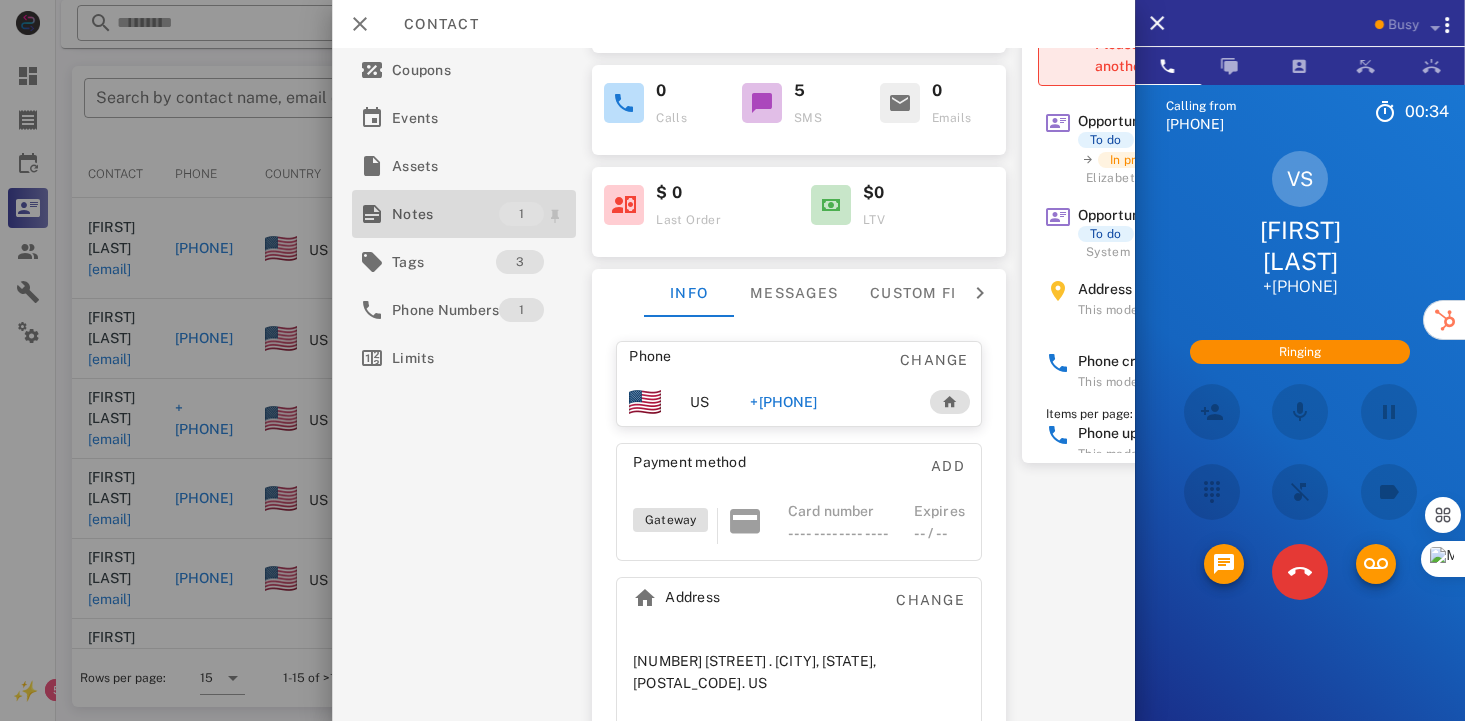 click on "Notes" at bounding box center [445, 214] 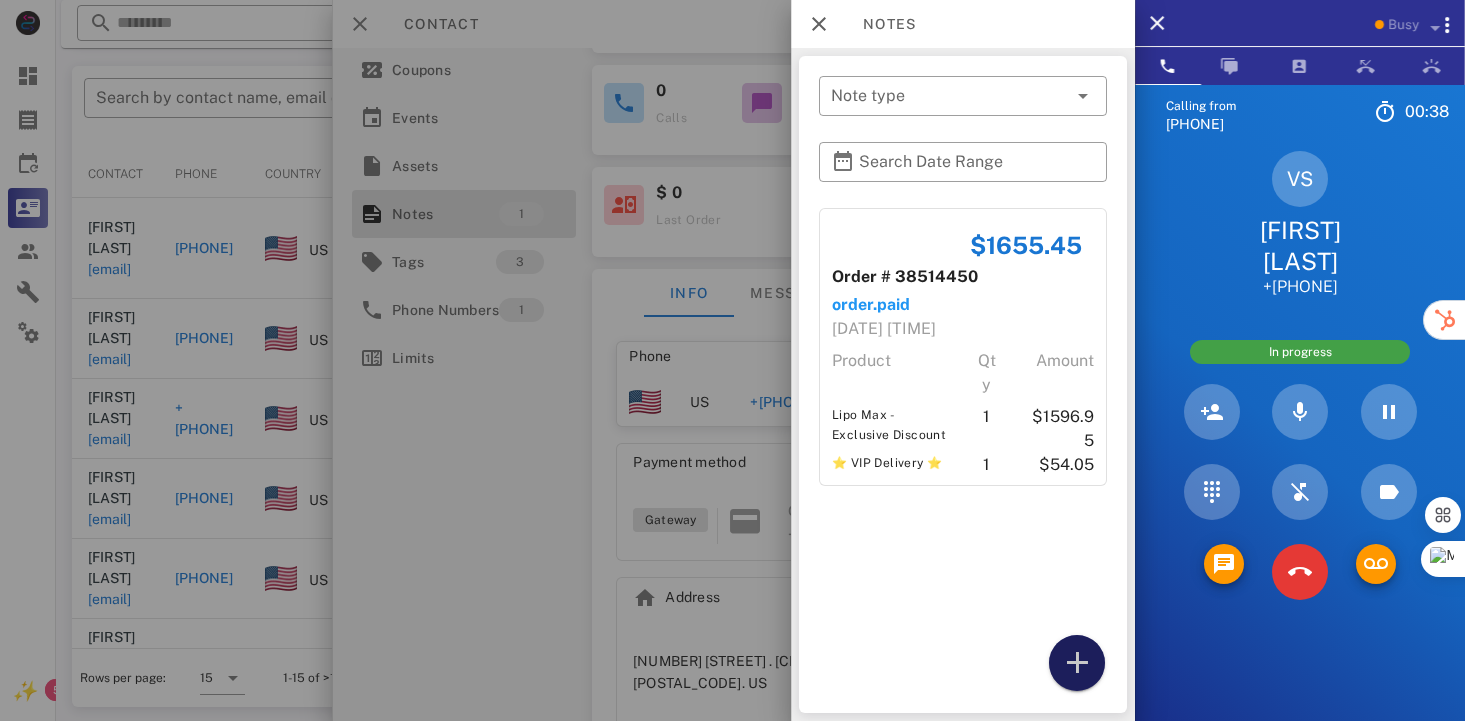 click at bounding box center (1077, 663) 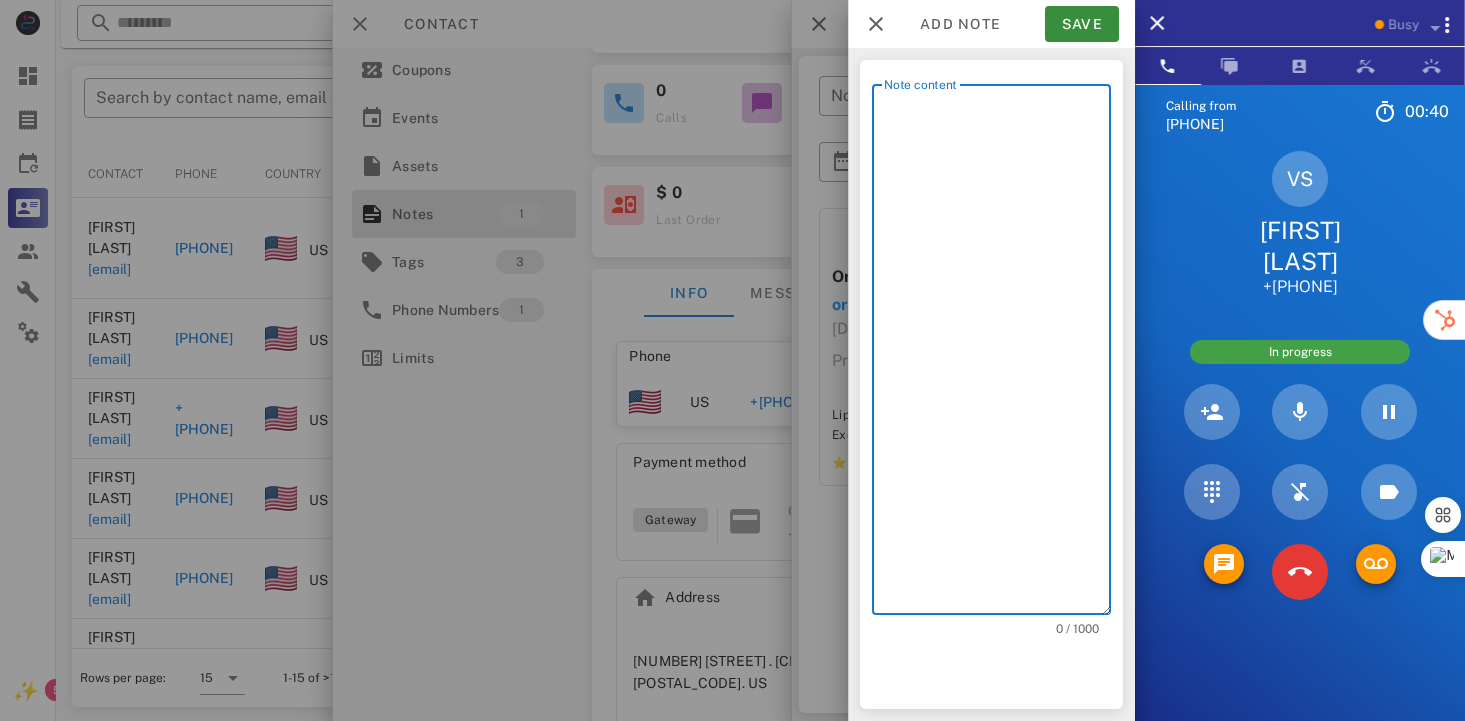 click on "Note content" at bounding box center (997, 354) 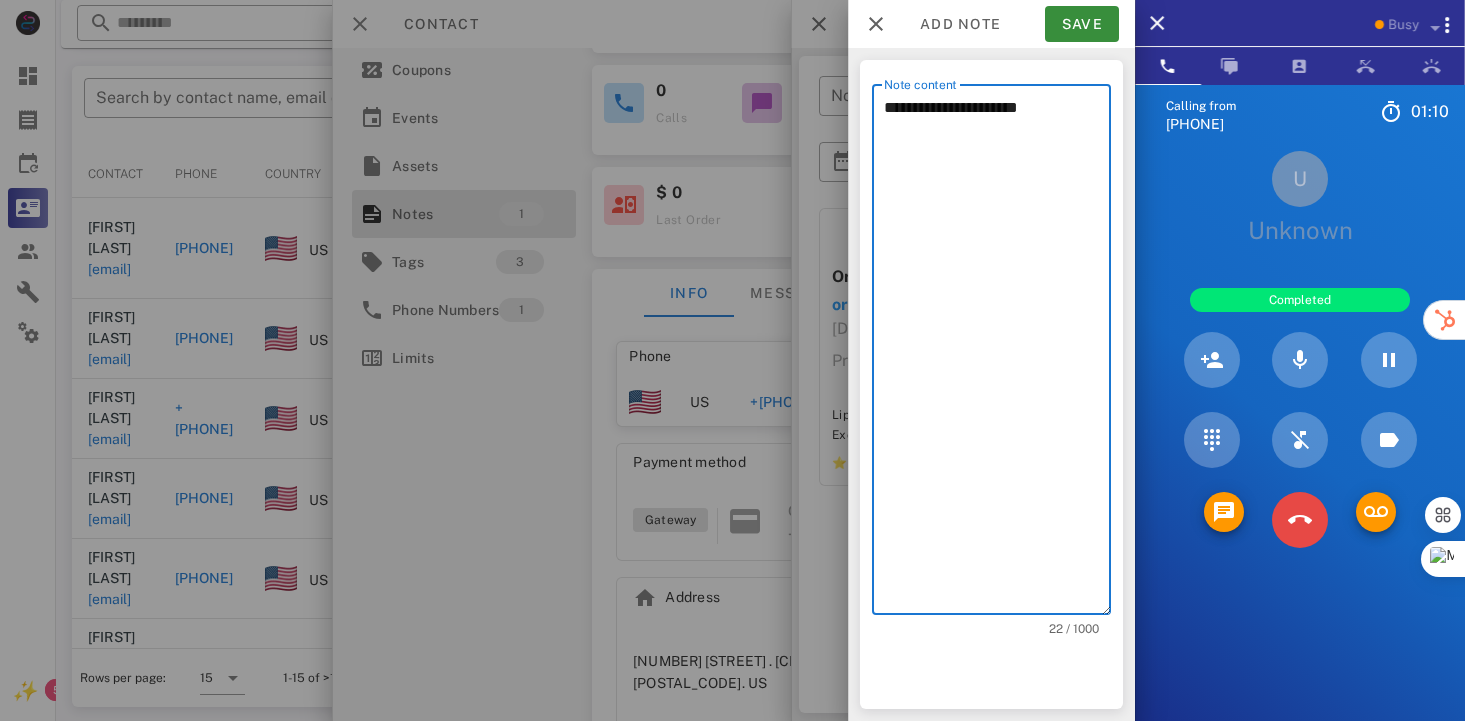type on "**********" 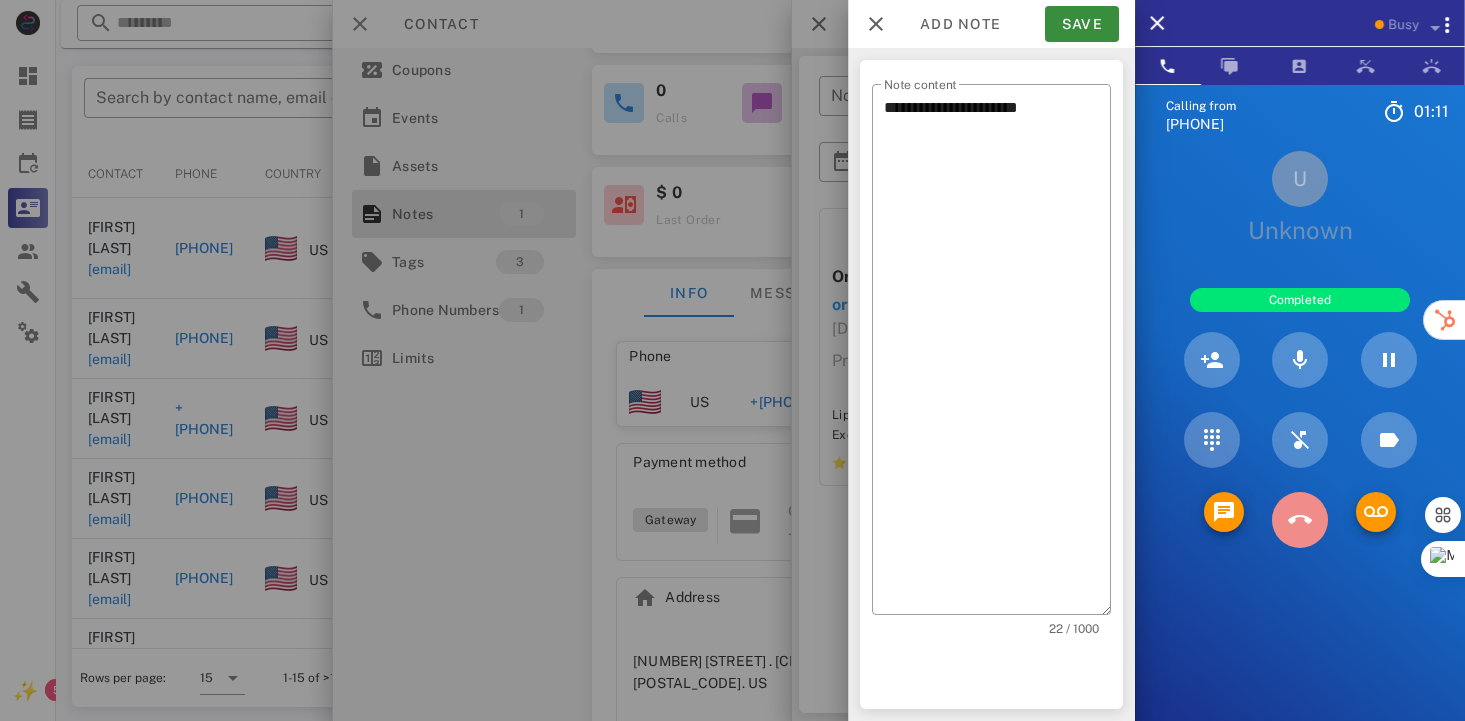 click at bounding box center (1300, 520) 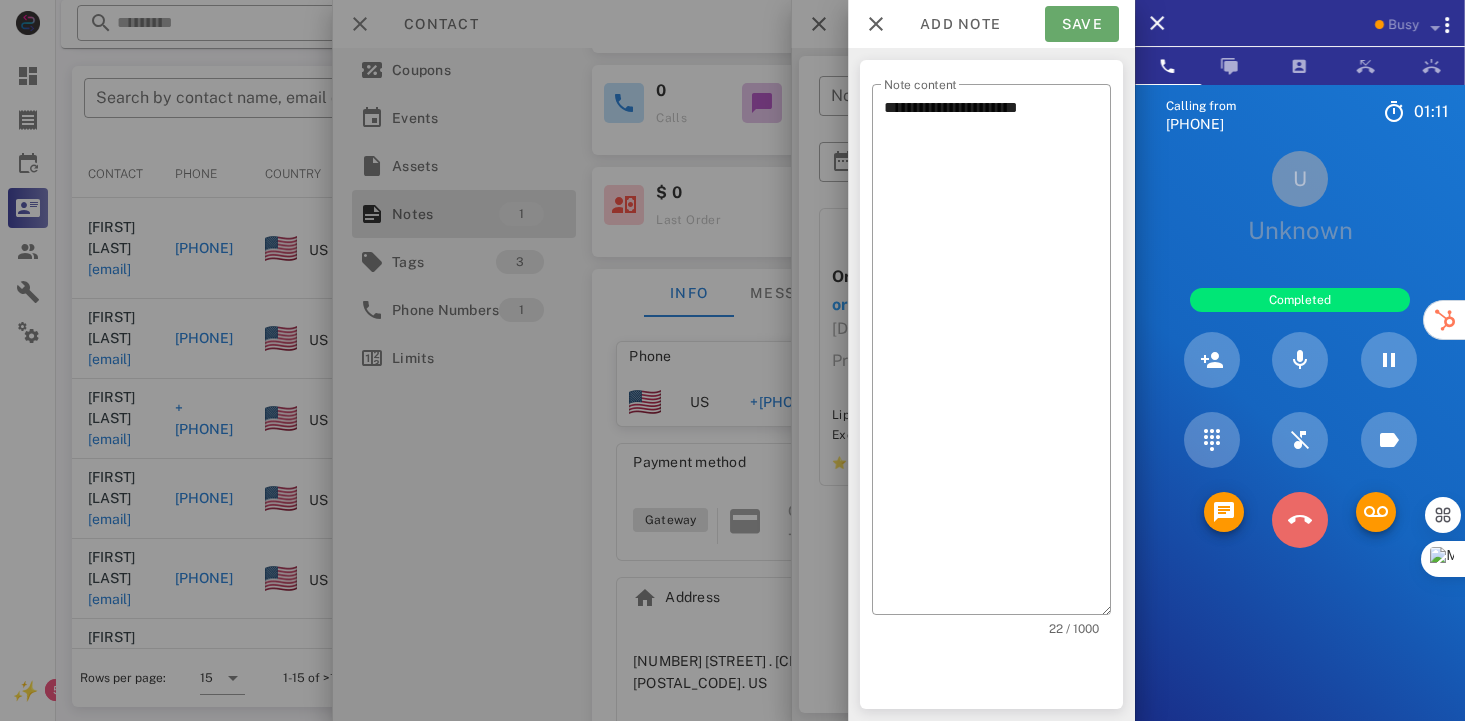 click on "Save" at bounding box center (1082, 24) 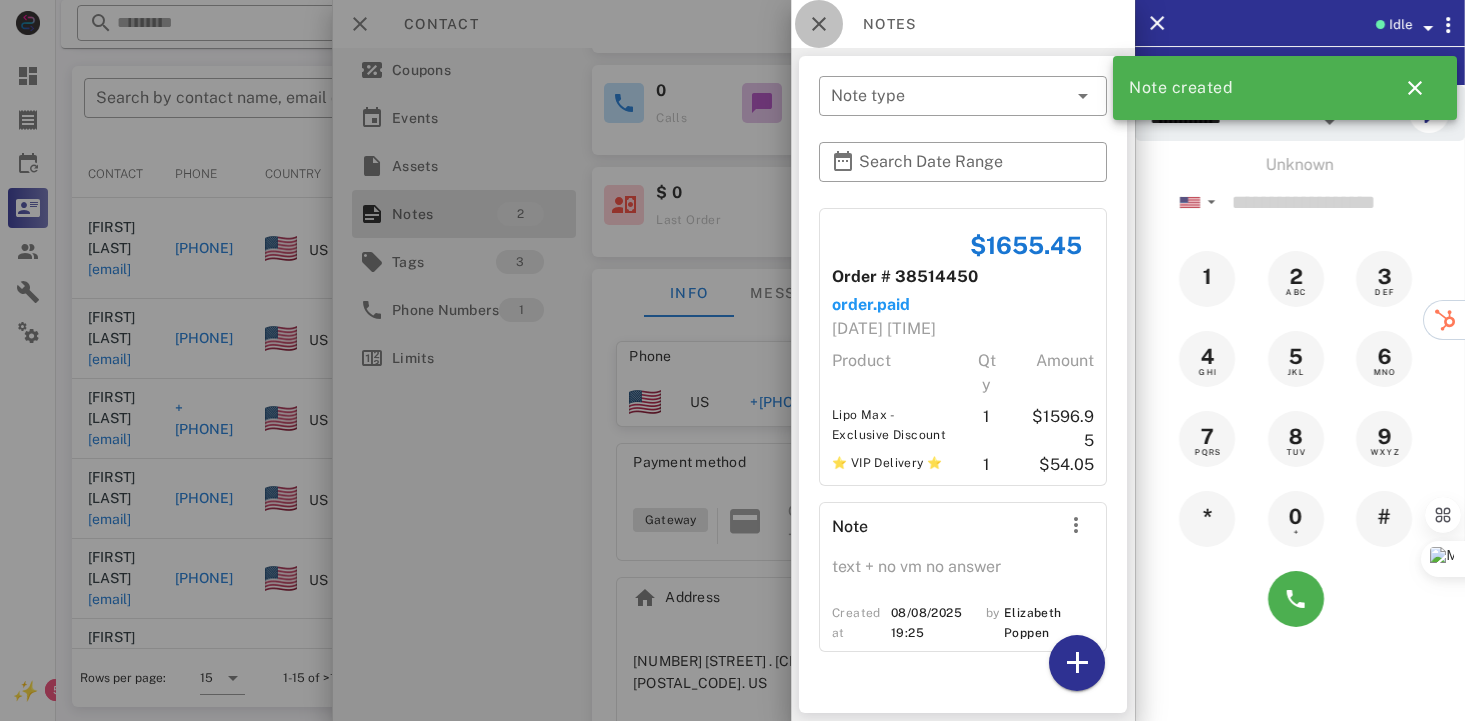 click at bounding box center [819, 24] 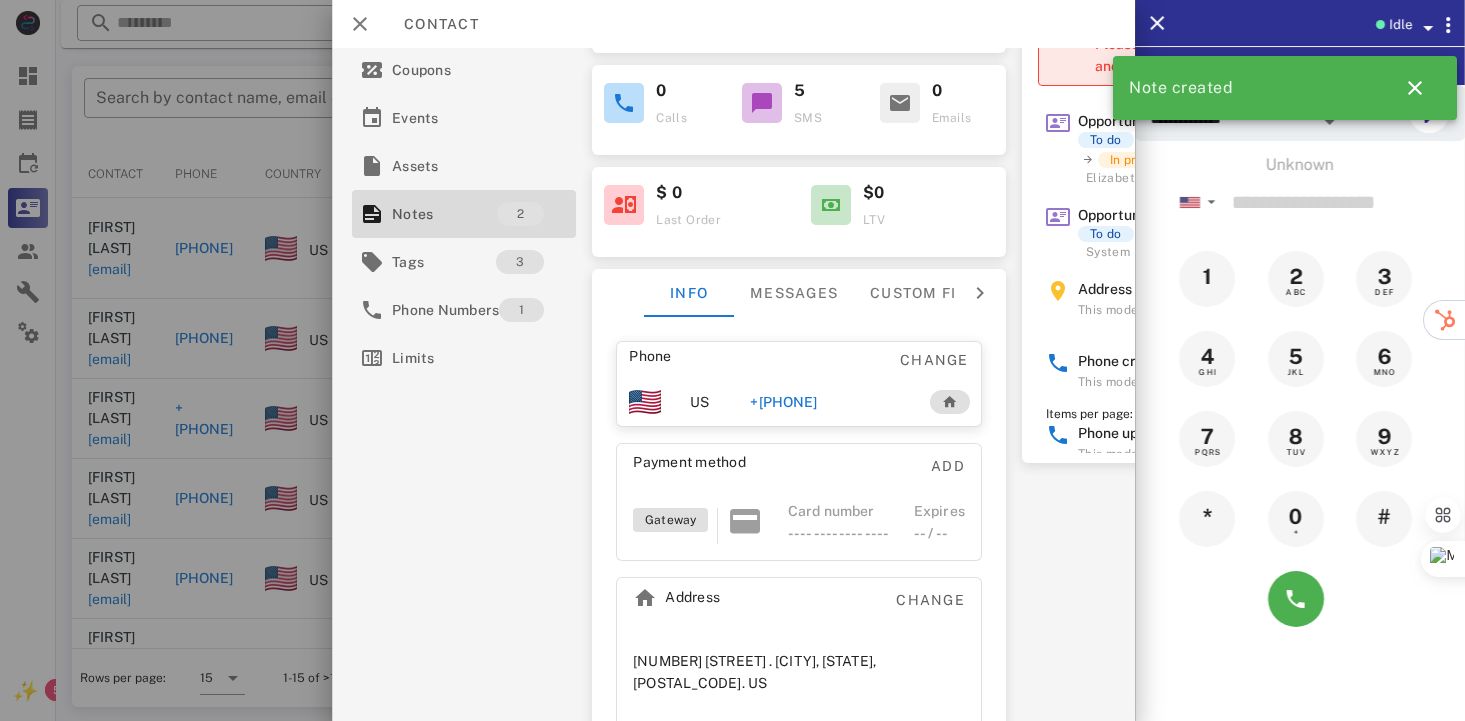 click on "**********" at bounding box center [760, -330] 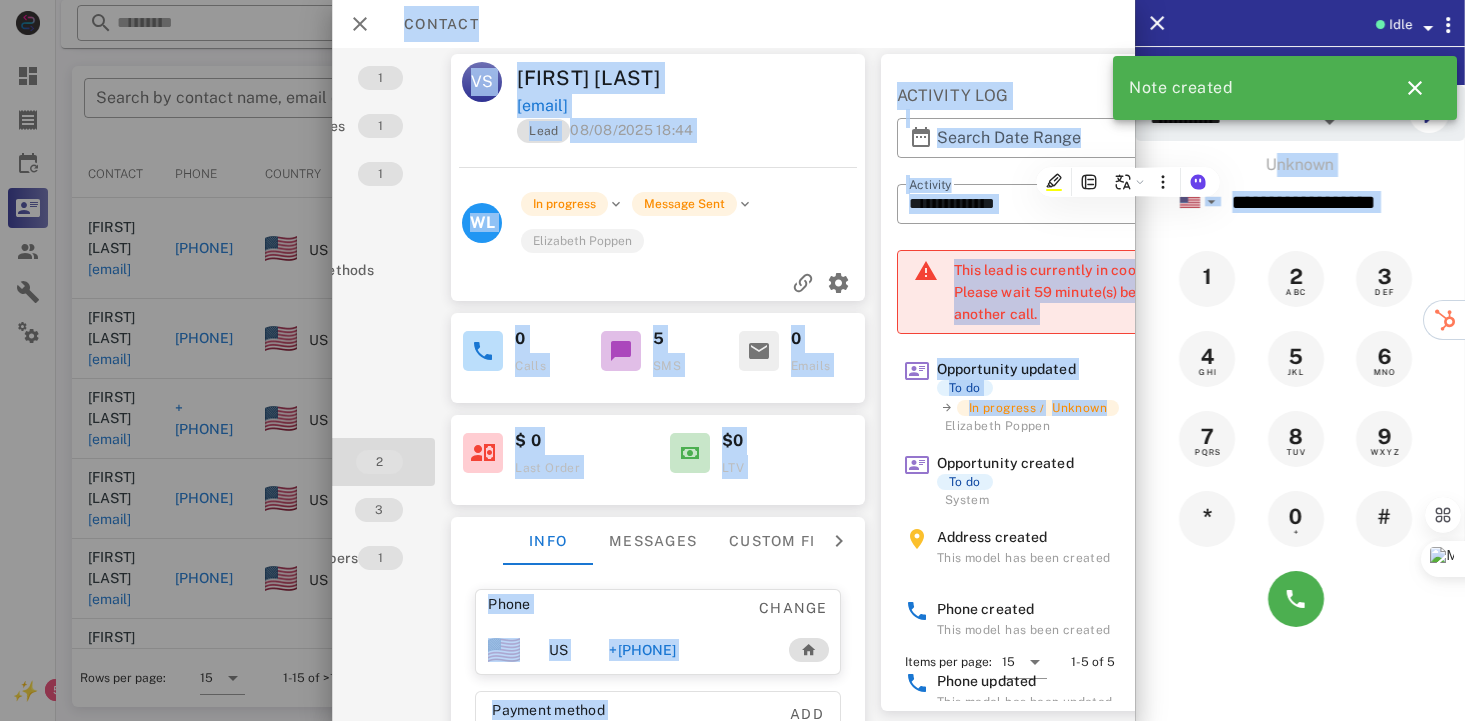 scroll, scrollTop: 0, scrollLeft: 141, axis: horizontal 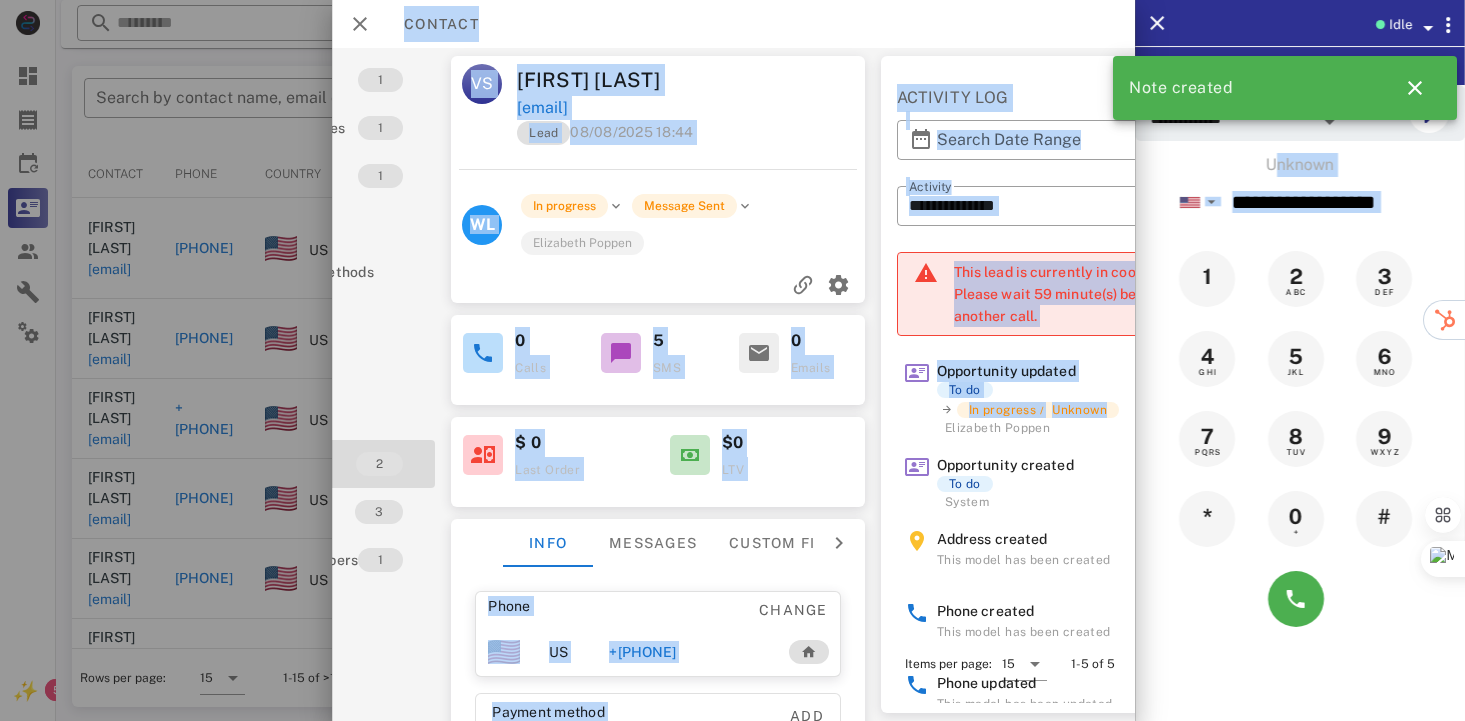 click at bounding box center [658, 169] 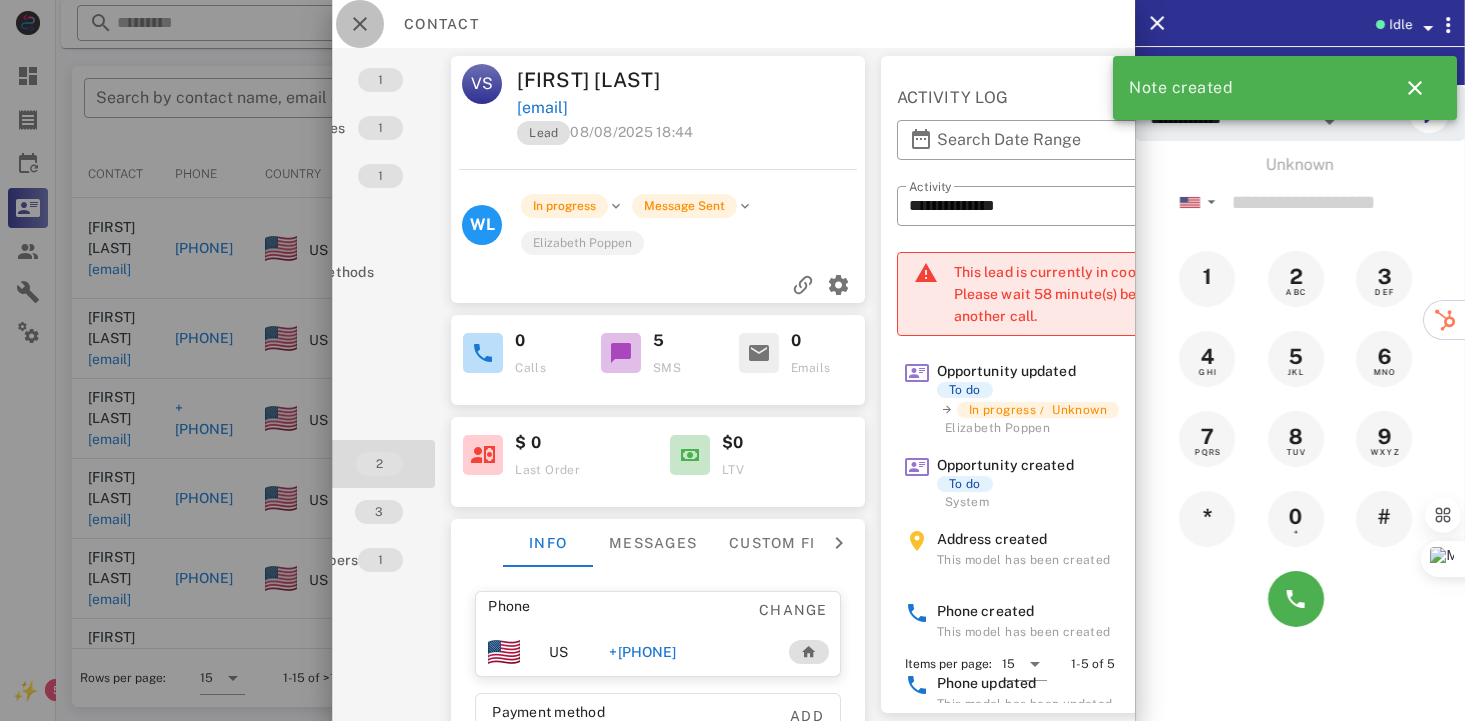 click at bounding box center (360, 24) 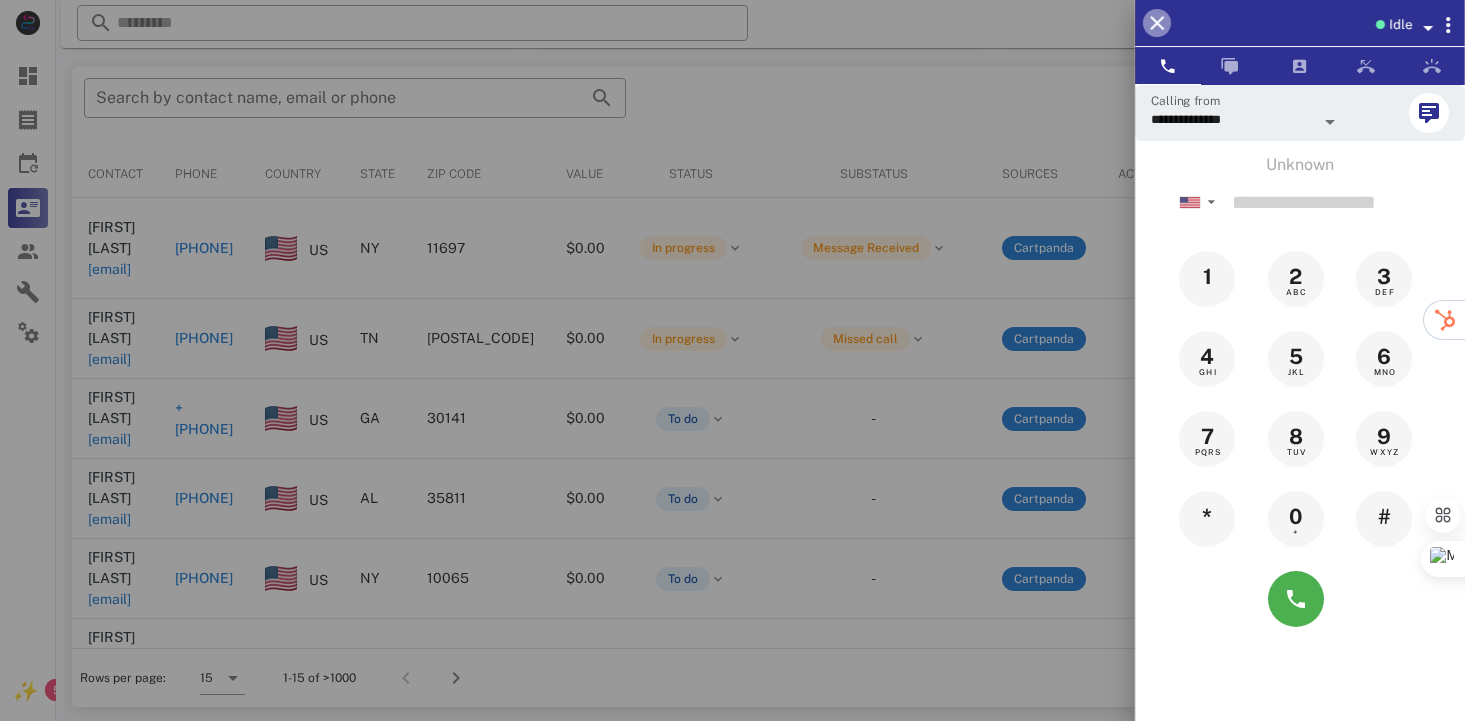 drag, startPoint x: 1163, startPoint y: 10, endPoint x: 1157, endPoint y: 20, distance: 11.661903 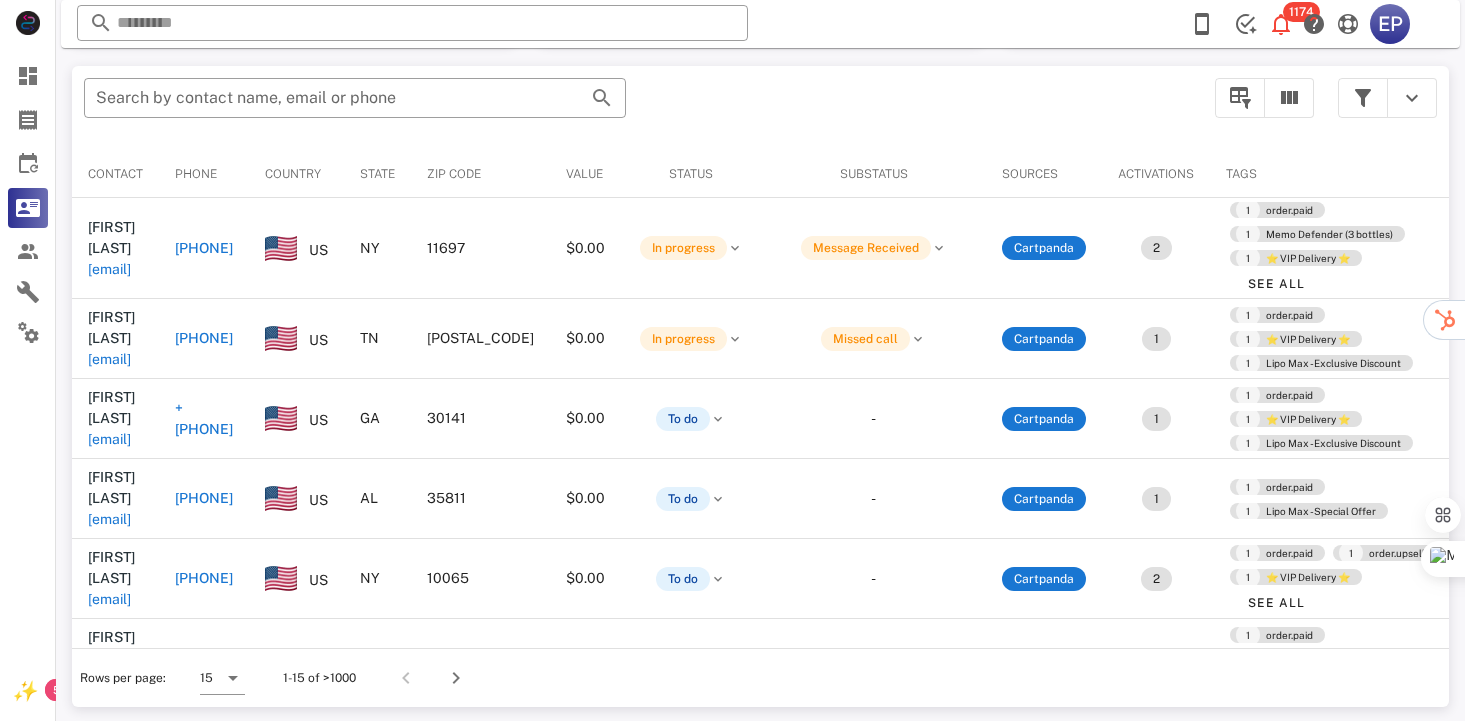 click on "​ 1174 EP Reload browser Accept" at bounding box center [760, 24] 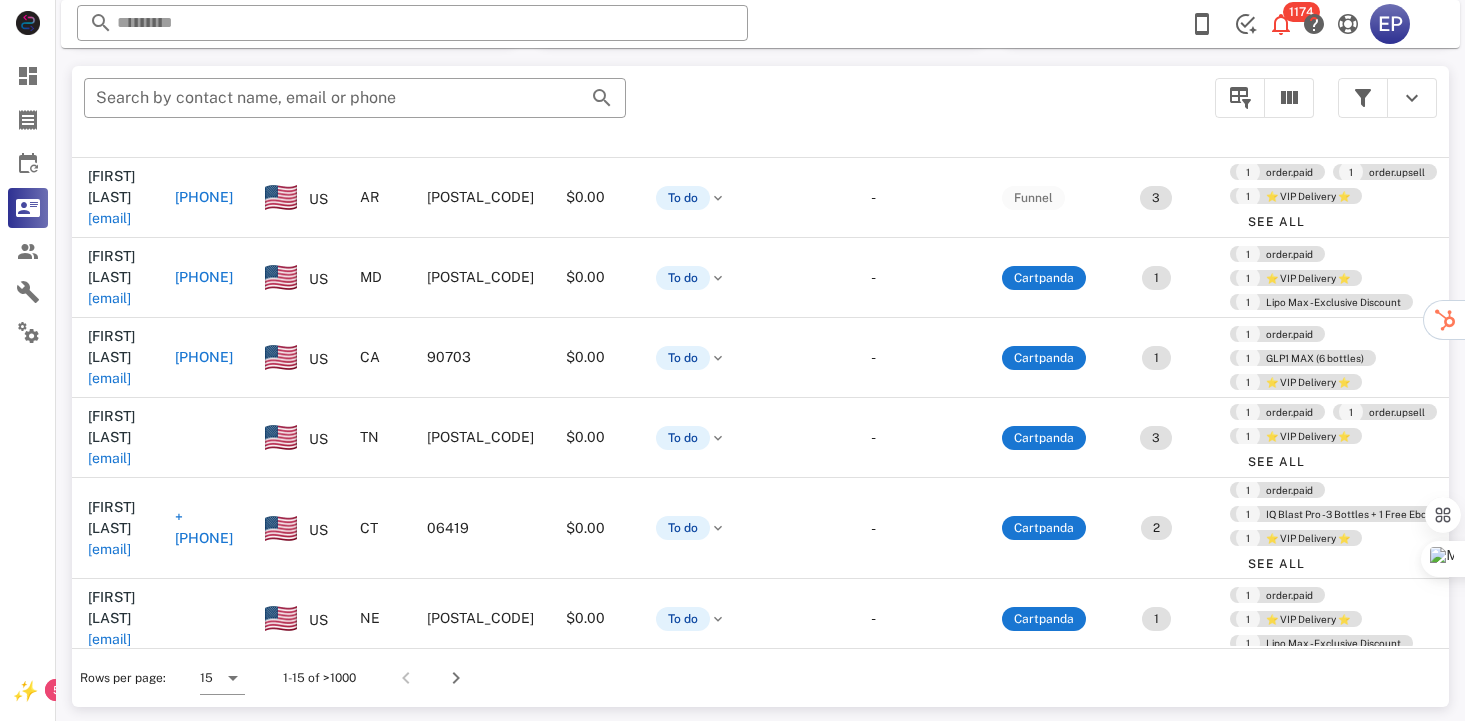 scroll, scrollTop: 627, scrollLeft: 0, axis: vertical 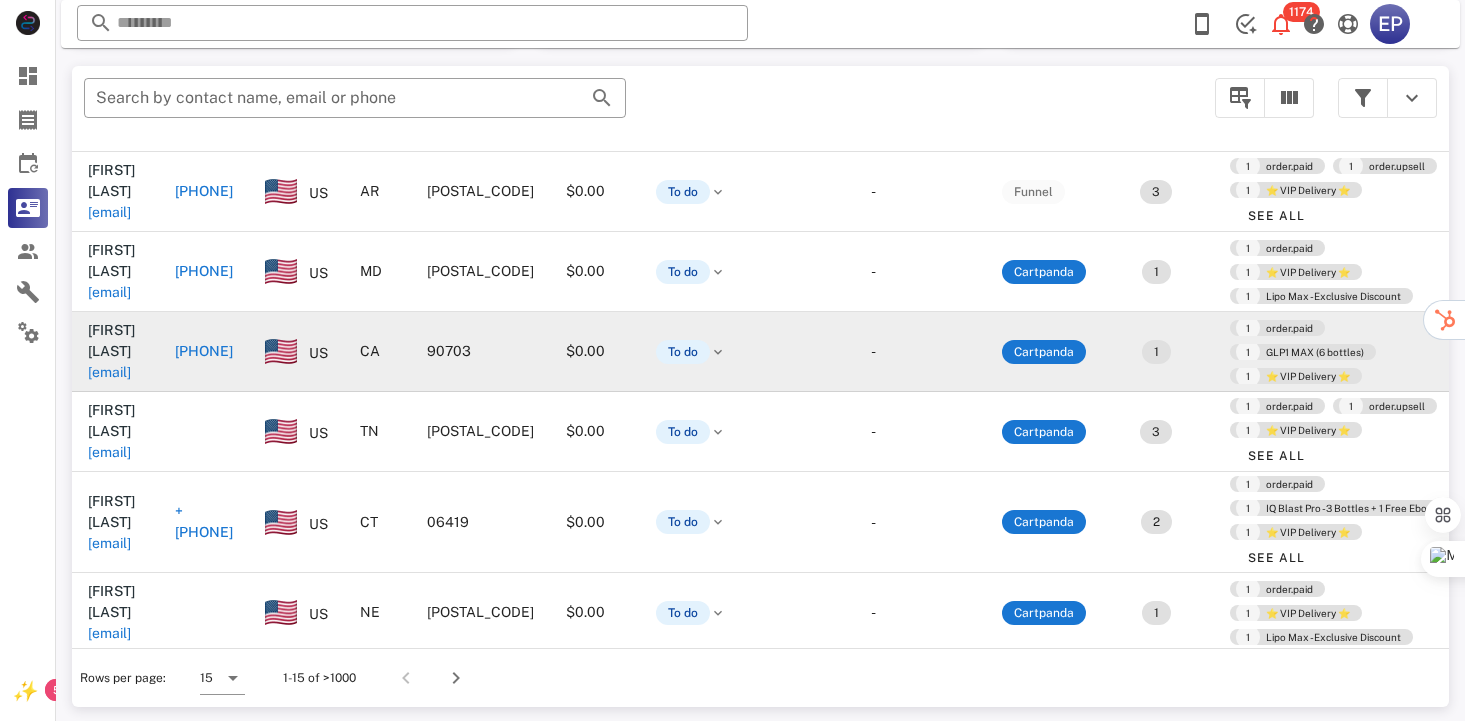 click on "[PHONE]" at bounding box center (204, 351) 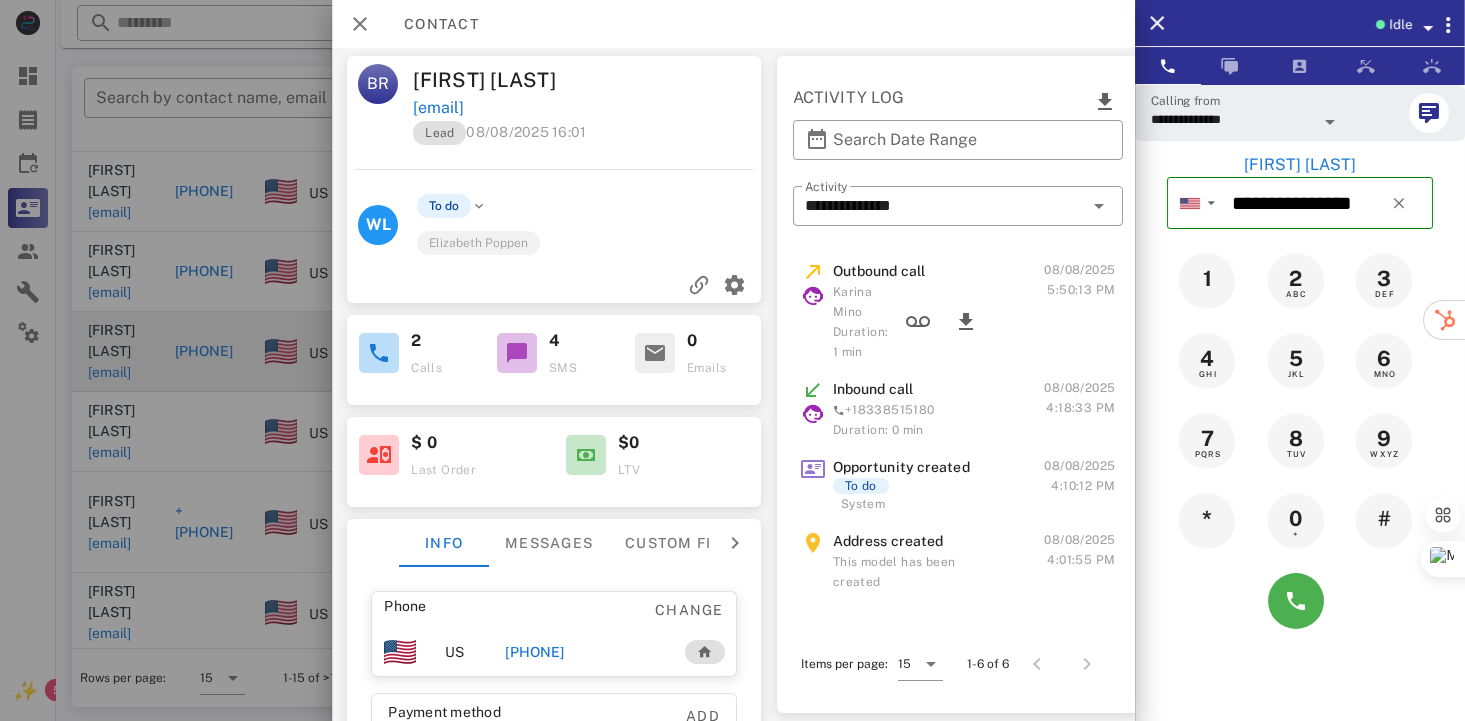 scroll, scrollTop: 0, scrollLeft: 250, axis: horizontal 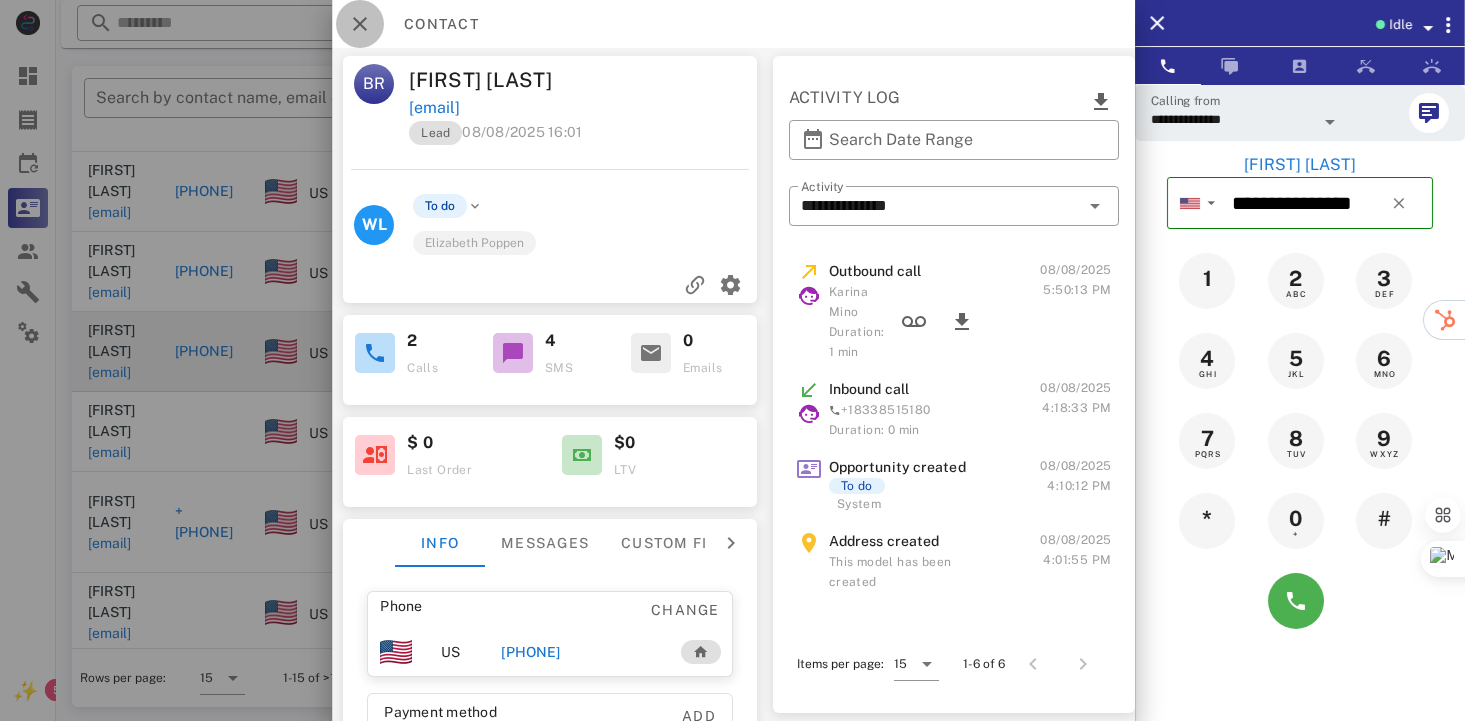 click at bounding box center (360, 24) 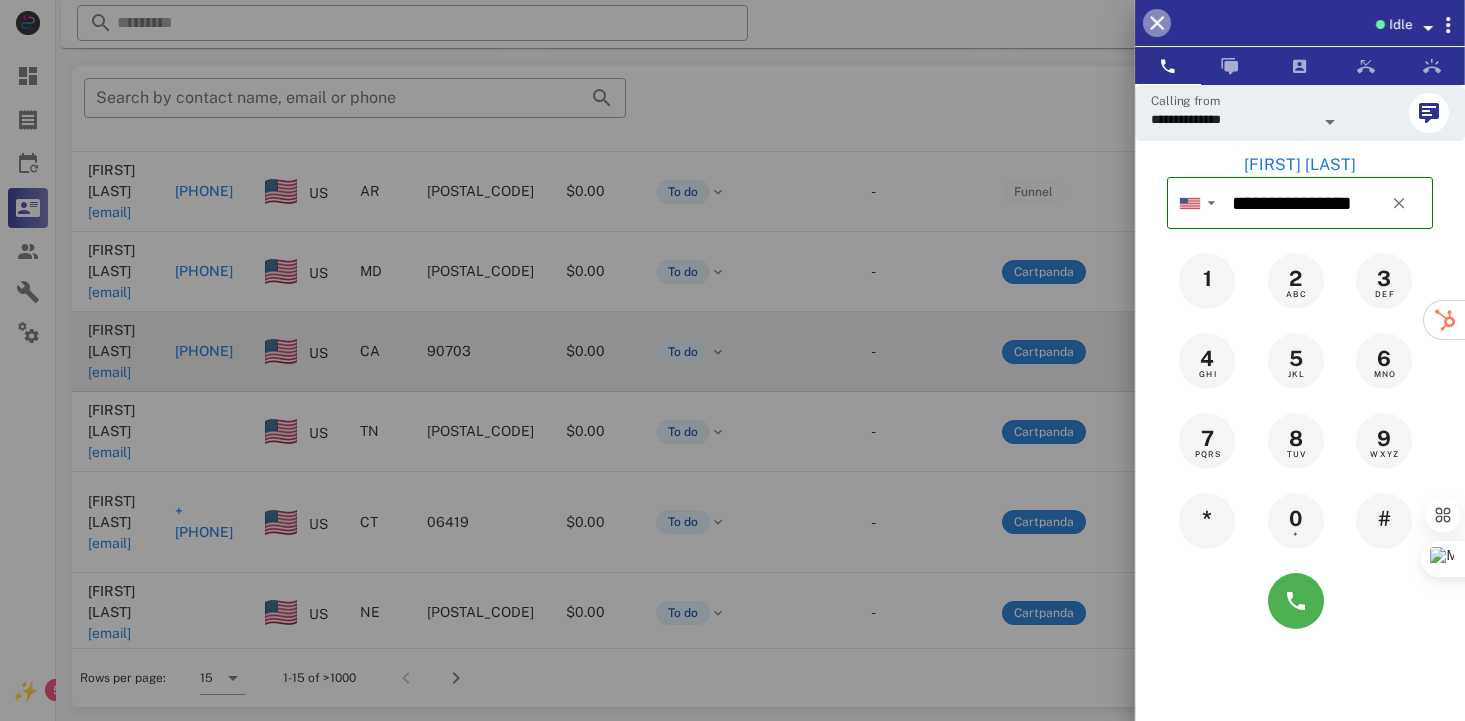 click at bounding box center (1157, 23) 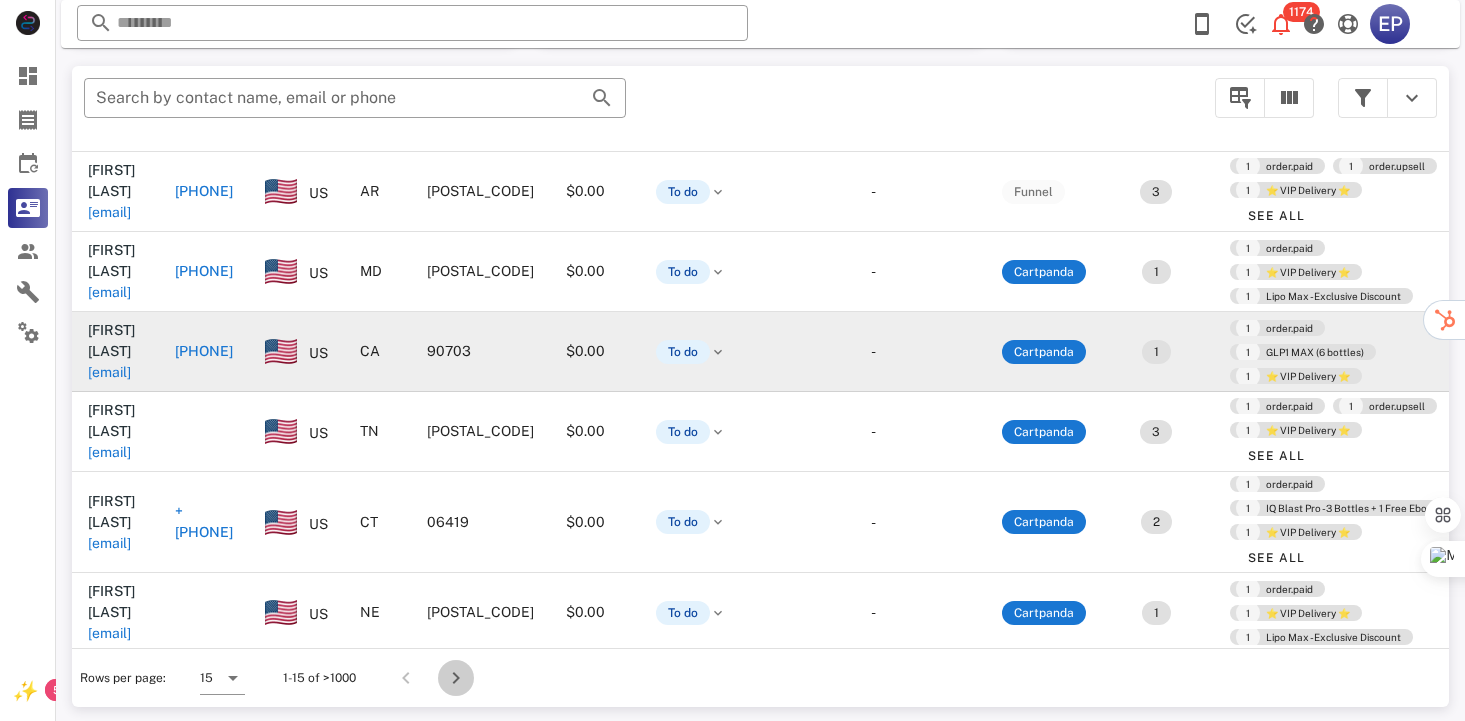 click at bounding box center (456, 678) 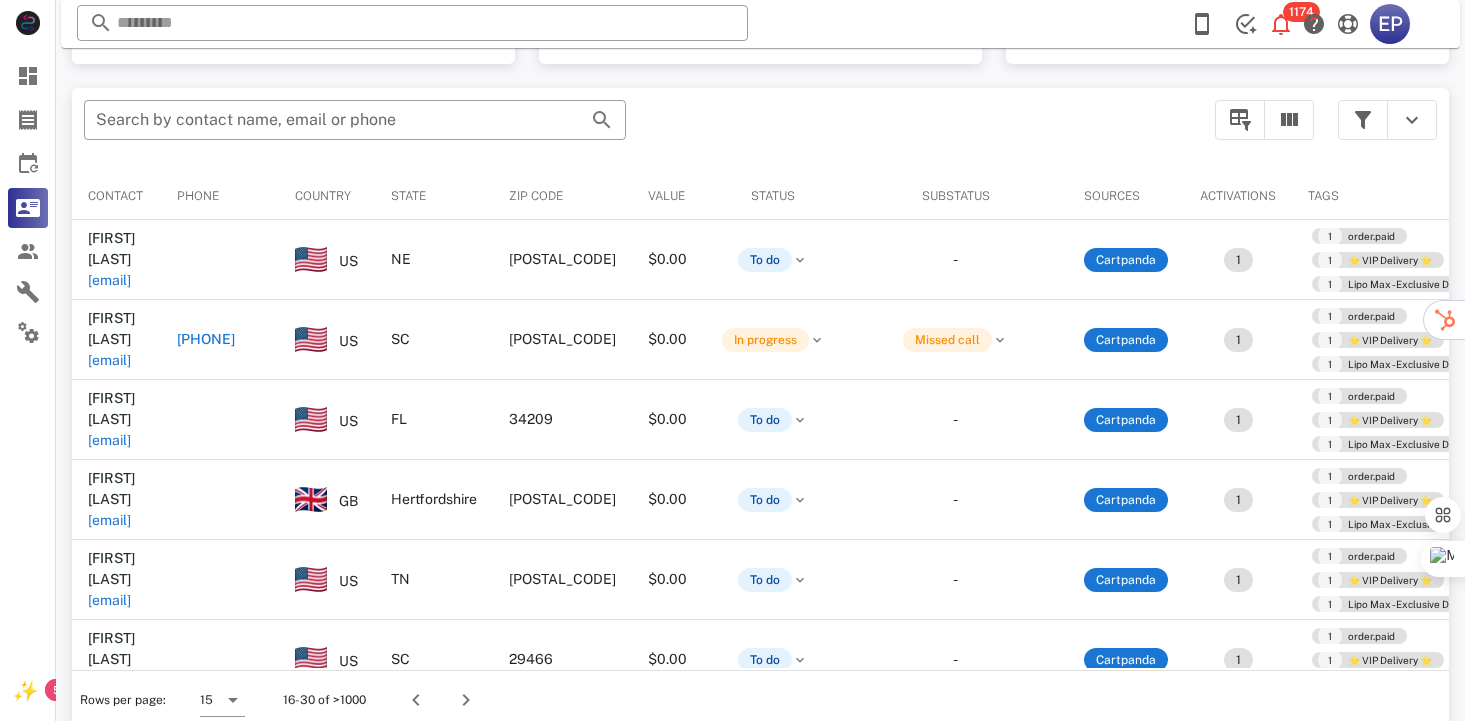 scroll, scrollTop: 378, scrollLeft: 0, axis: vertical 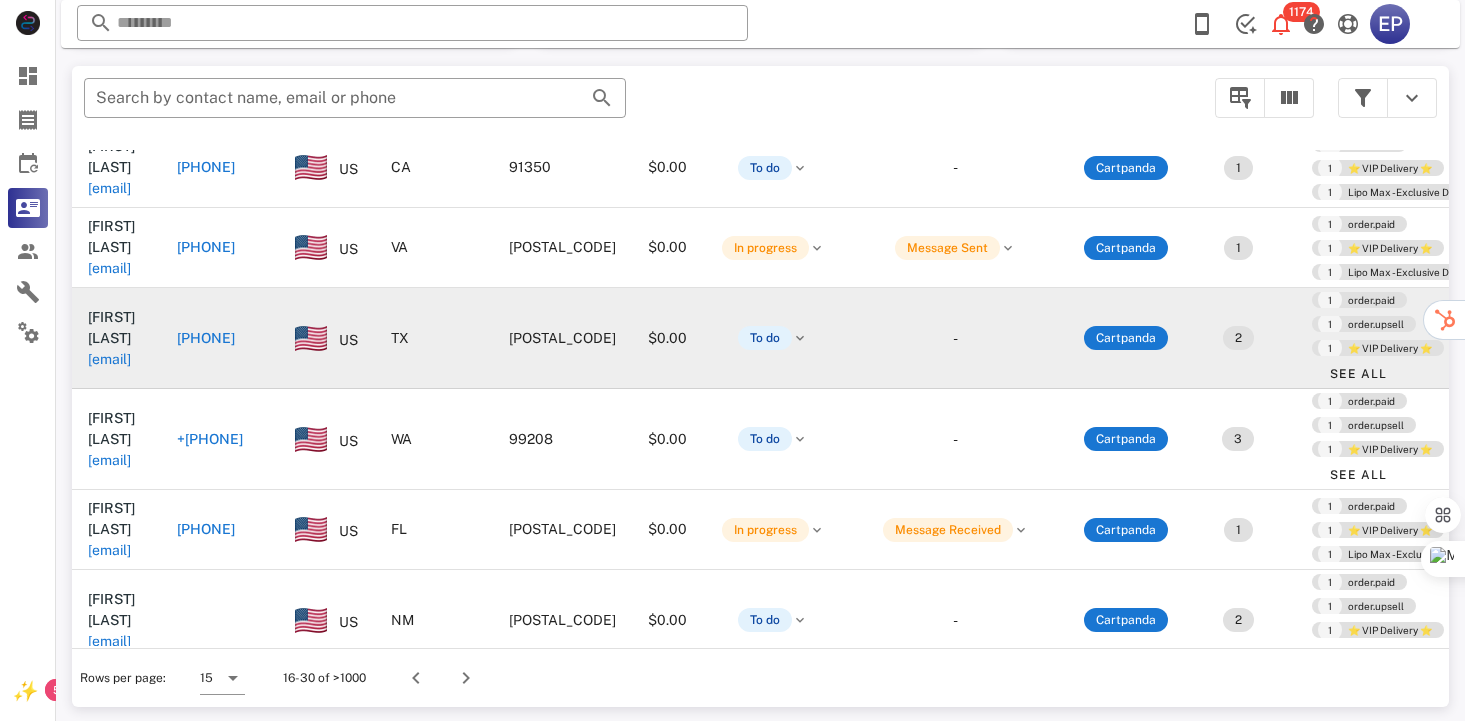 click on "[PHONE]" at bounding box center (206, 338) 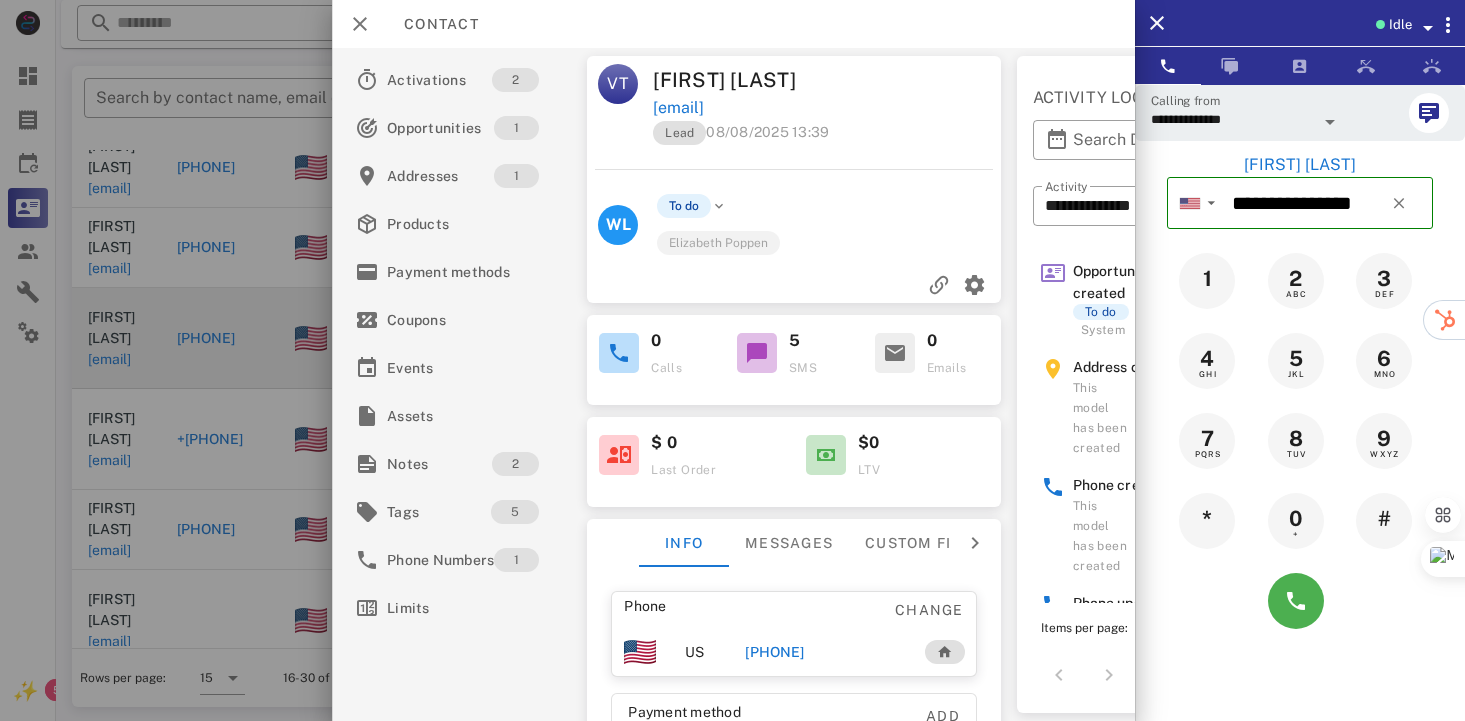 scroll, scrollTop: 0, scrollLeft: 0, axis: both 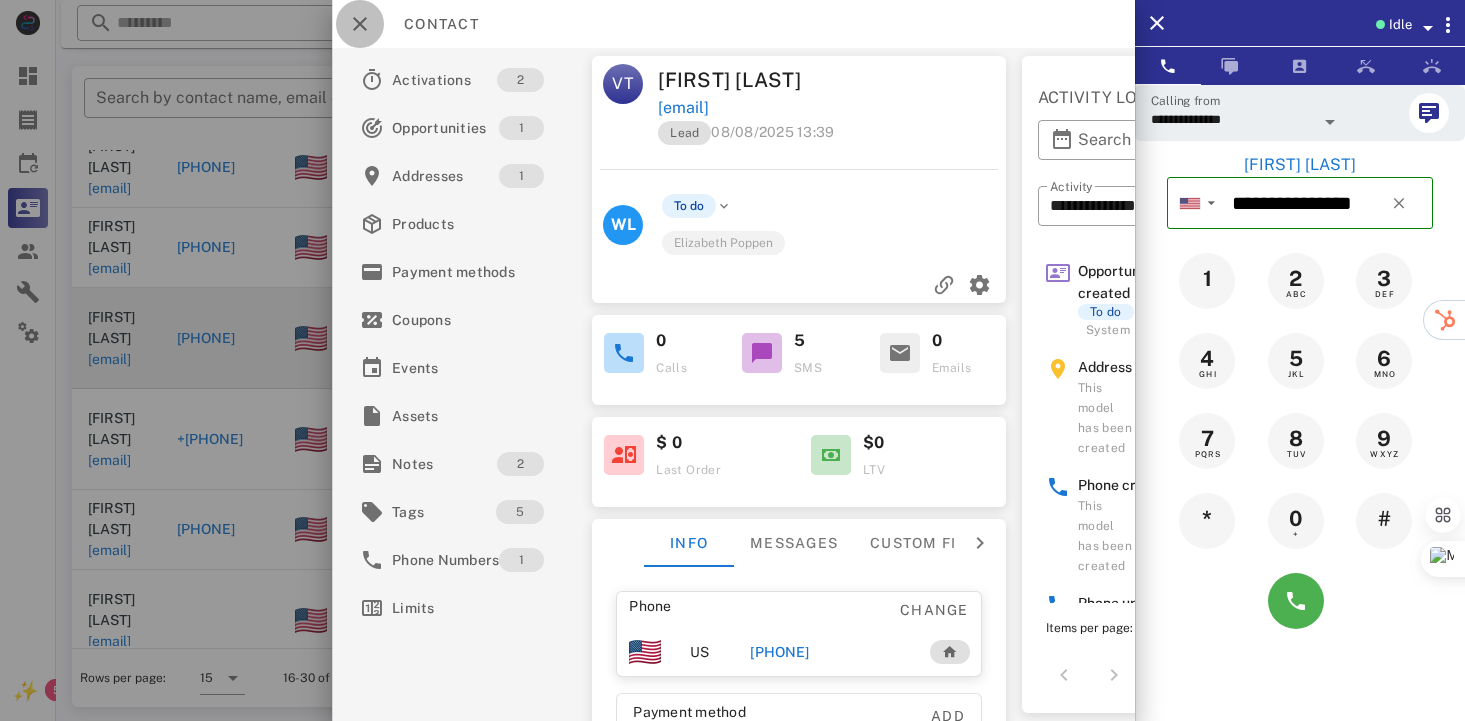 click at bounding box center (360, 24) 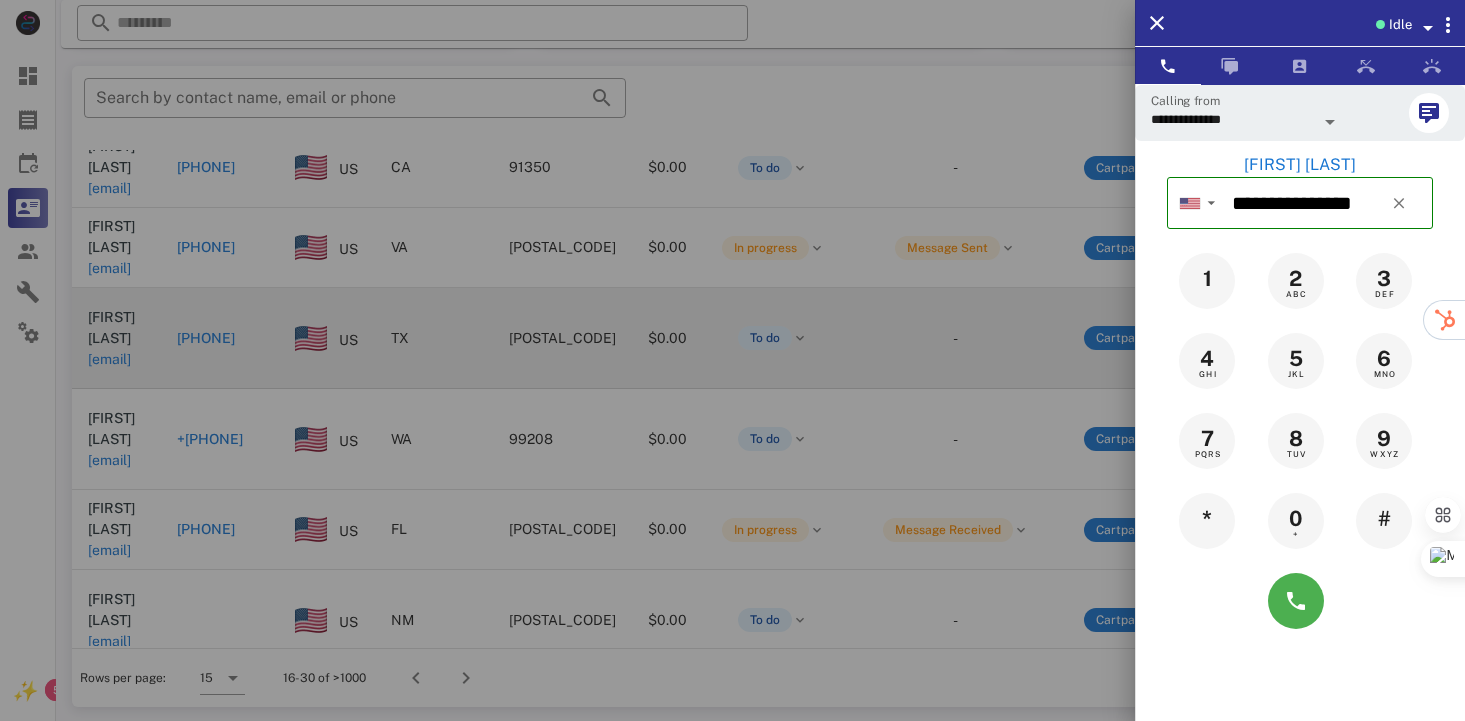 click at bounding box center [732, 360] 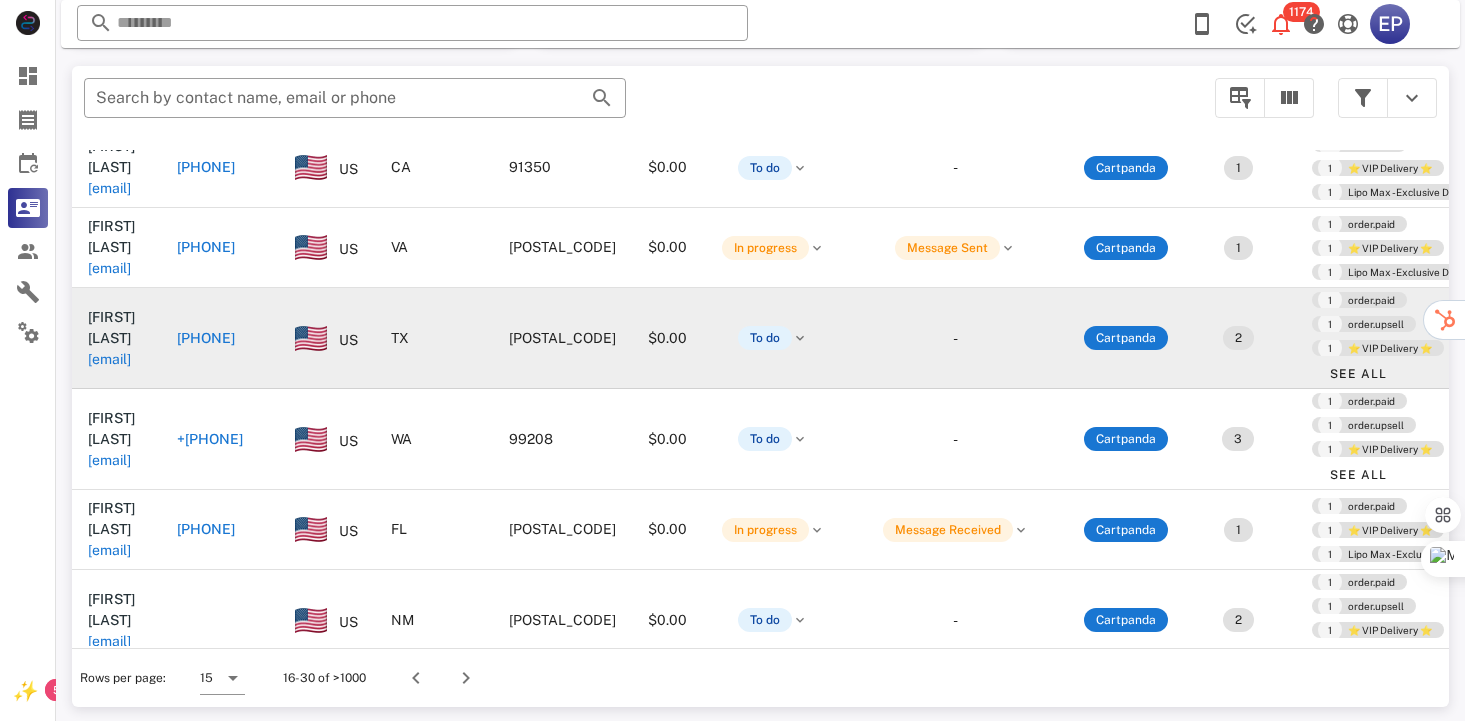 type 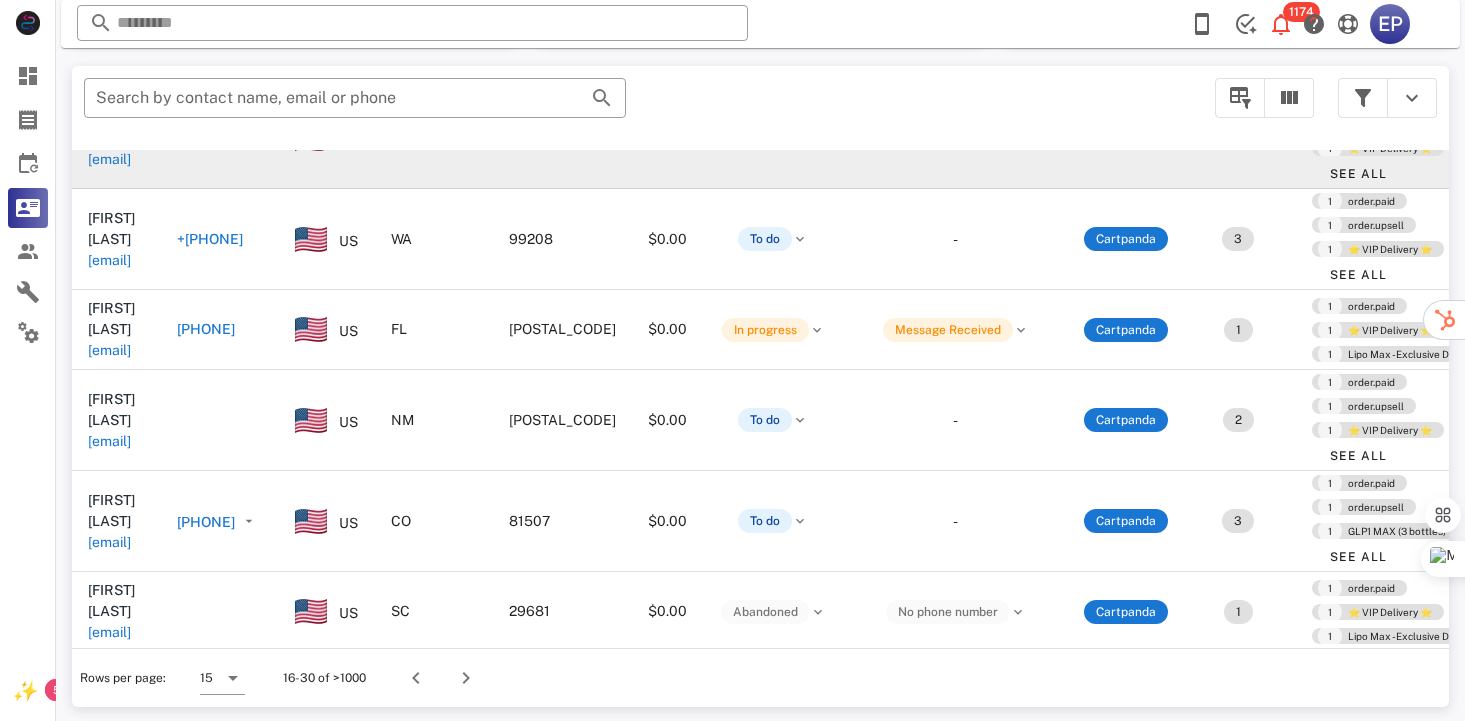 scroll, scrollTop: 772, scrollLeft: 0, axis: vertical 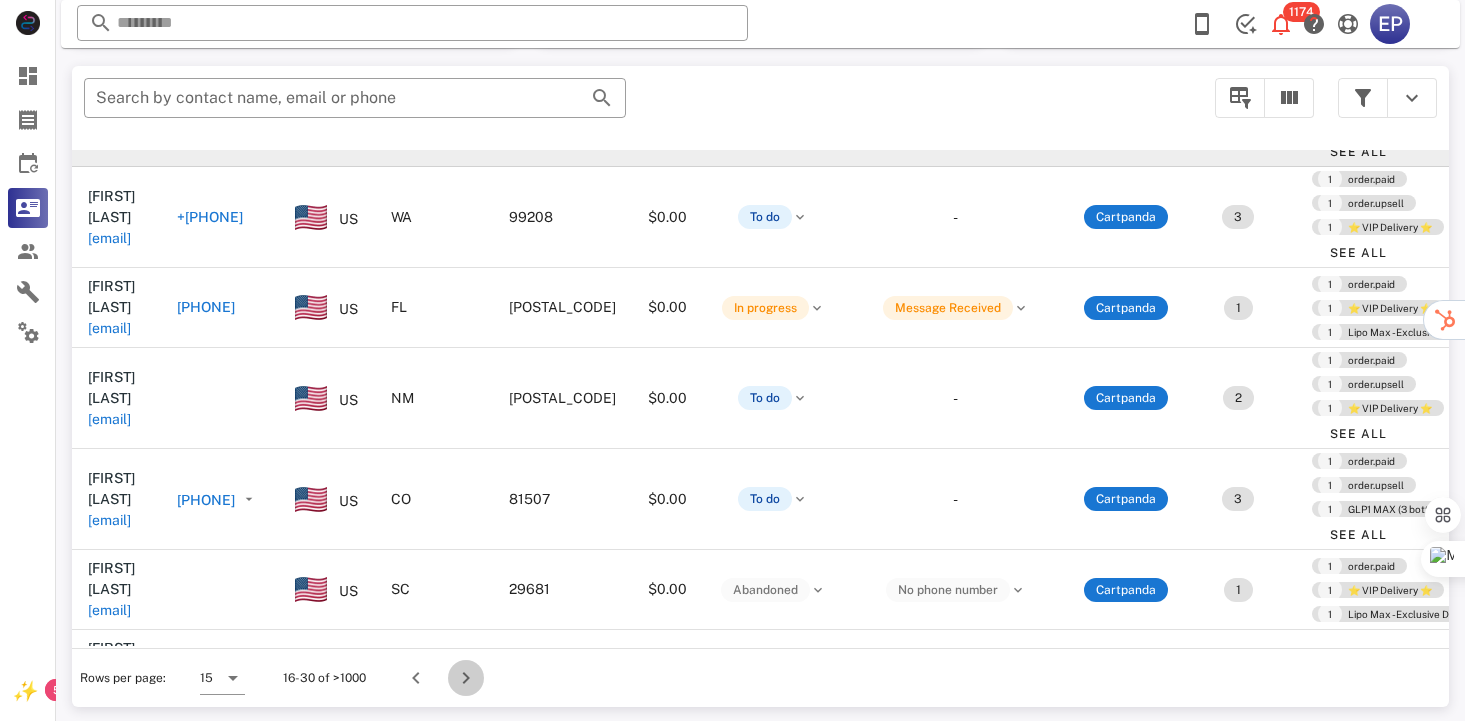 click at bounding box center (466, 678) 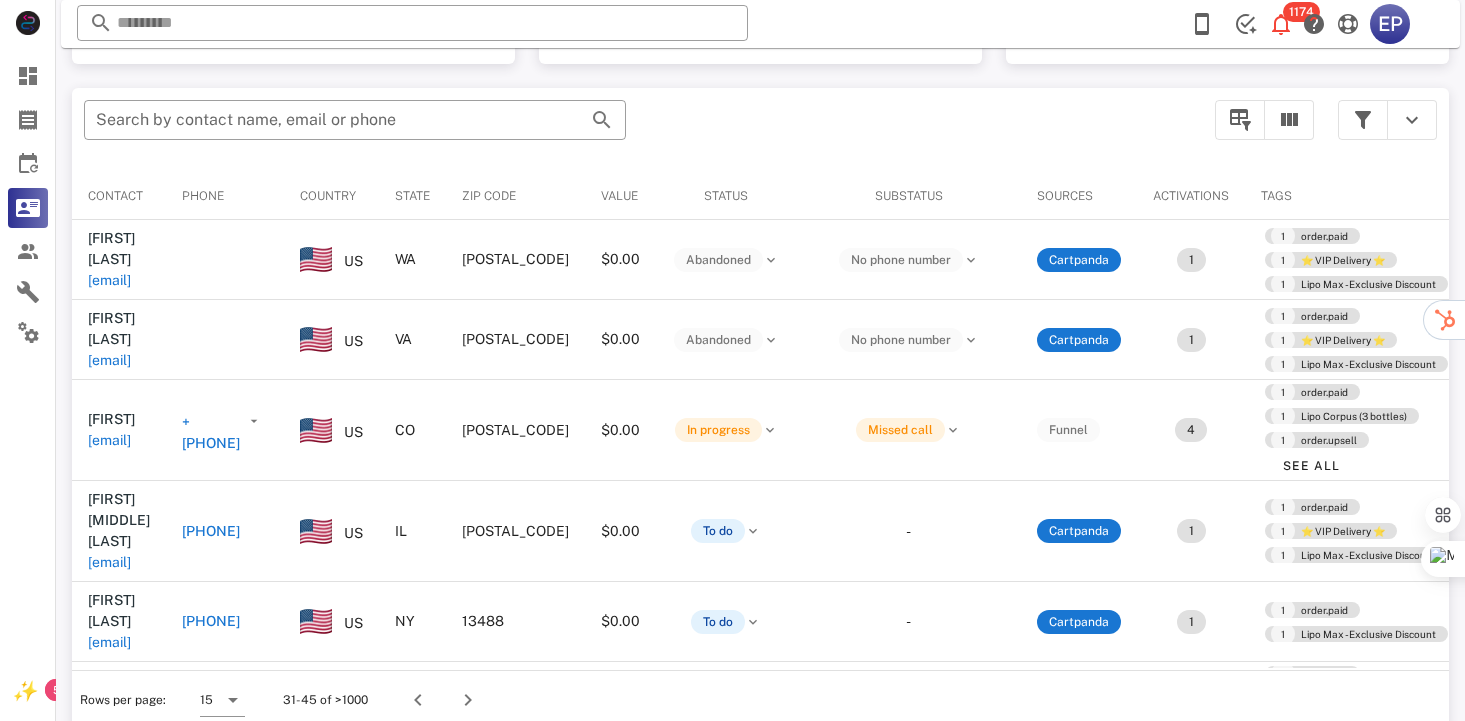 scroll, scrollTop: 378, scrollLeft: 0, axis: vertical 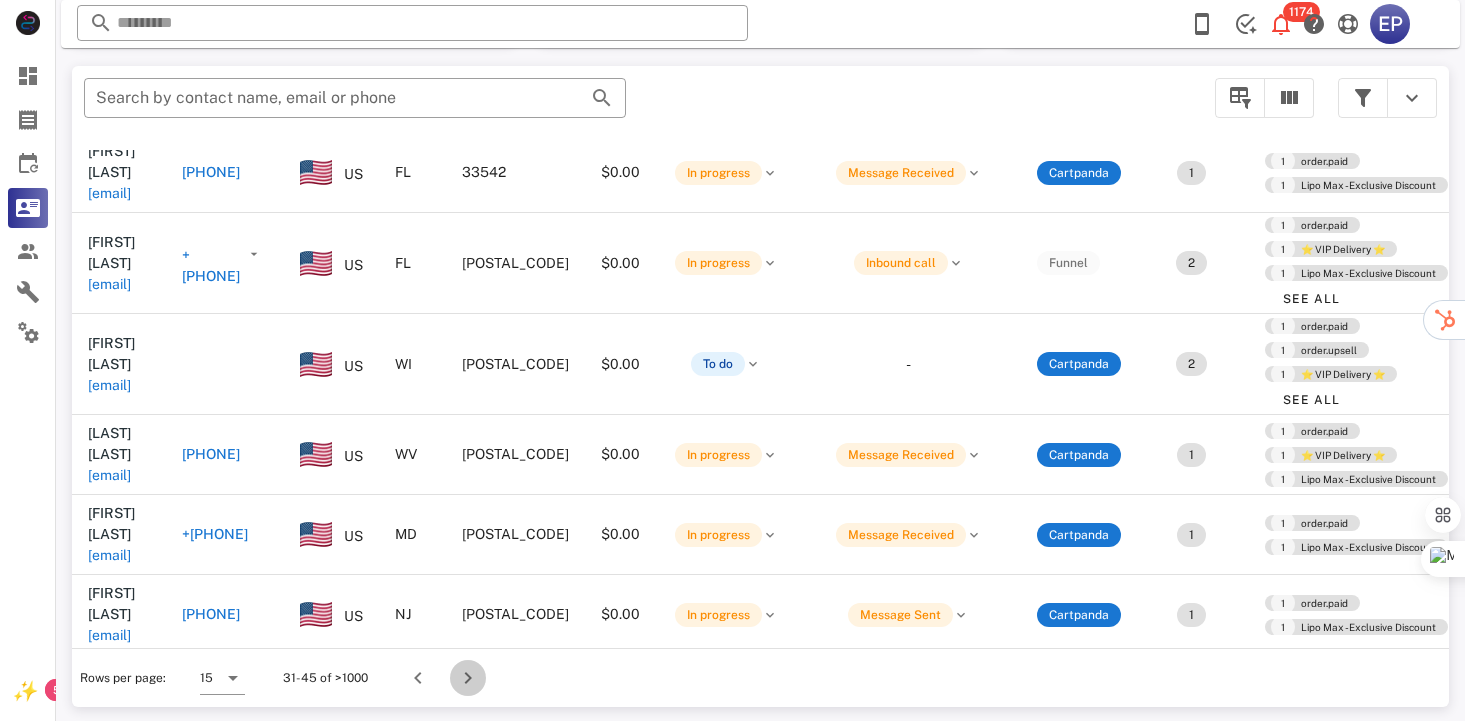 click at bounding box center [468, 678] 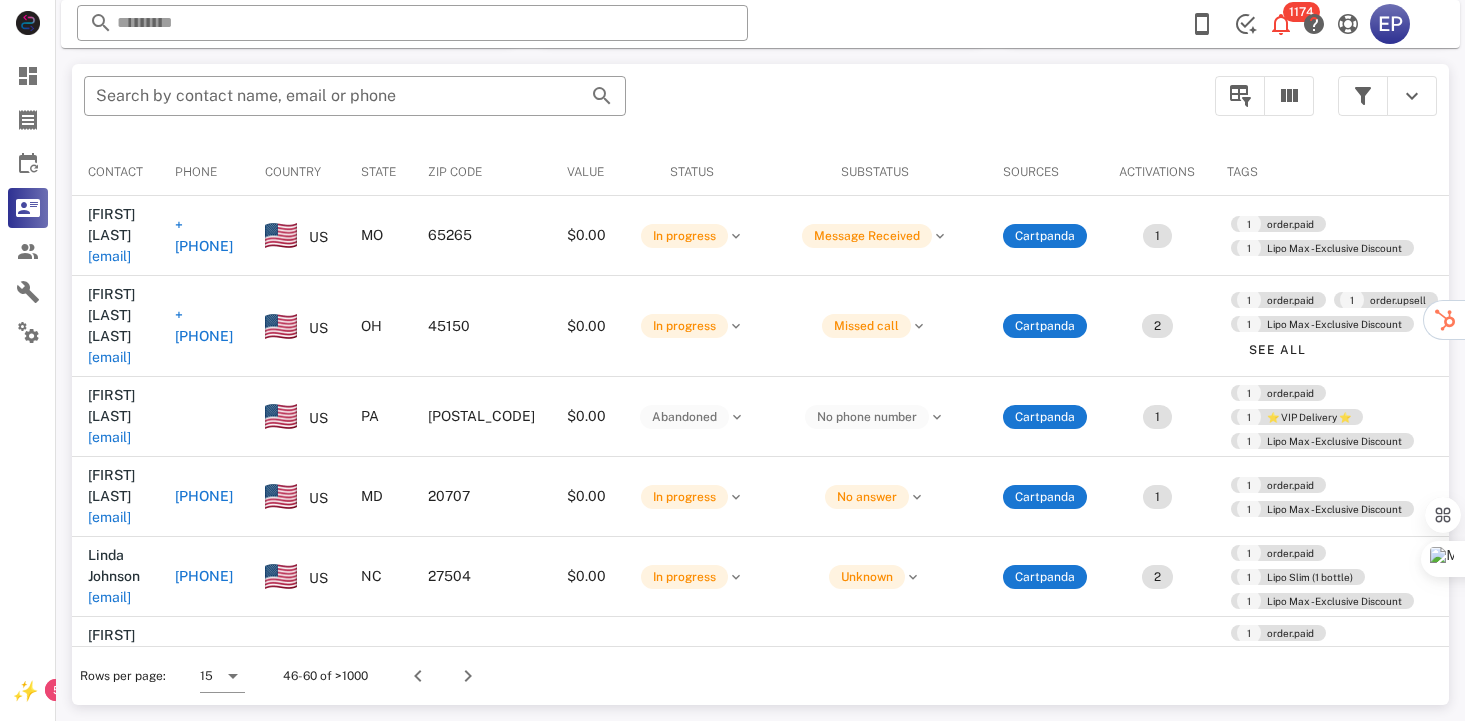 scroll, scrollTop: 378, scrollLeft: 0, axis: vertical 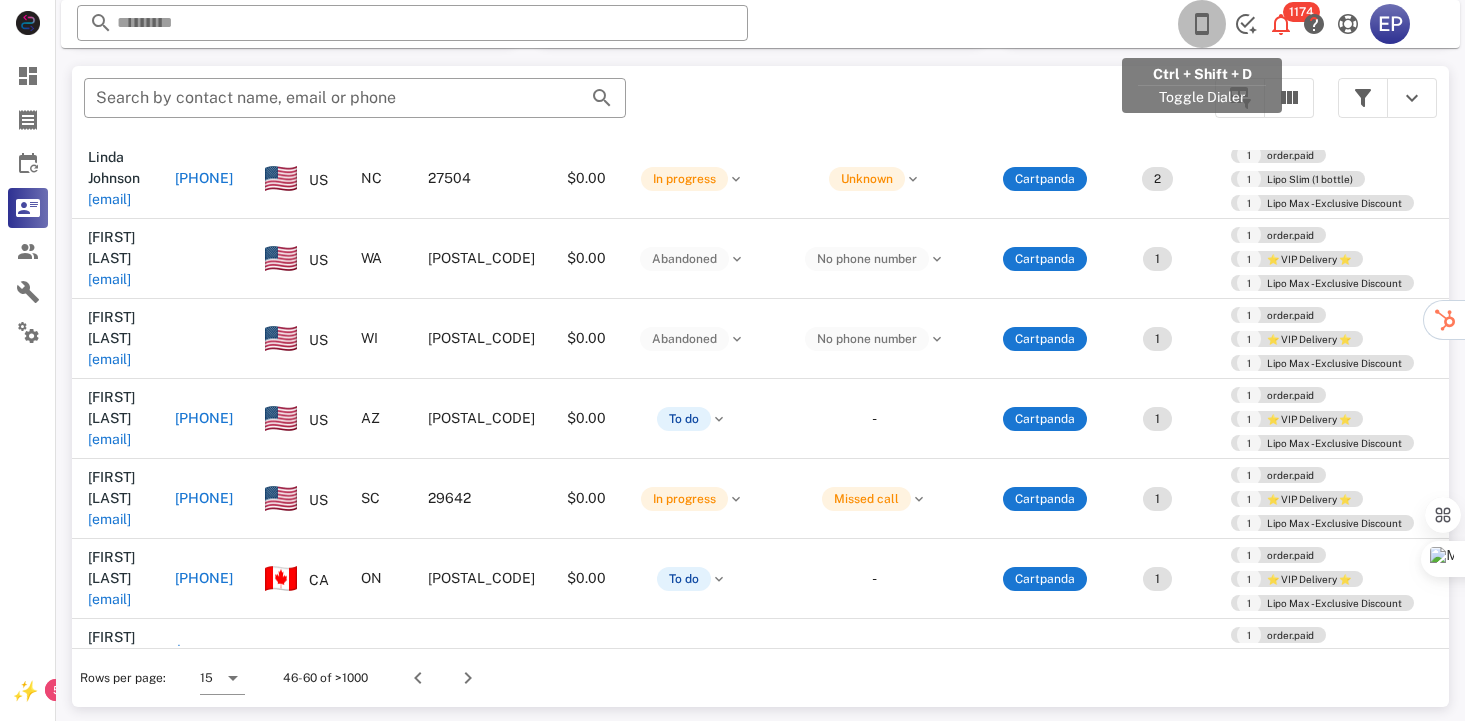 click at bounding box center [1202, 24] 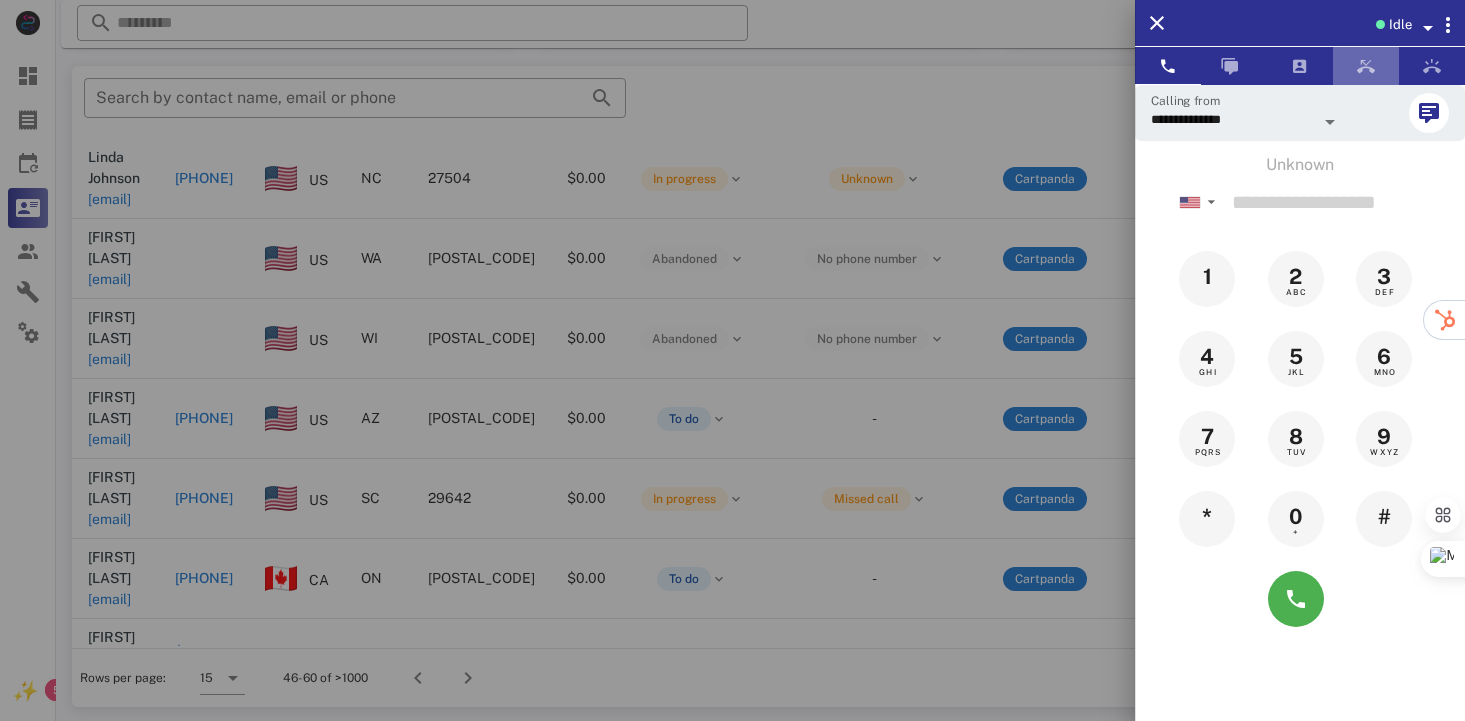 click at bounding box center (1366, 66) 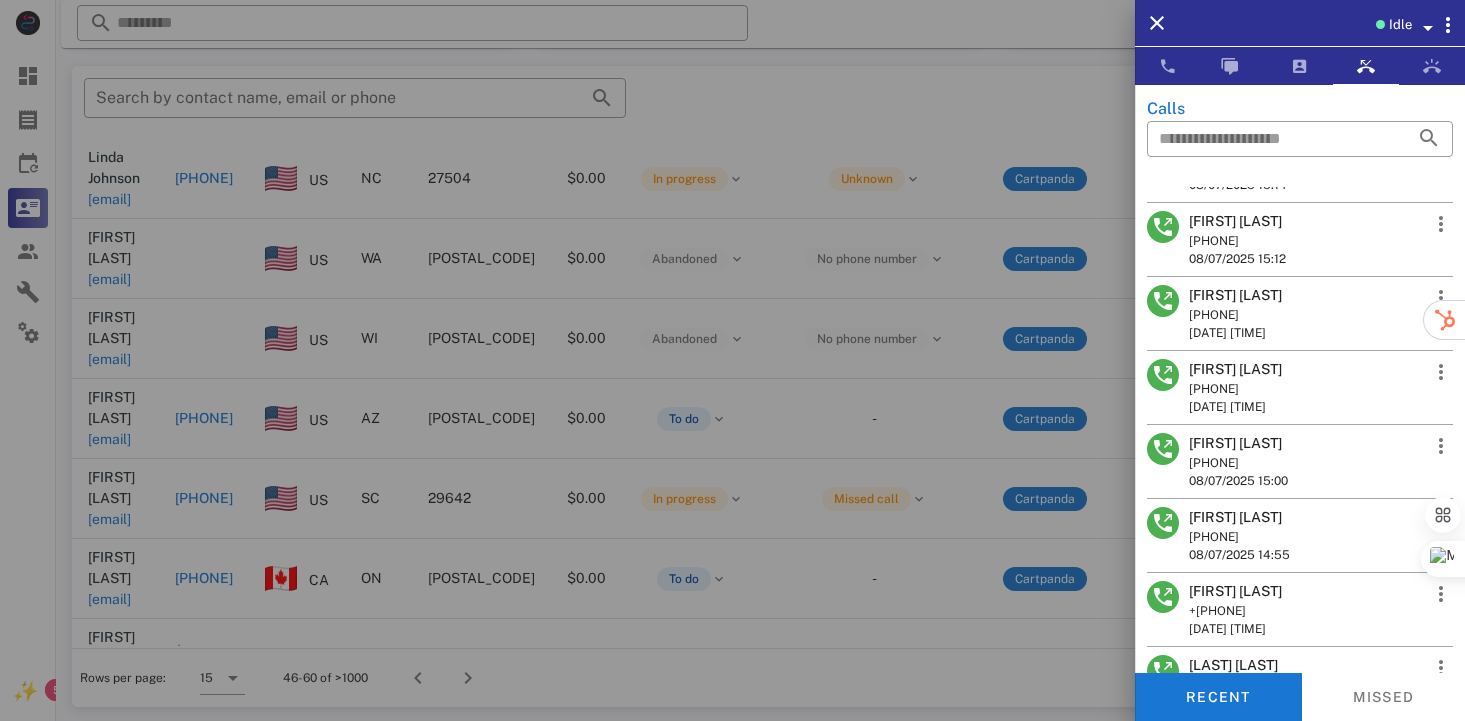 scroll, scrollTop: 1530, scrollLeft: 0, axis: vertical 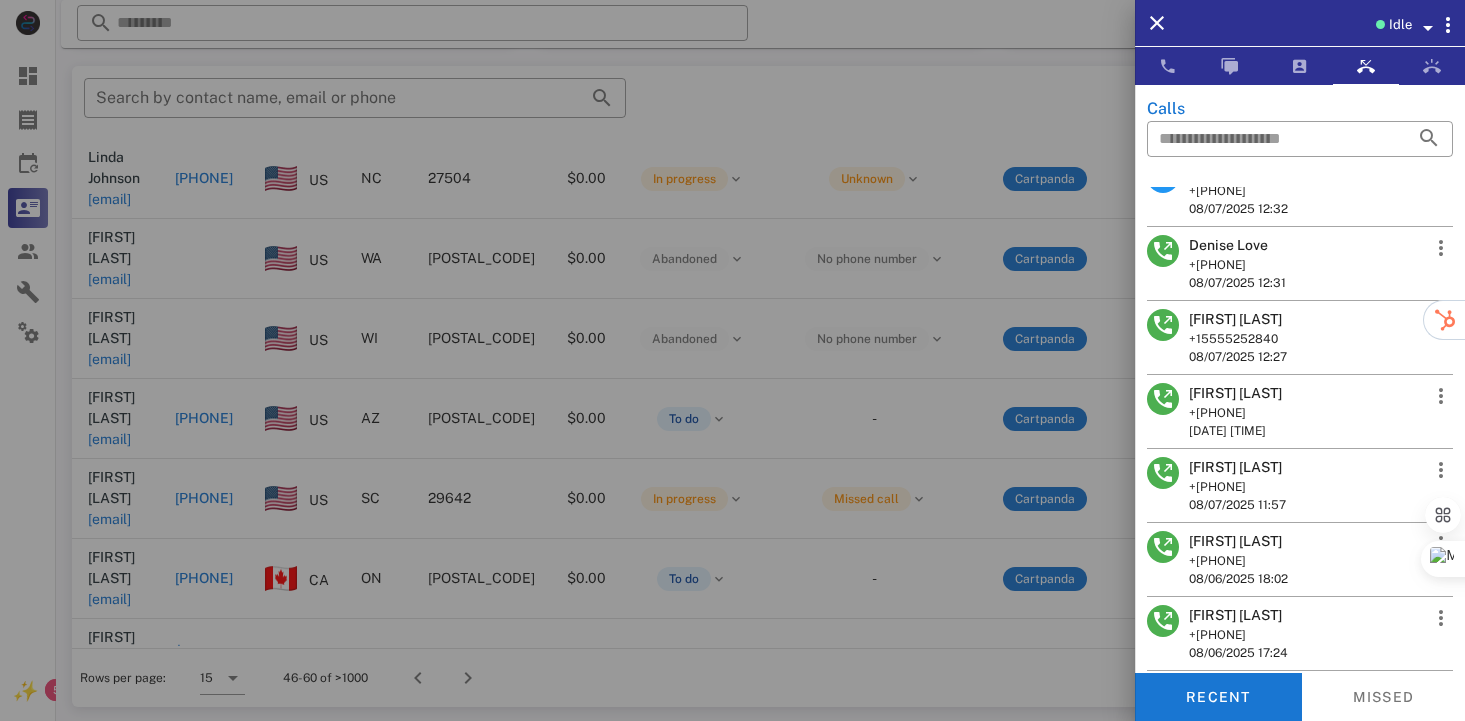 click on "[FIRST] [LAST]" at bounding box center [1237, 467] 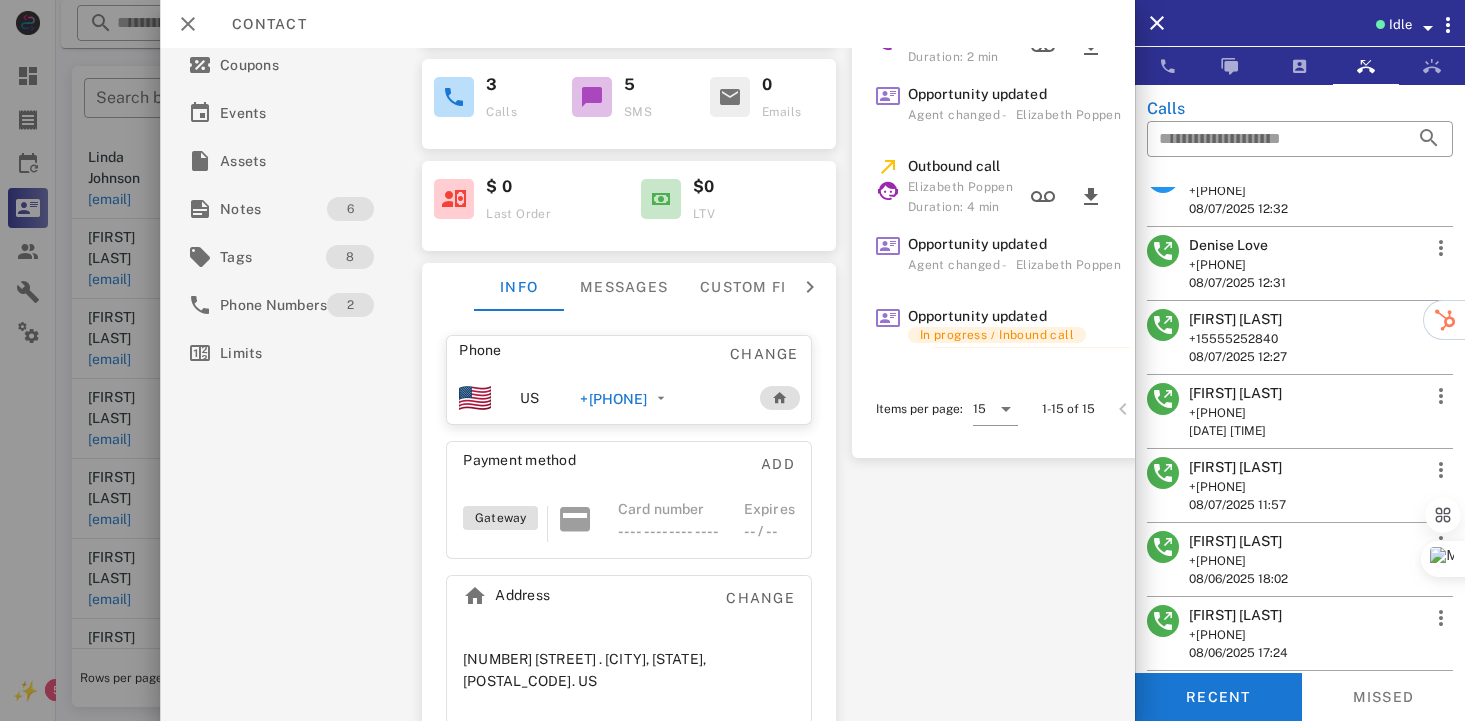 scroll, scrollTop: 297, scrollLeft: 0, axis: vertical 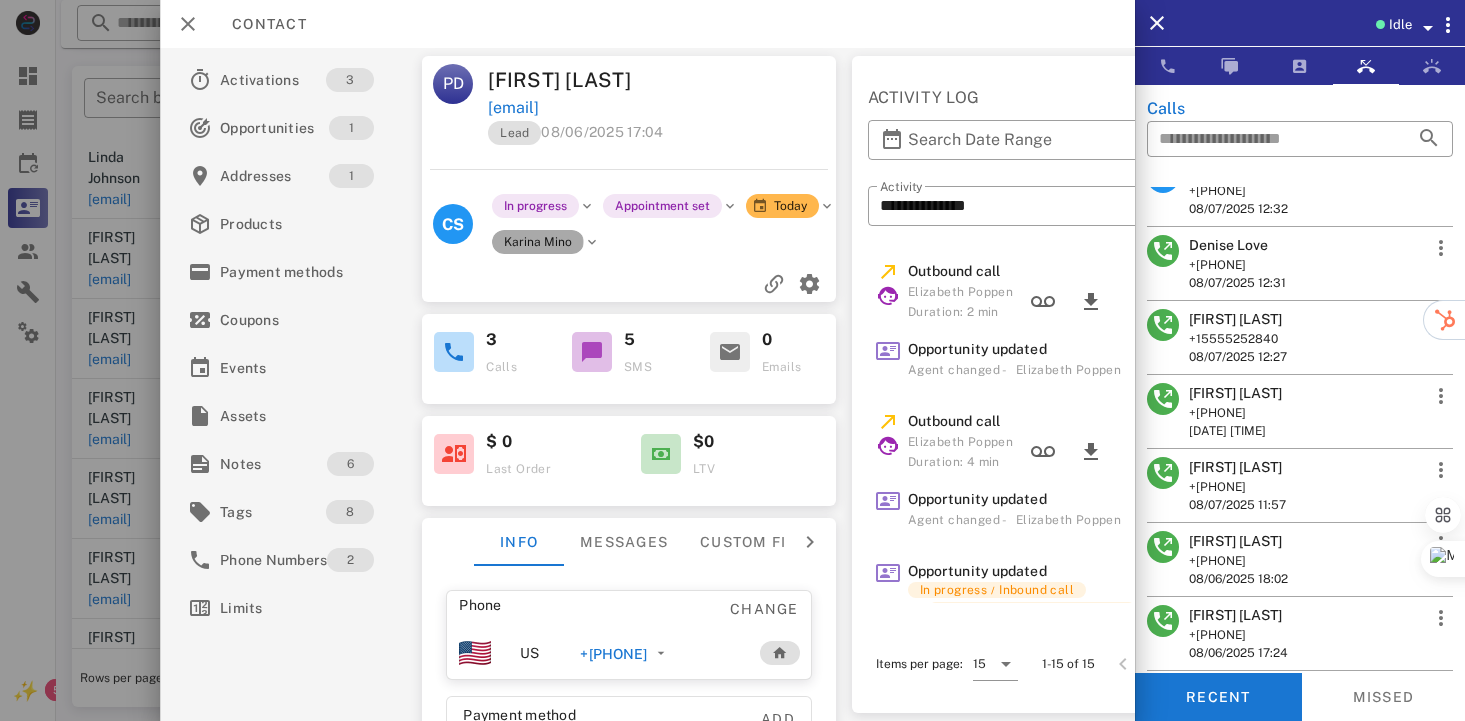 click on "Karina Mino" at bounding box center [539, 242] 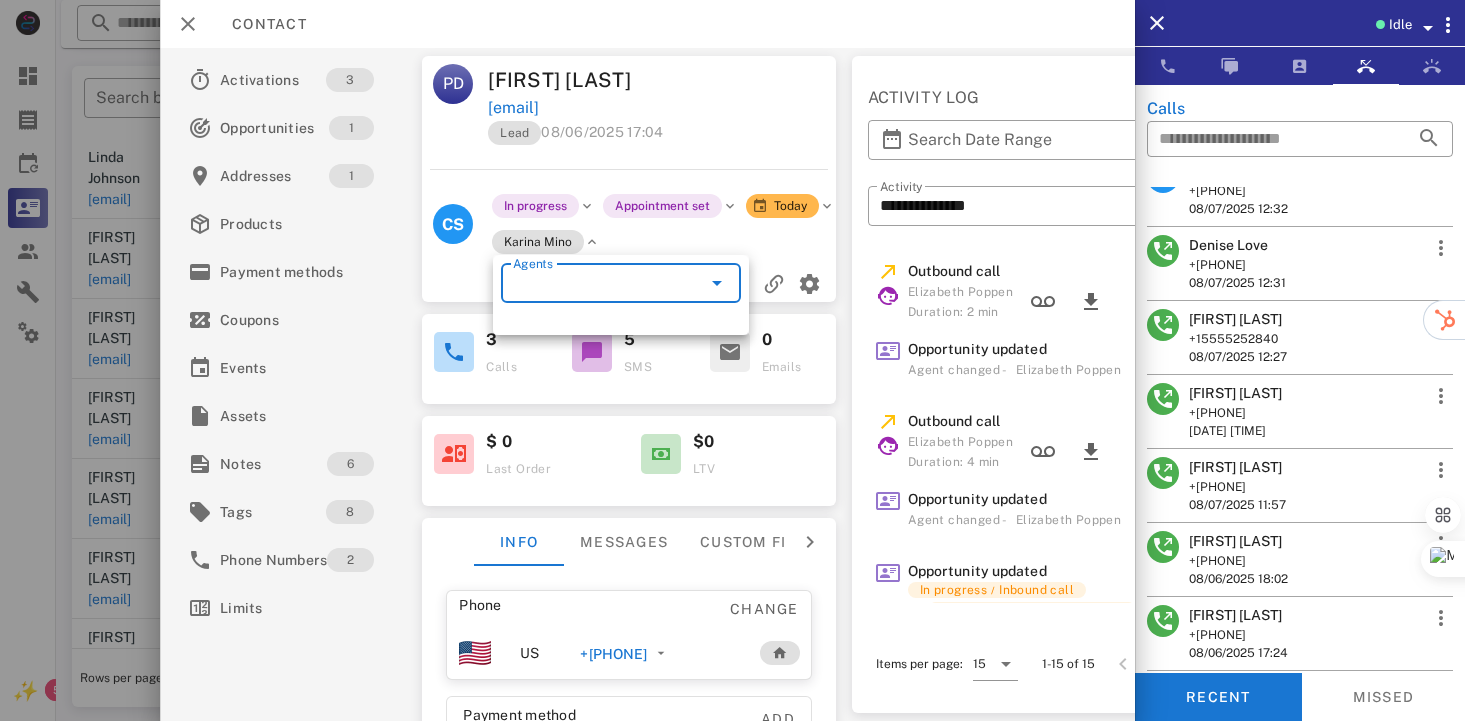 click on "Agents" at bounding box center (593, 283) 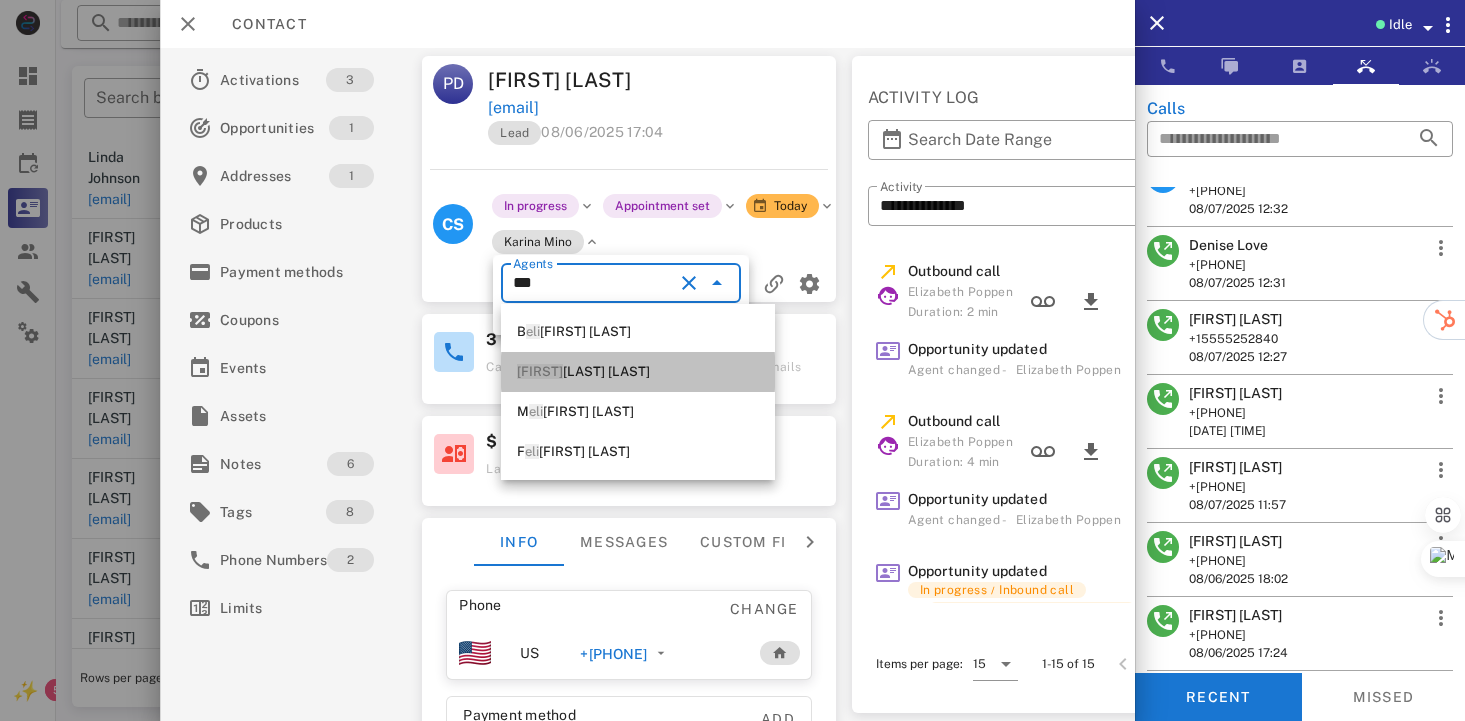 click on "Eli zabeth Poppen" at bounding box center [638, 372] 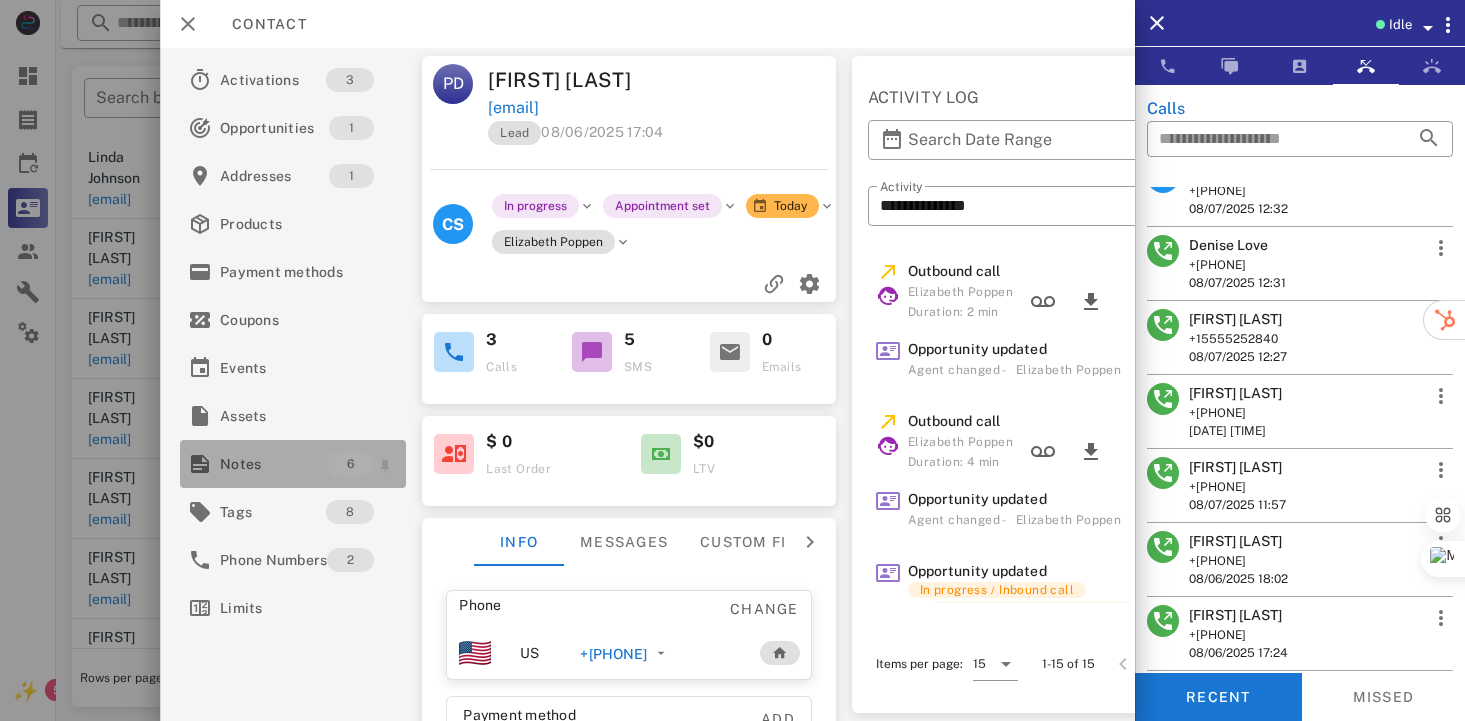 click on "Notes" at bounding box center [273, 464] 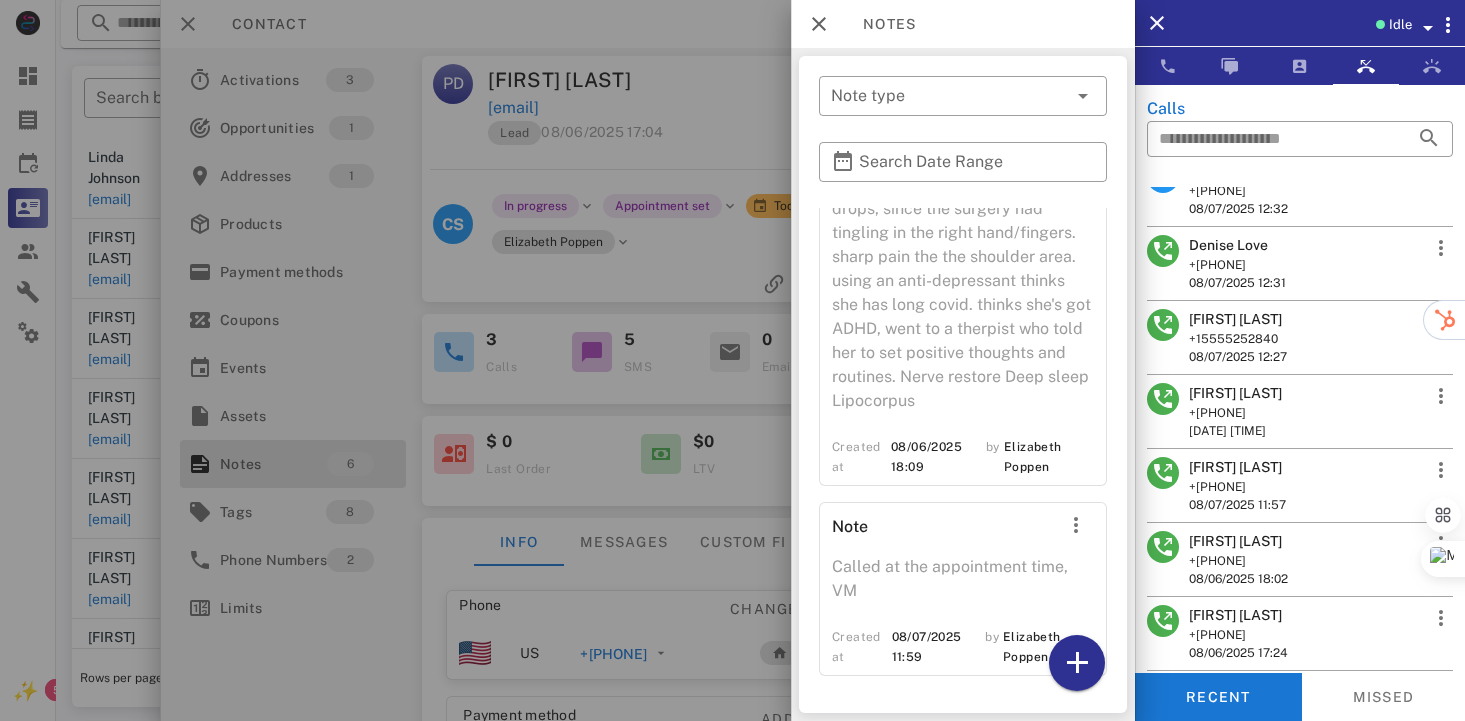 scroll, scrollTop: 1390, scrollLeft: 0, axis: vertical 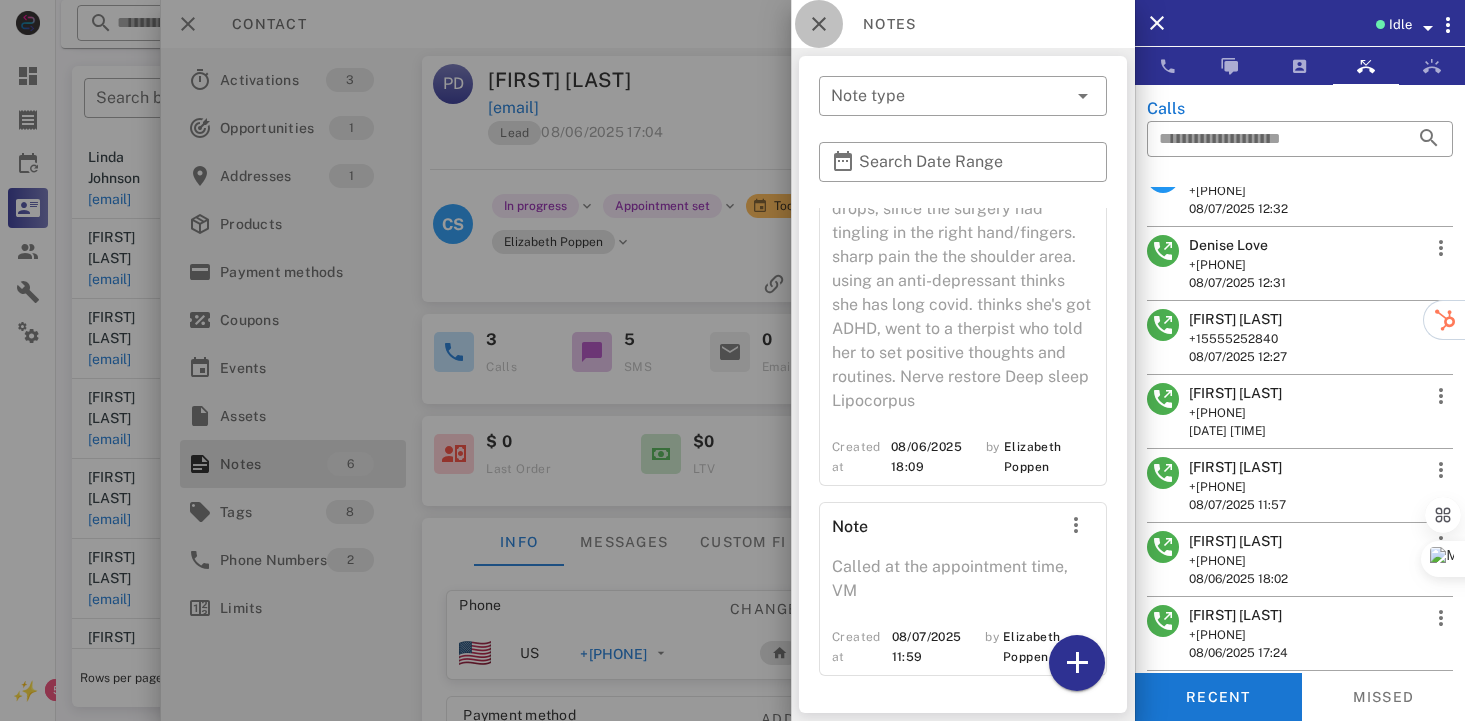 click at bounding box center (819, 24) 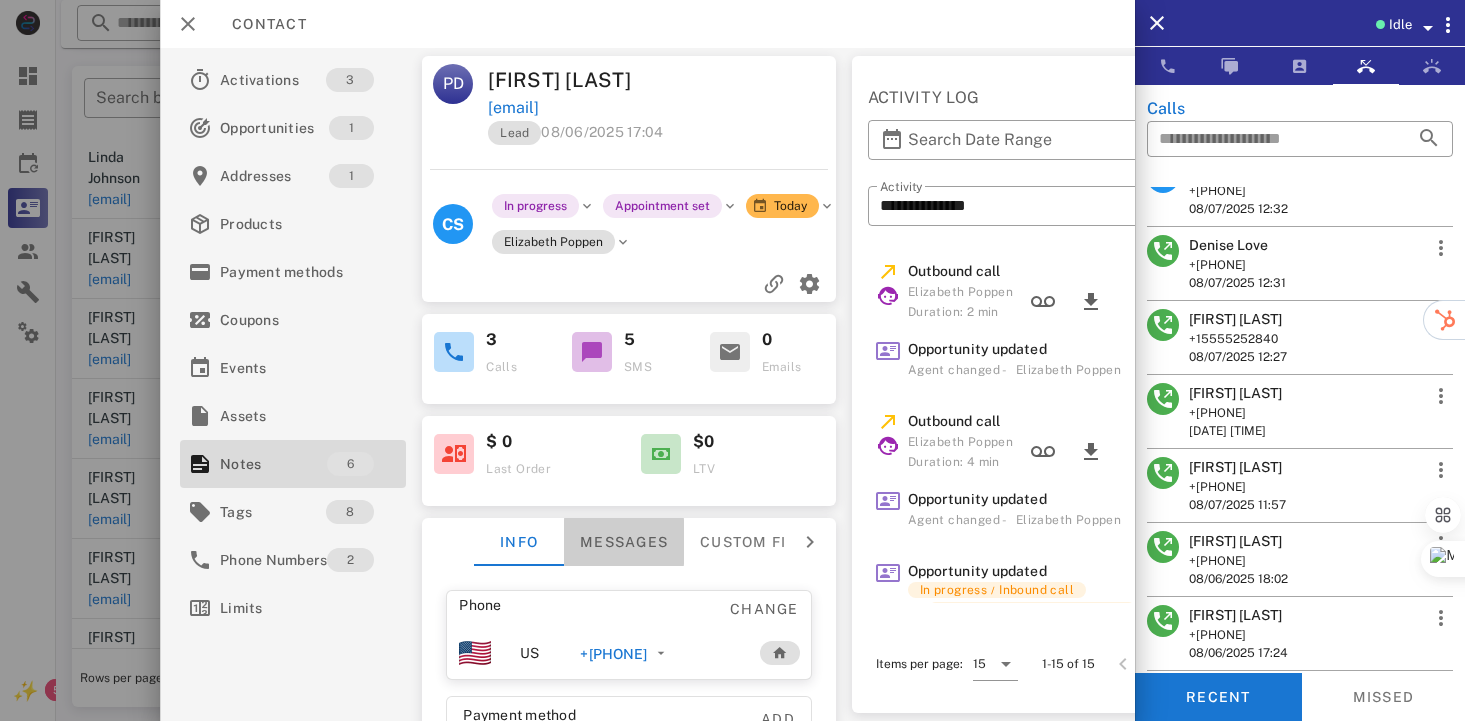 click on "Messages" at bounding box center [624, 542] 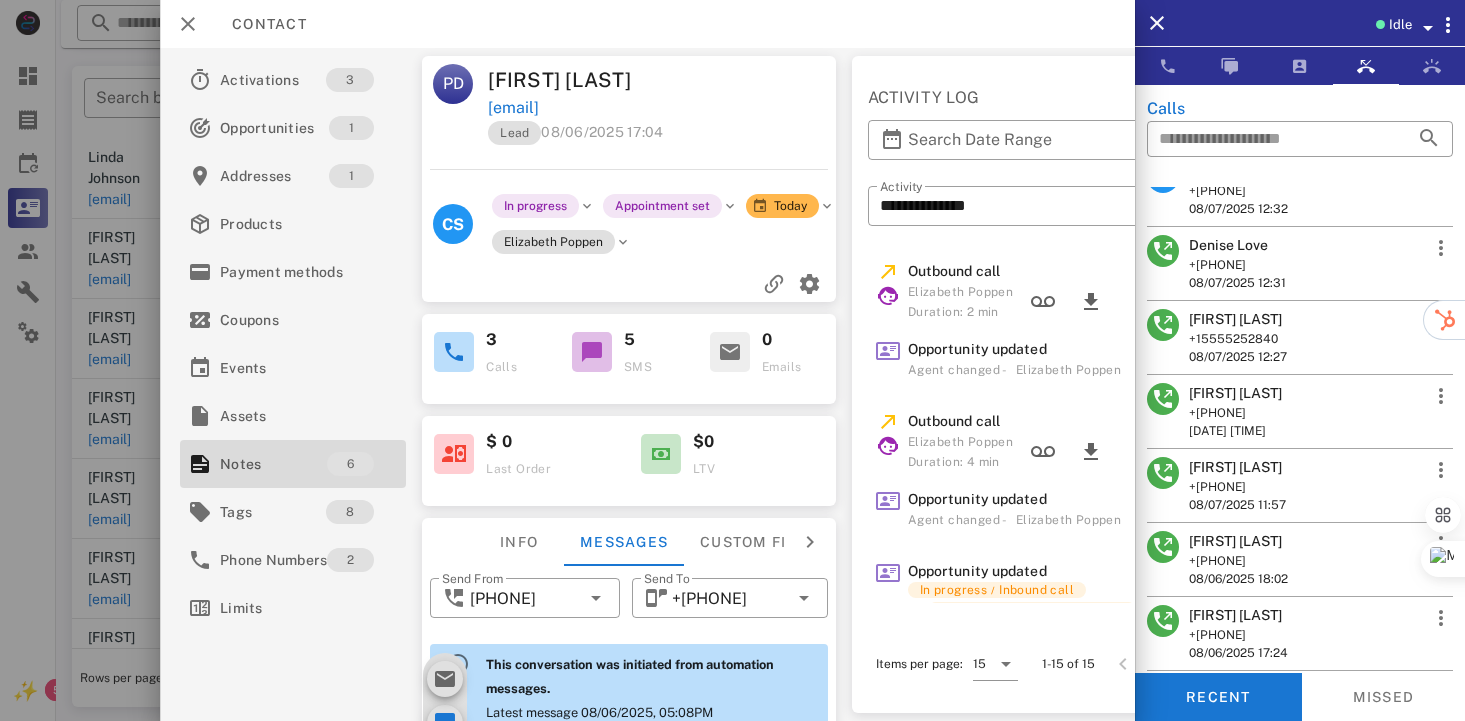 scroll, scrollTop: 801, scrollLeft: 0, axis: vertical 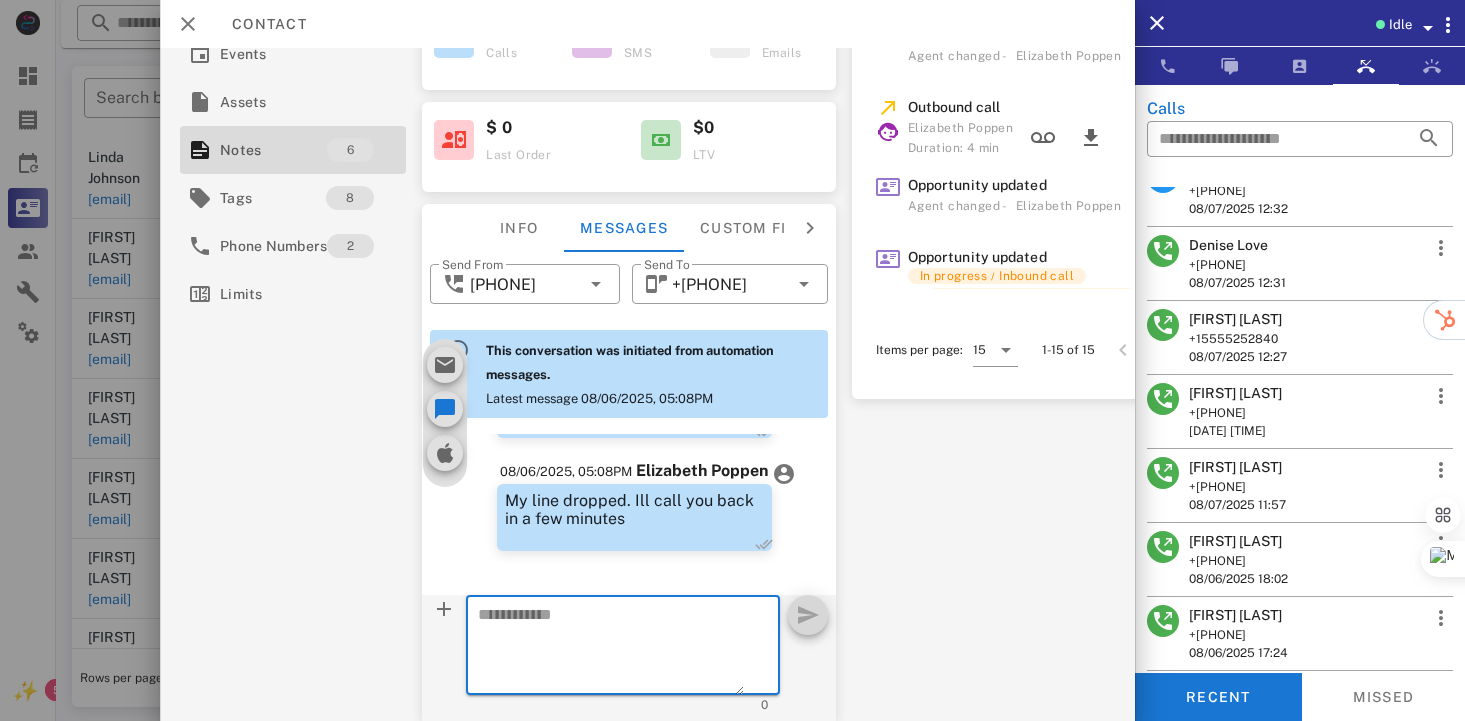click at bounding box center [611, 648] 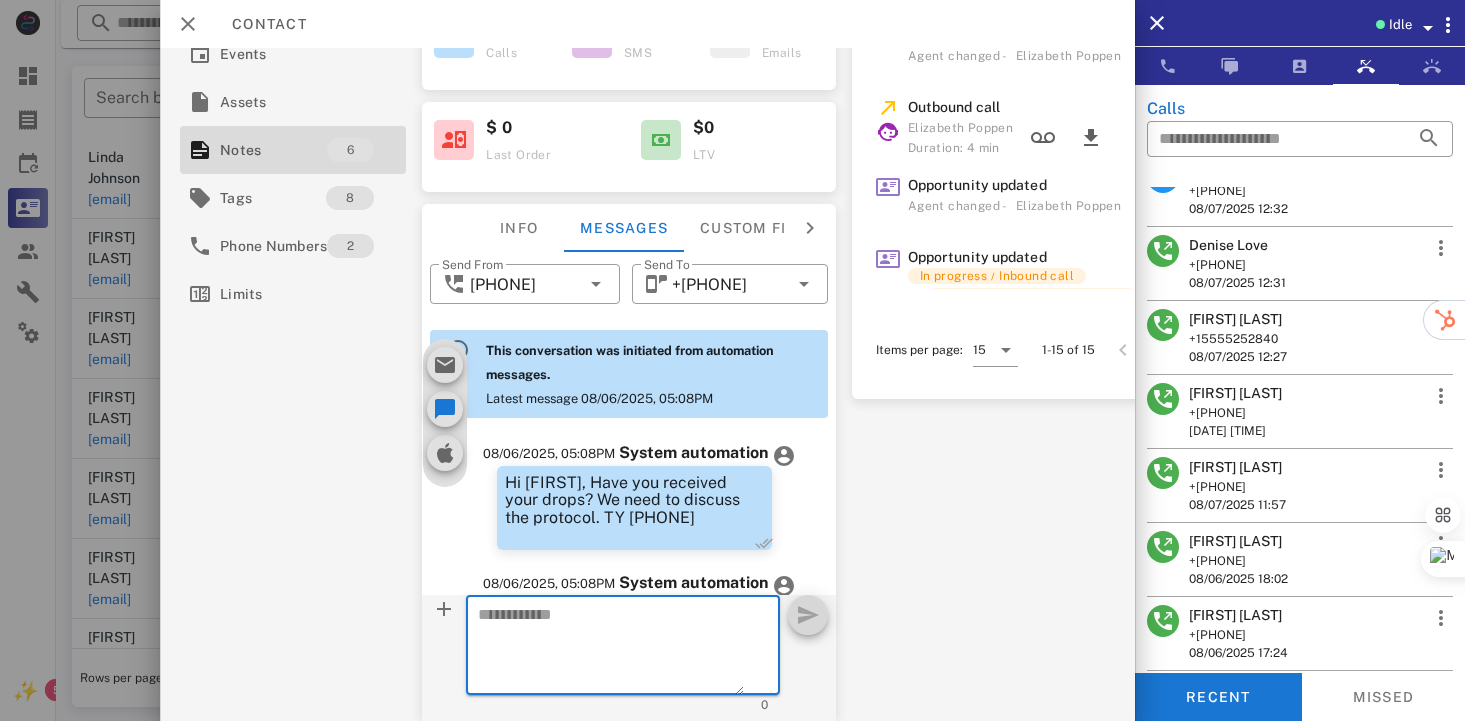 scroll, scrollTop: 511, scrollLeft: 0, axis: vertical 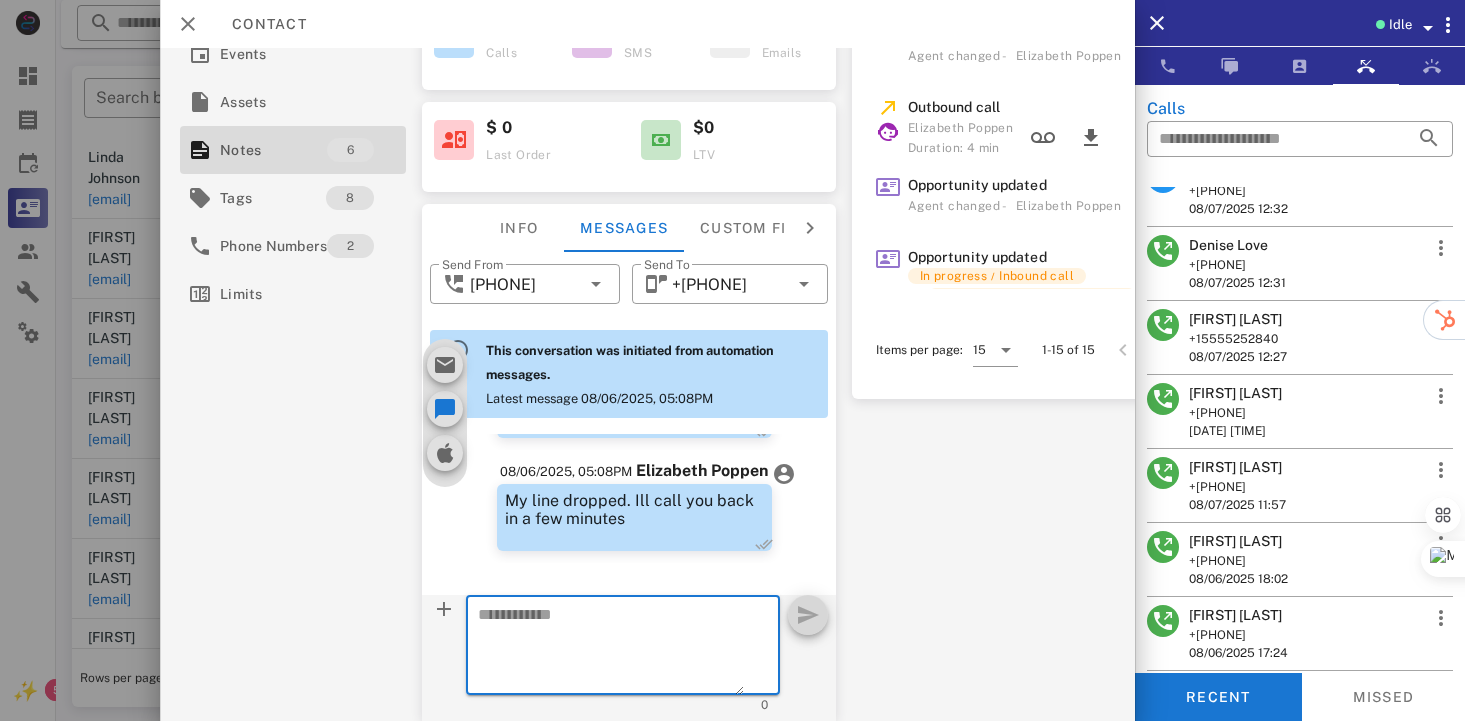 click at bounding box center [611, 648] 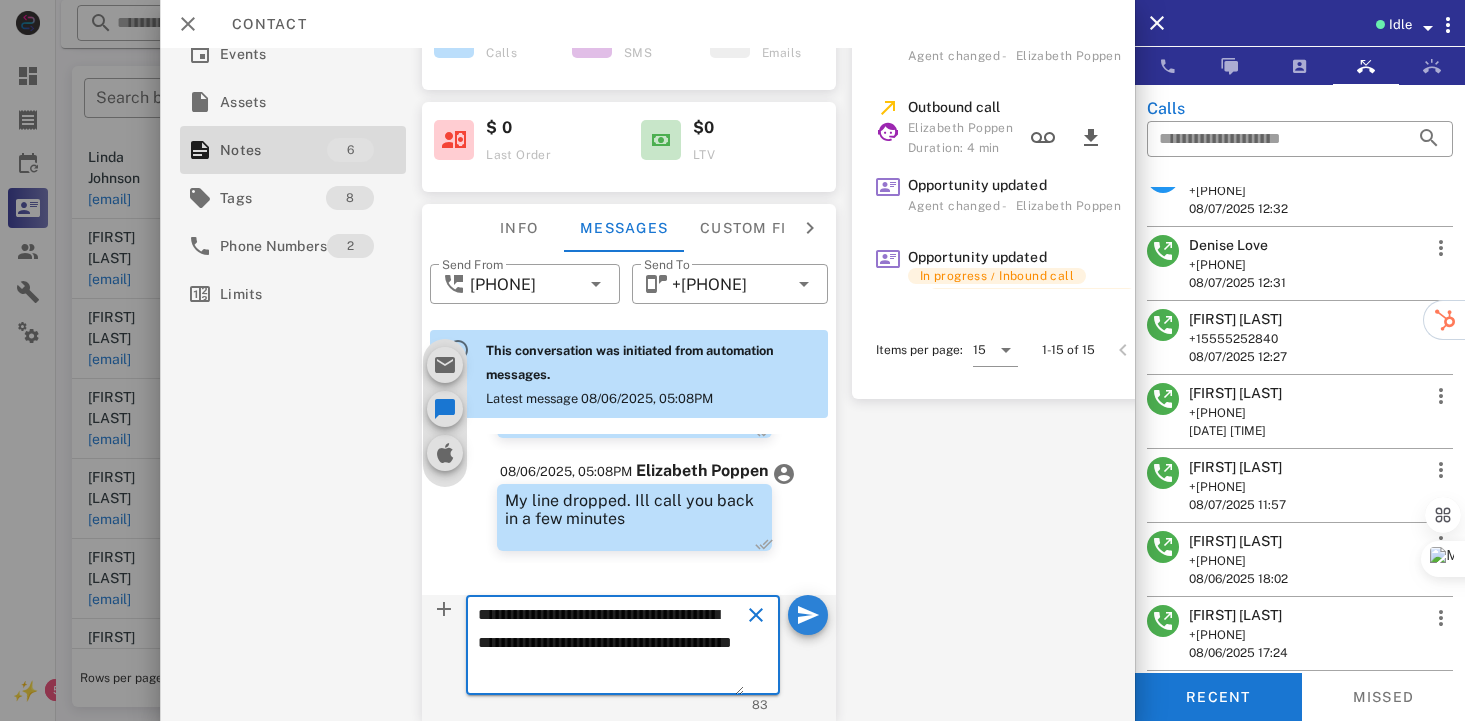 type on "**********" 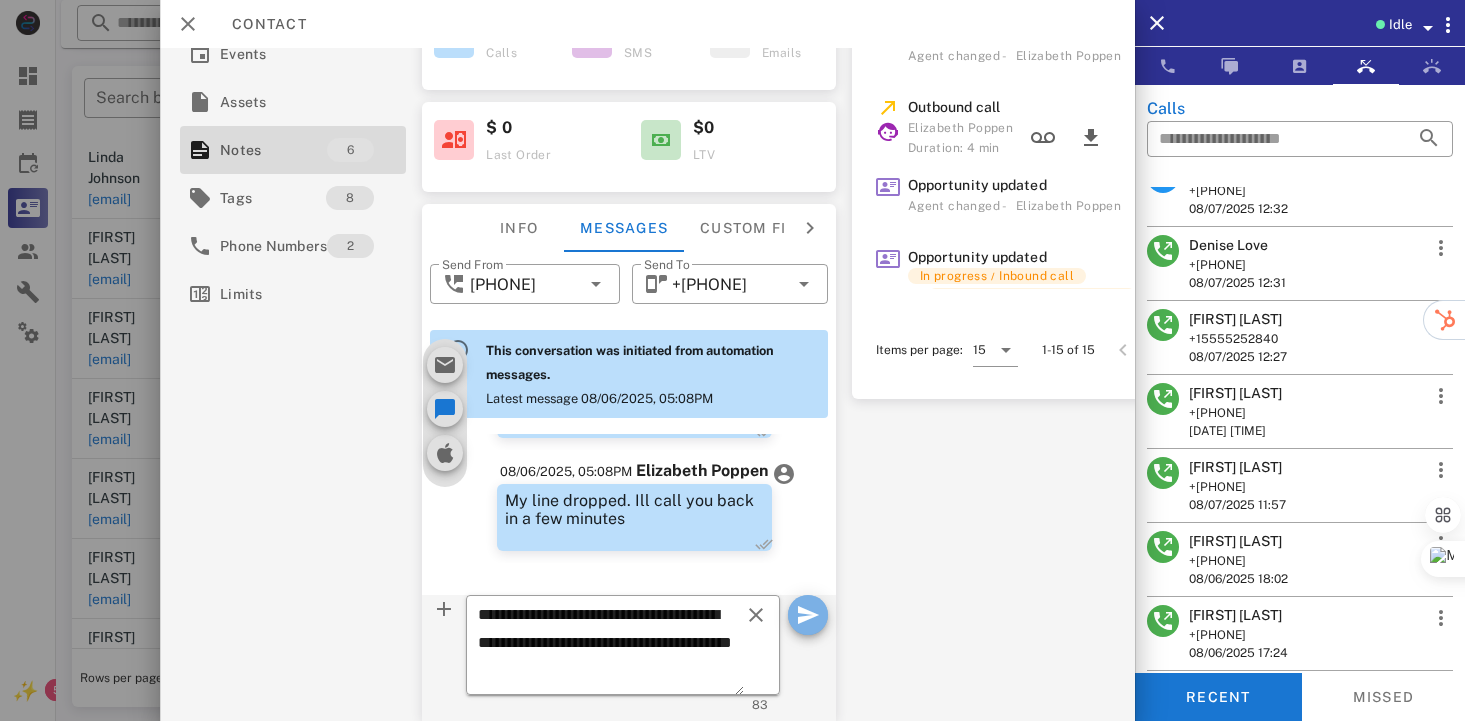 click at bounding box center [808, 615] 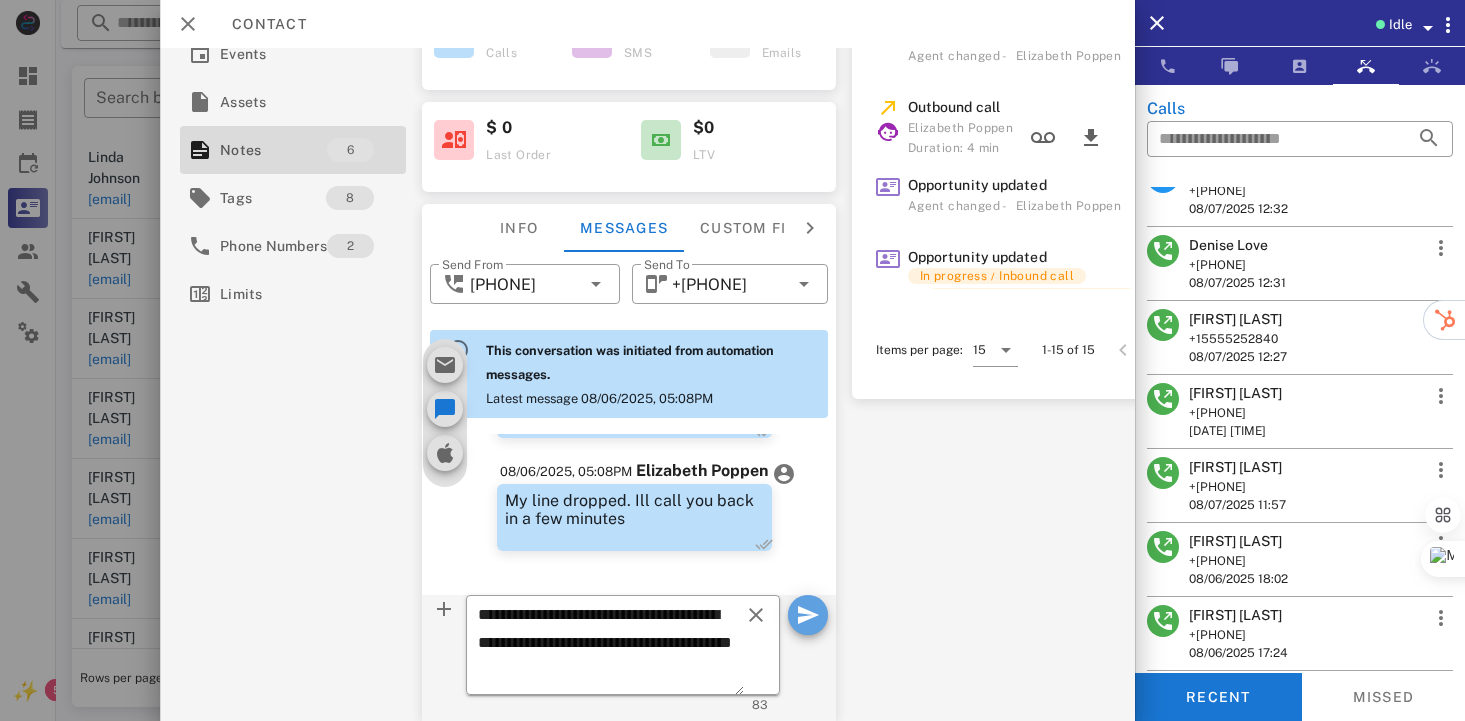 type 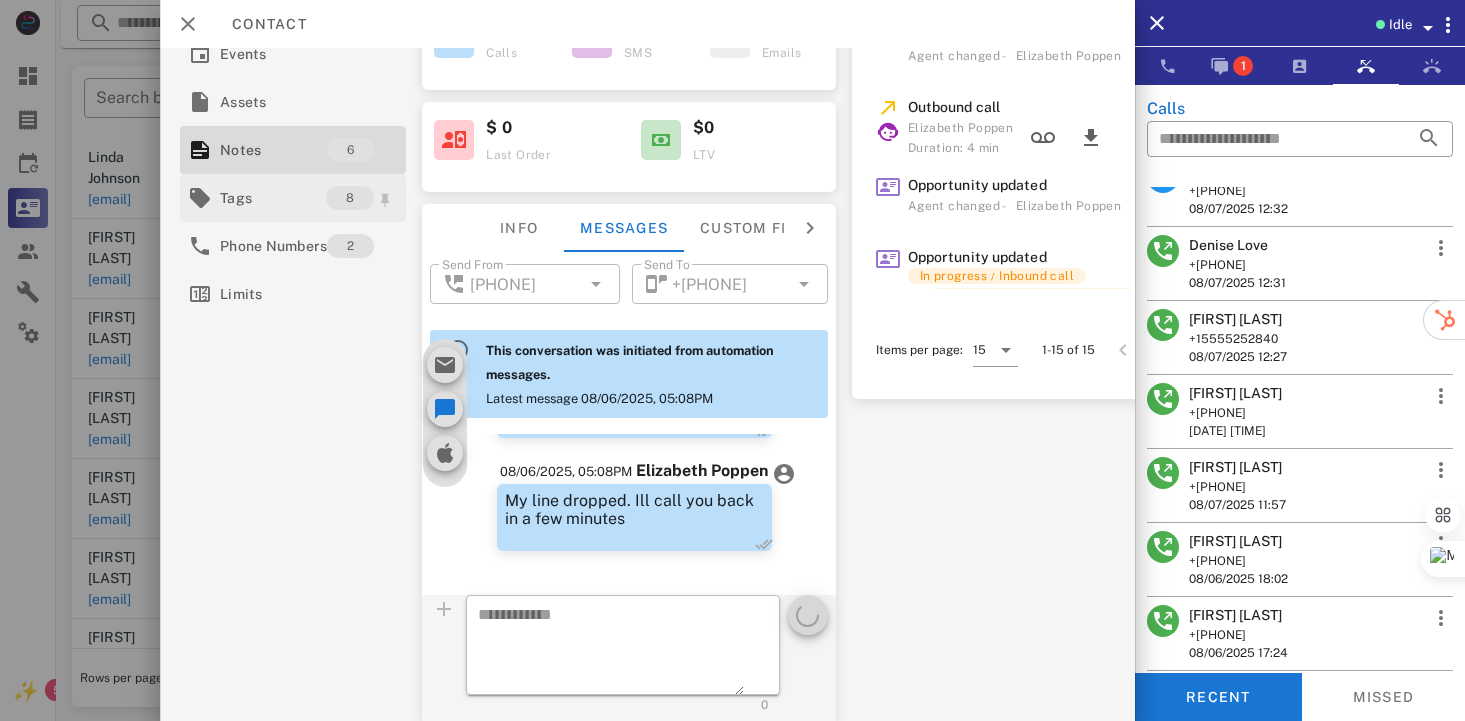 scroll, scrollTop: 931, scrollLeft: 0, axis: vertical 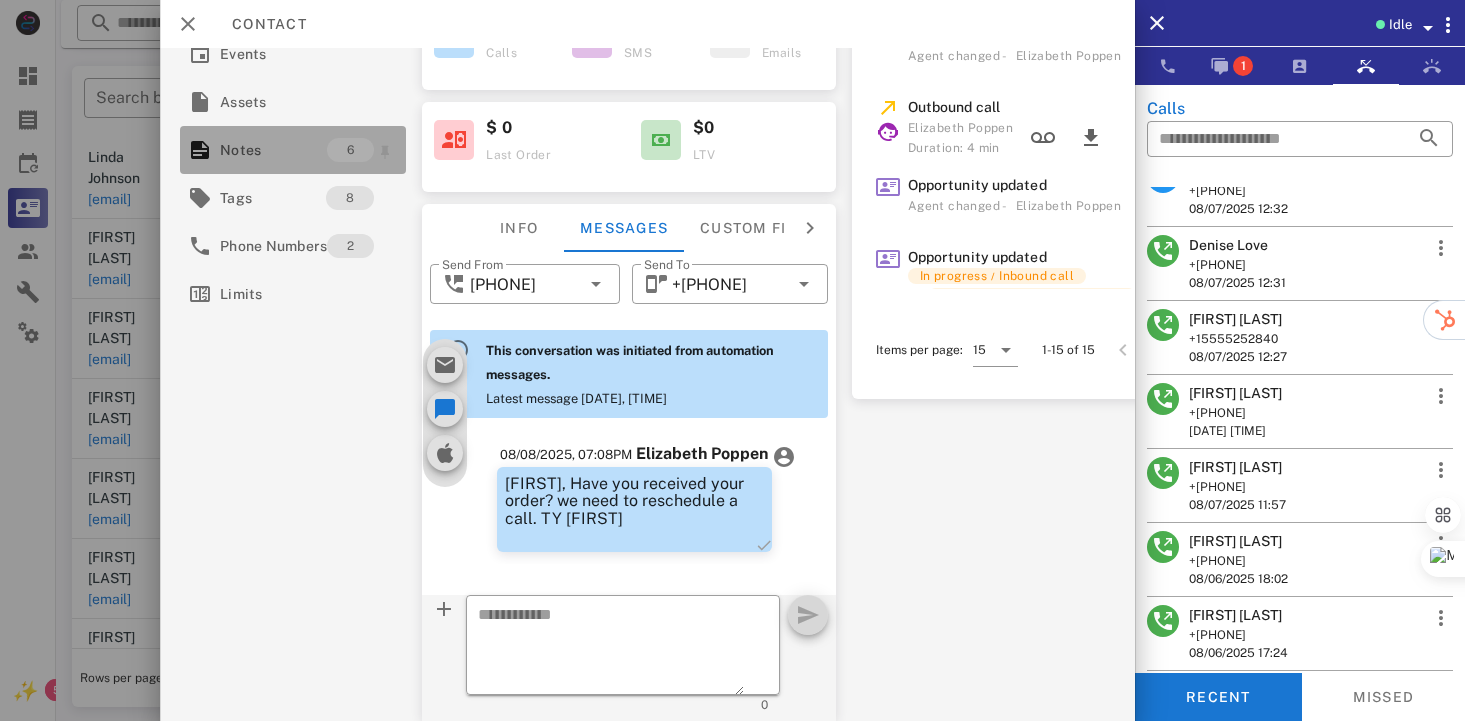 click on "Notes" at bounding box center [273, 150] 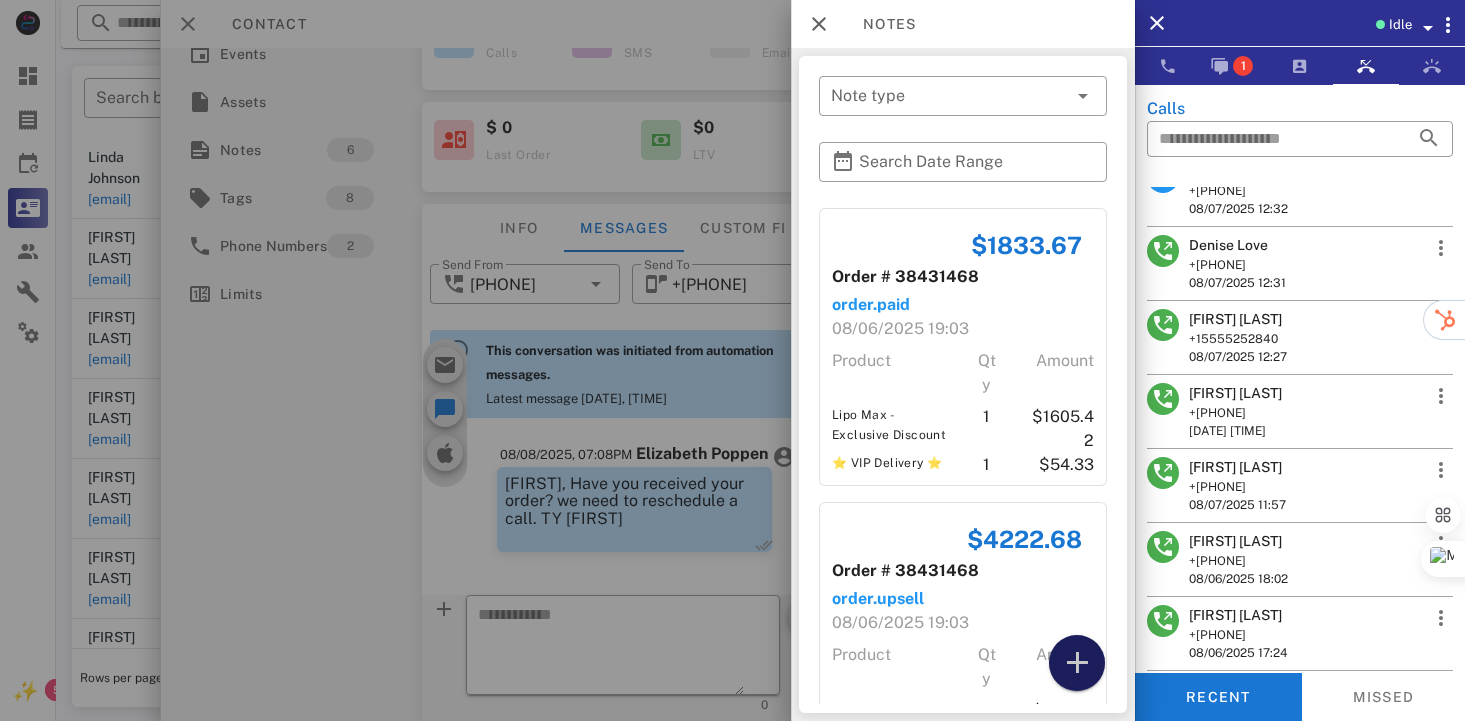 click at bounding box center (1077, 663) 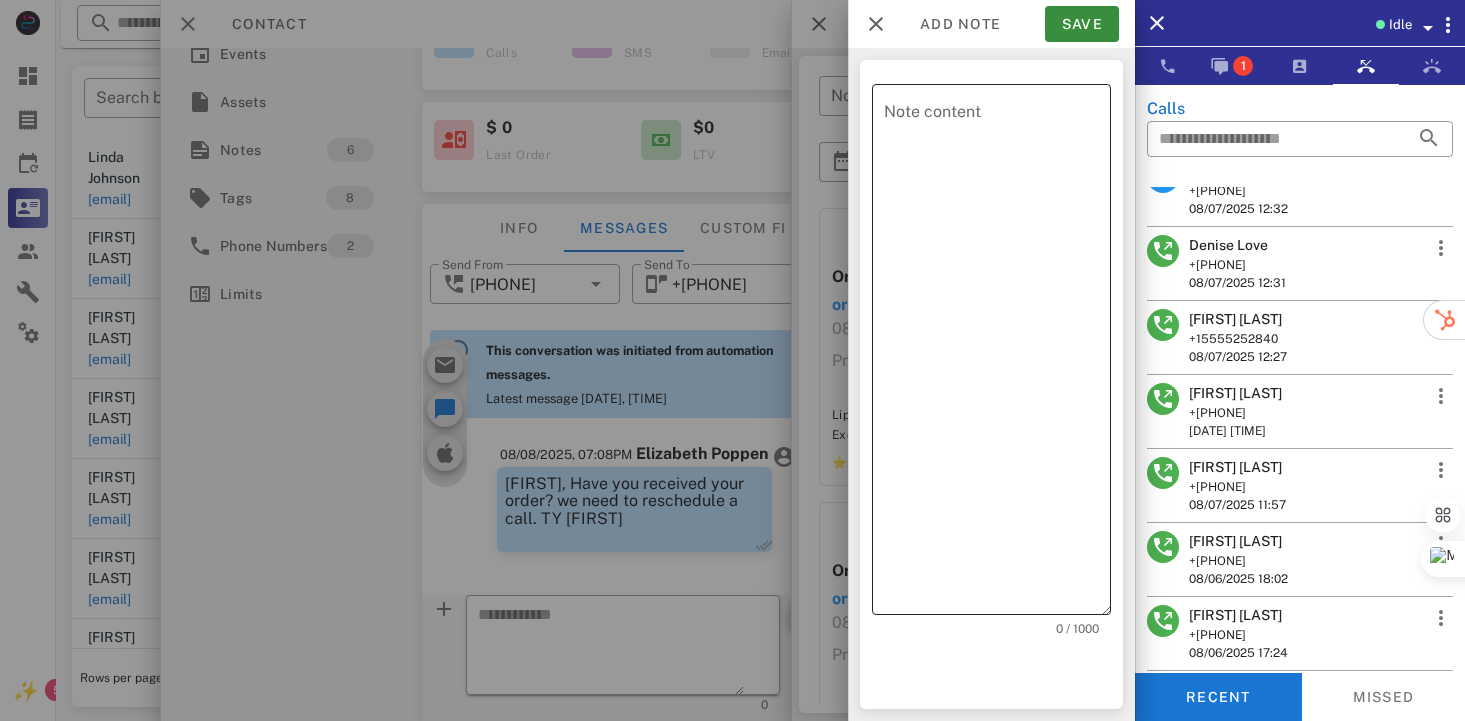 click on "Note content" at bounding box center [997, 354] 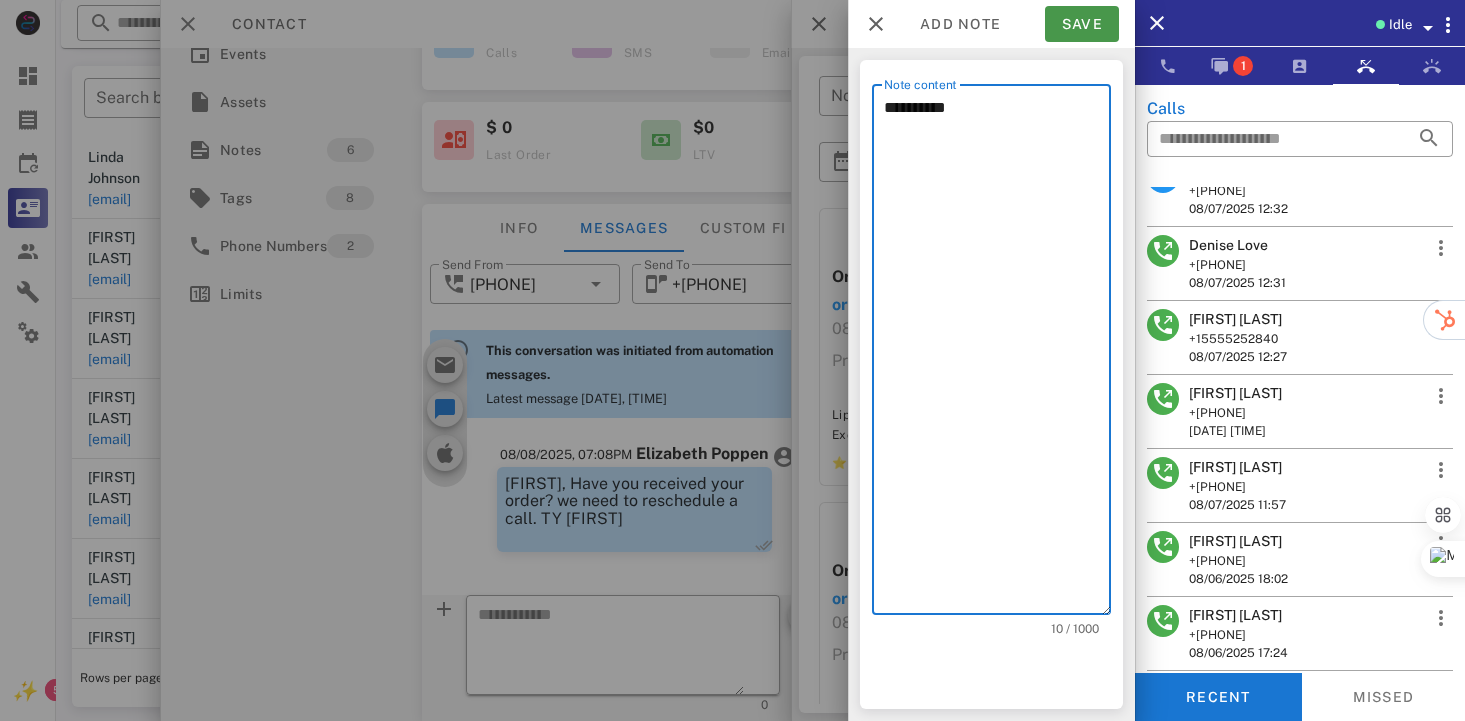 type on "*********" 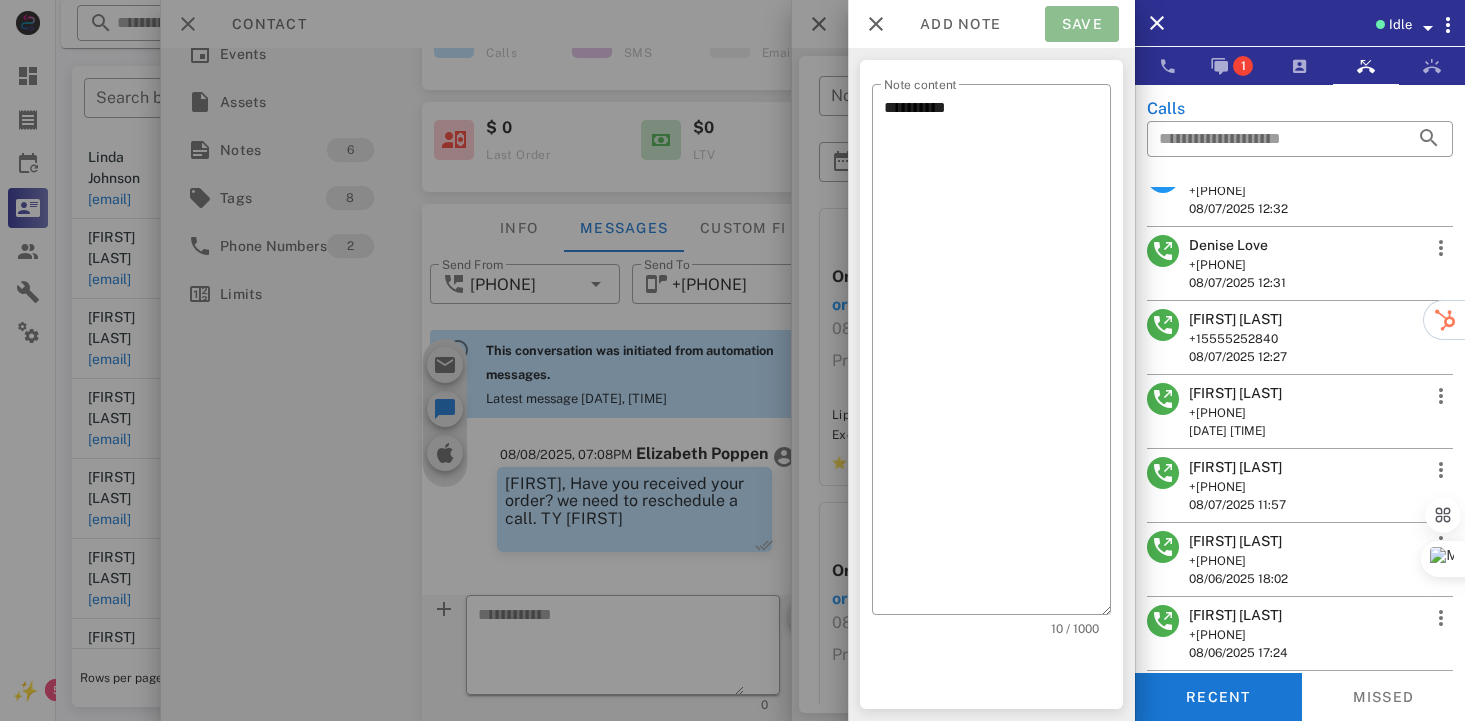 click on "Save" at bounding box center [1082, 24] 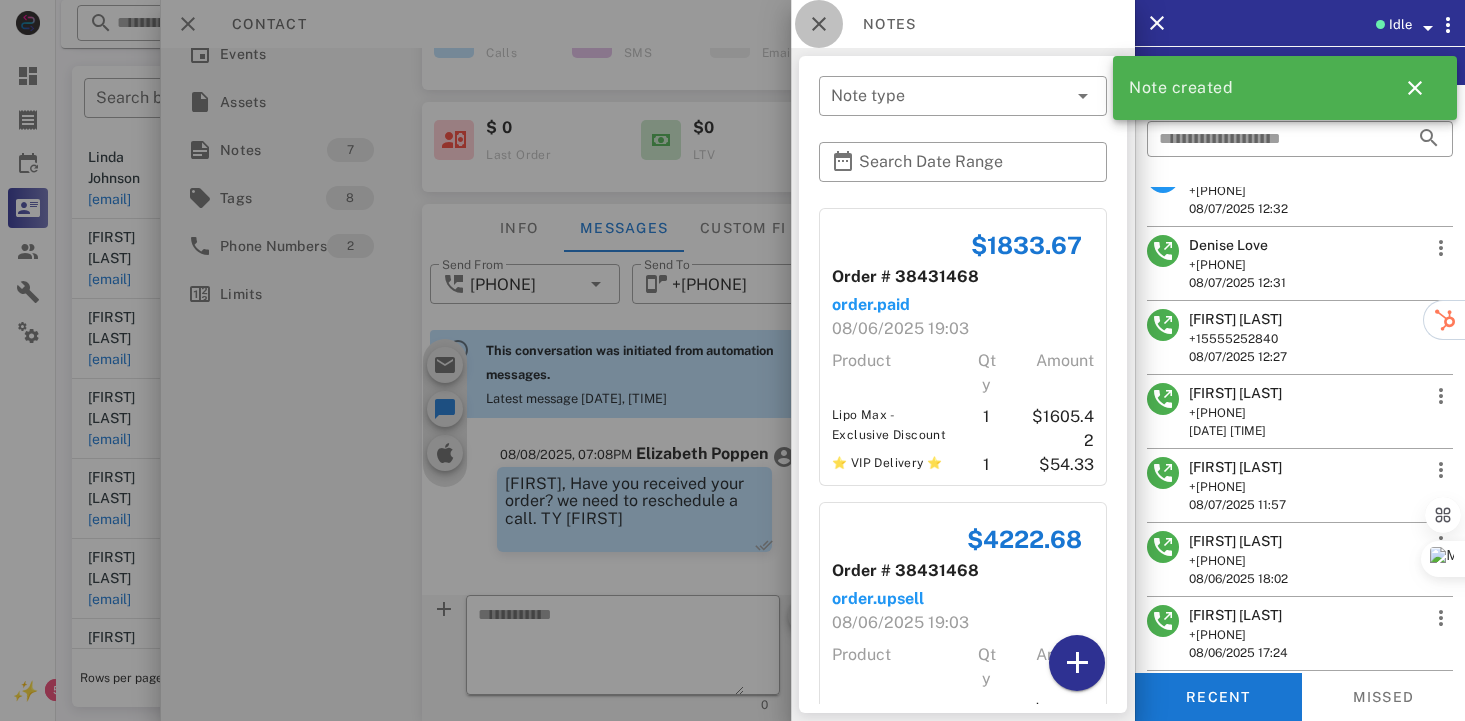 click at bounding box center [819, 24] 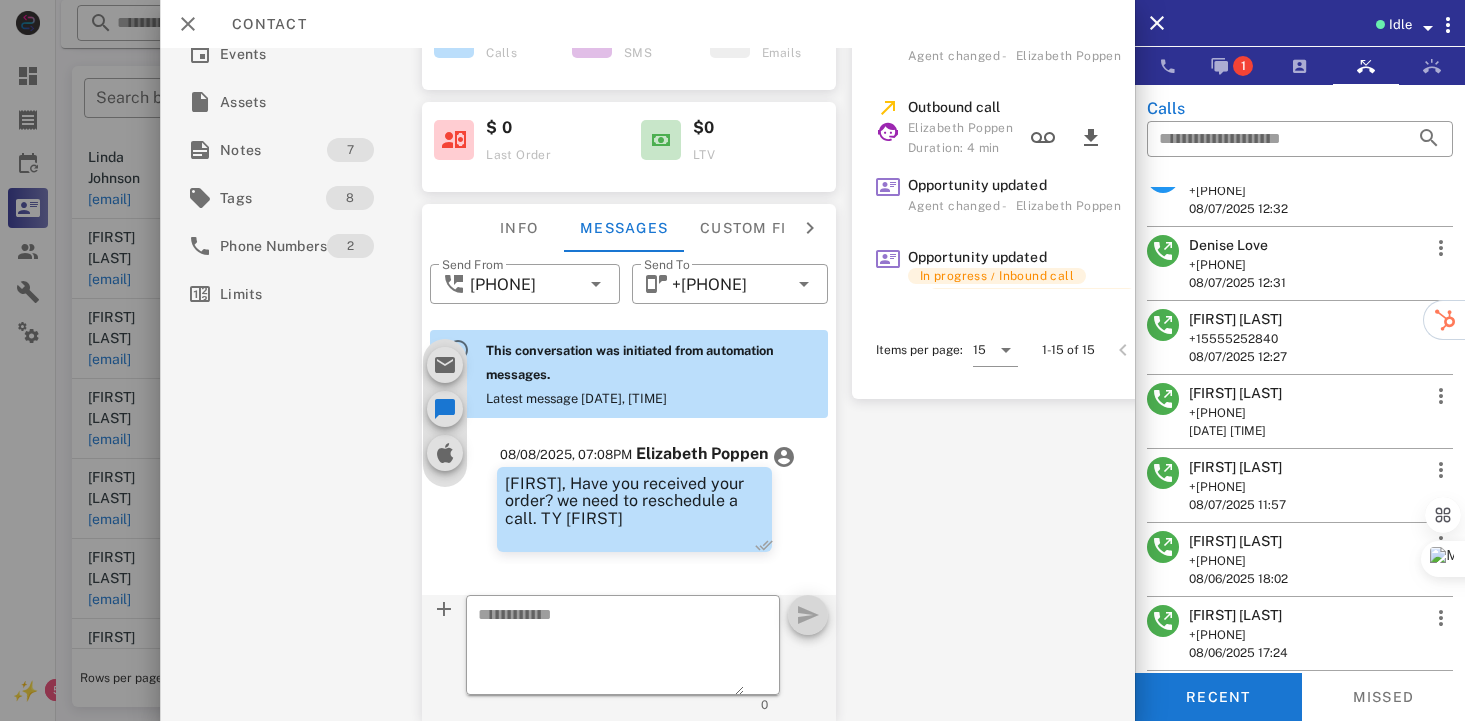 scroll, scrollTop: 3060, scrollLeft: 0, axis: vertical 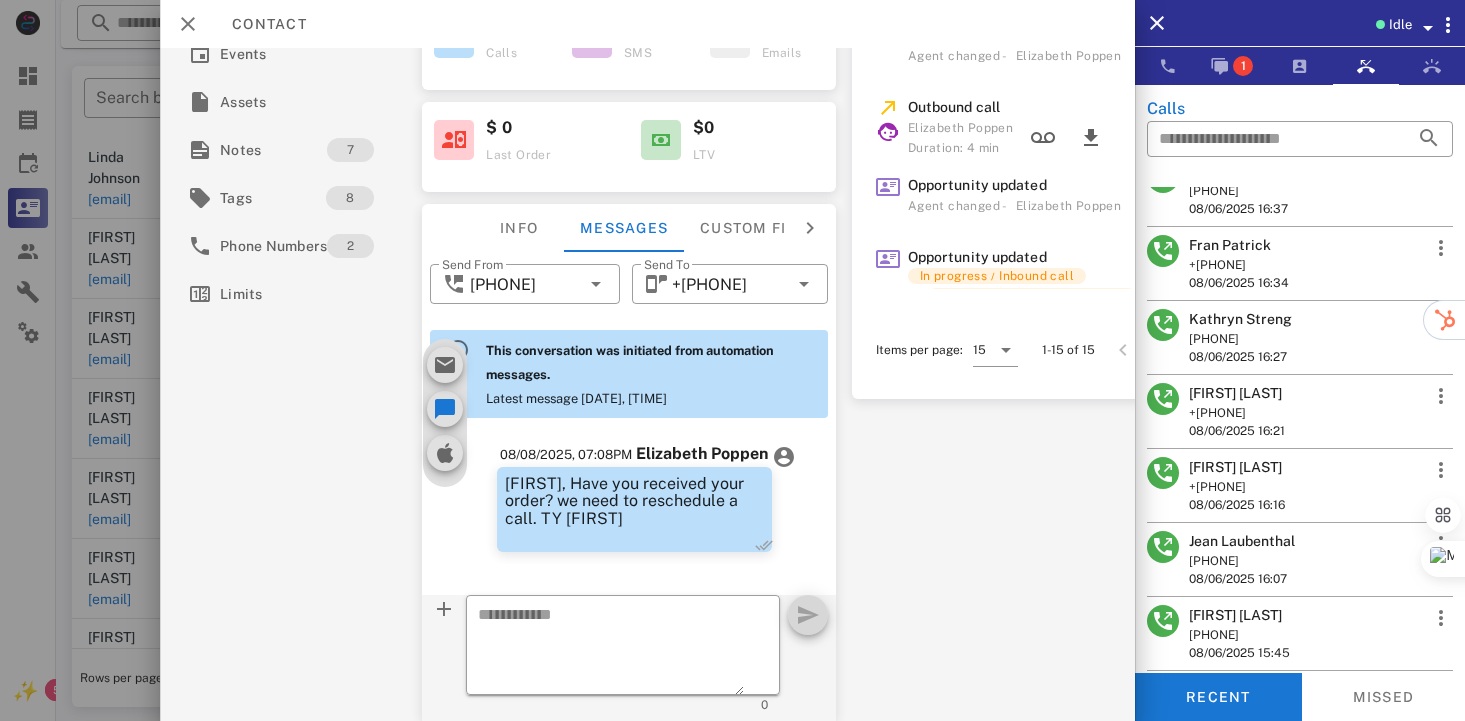 click on "[FIRST] [LAST]" at bounding box center [1237, 393] 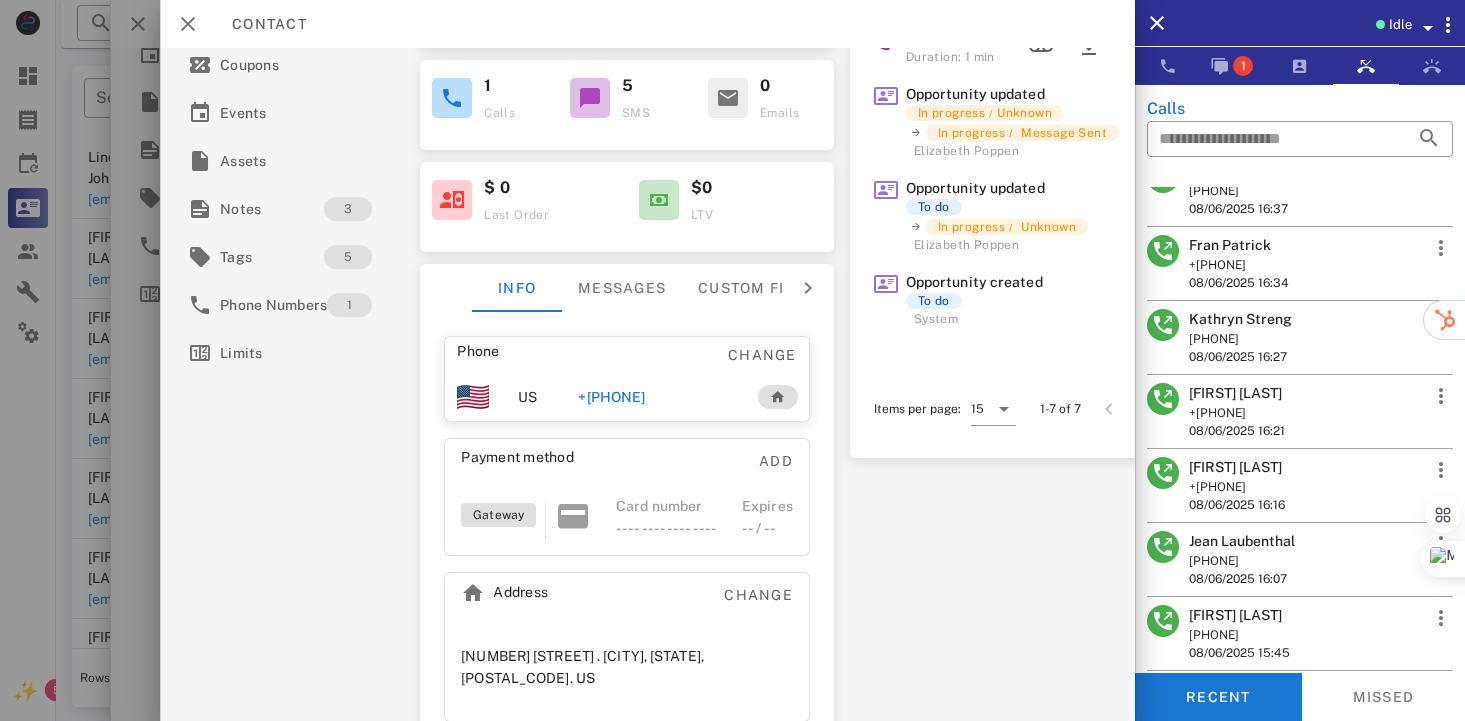 scroll, scrollTop: 272, scrollLeft: 0, axis: vertical 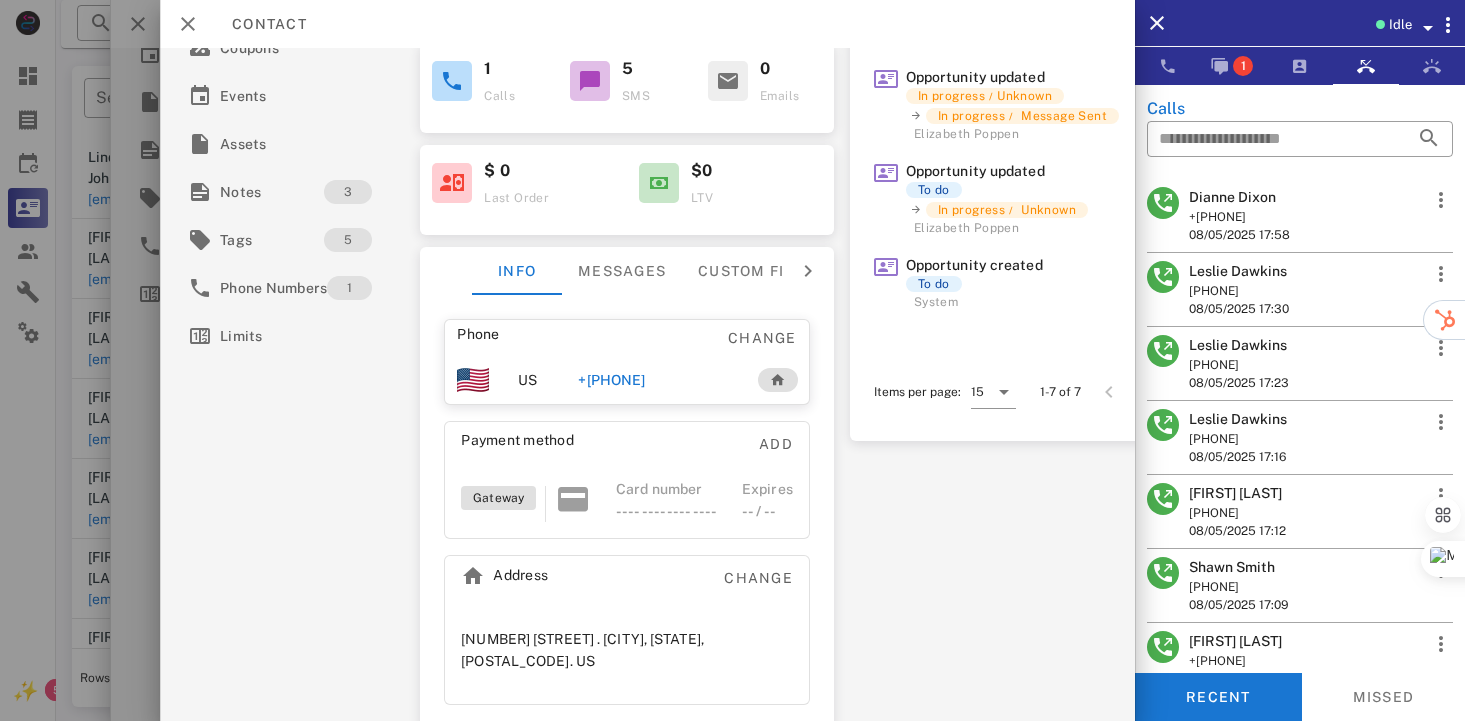 click on "Leslie Dawkins" at bounding box center [1239, 345] 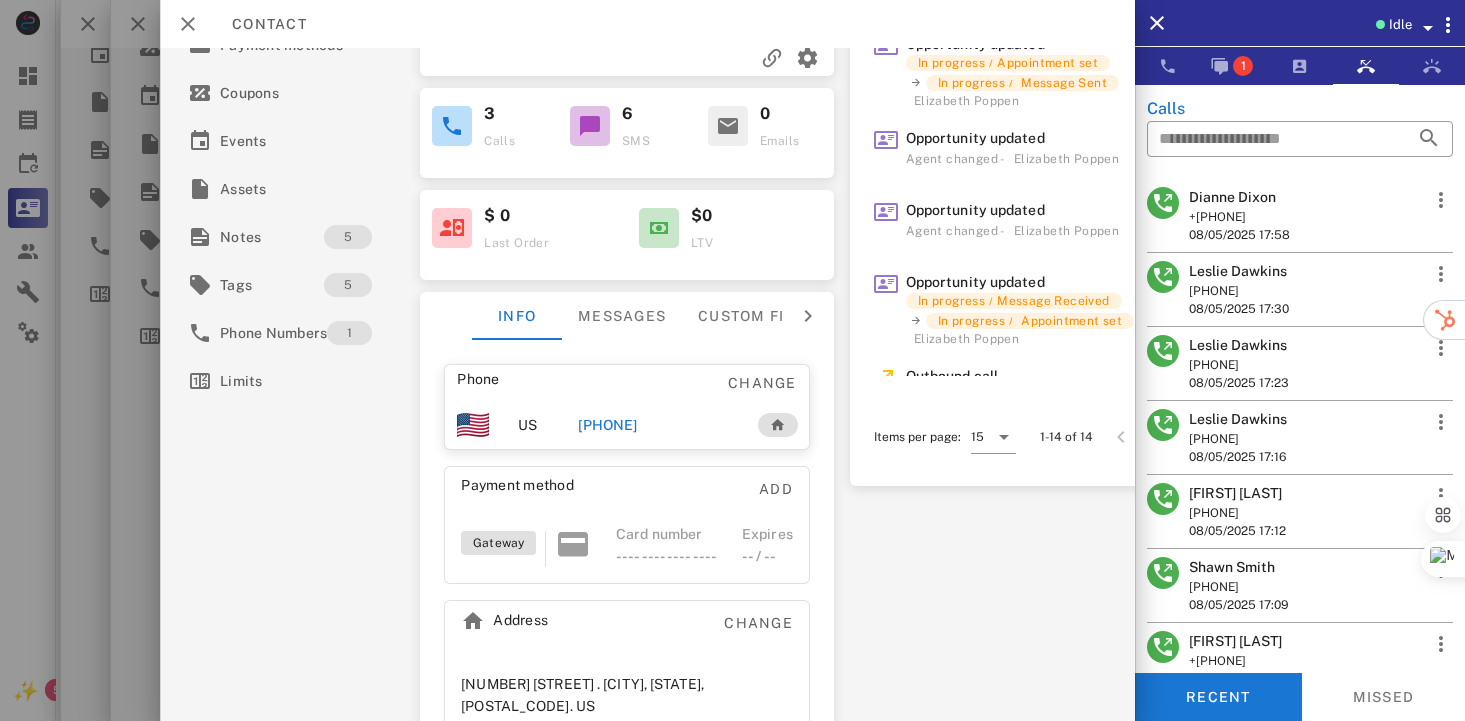 scroll, scrollTop: 272, scrollLeft: 0, axis: vertical 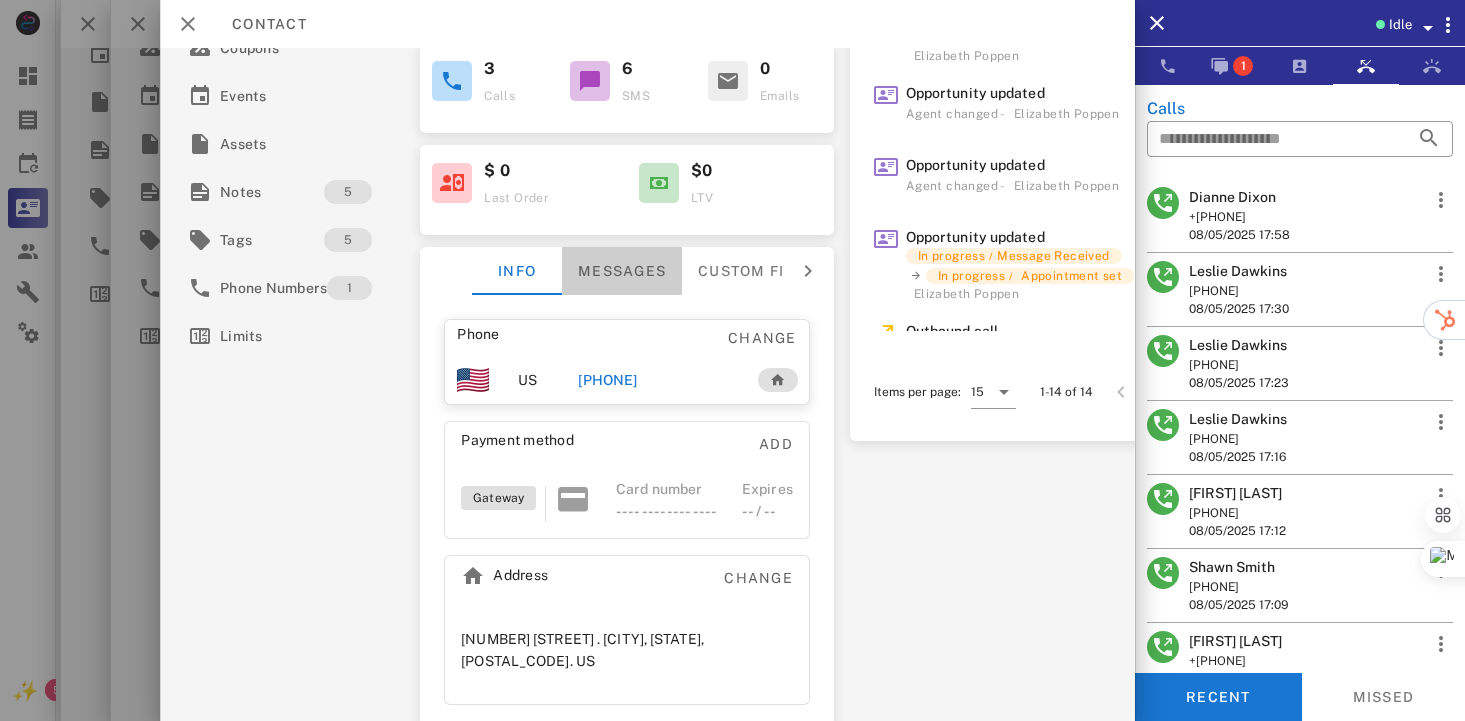 click on "Messages" at bounding box center (622, 271) 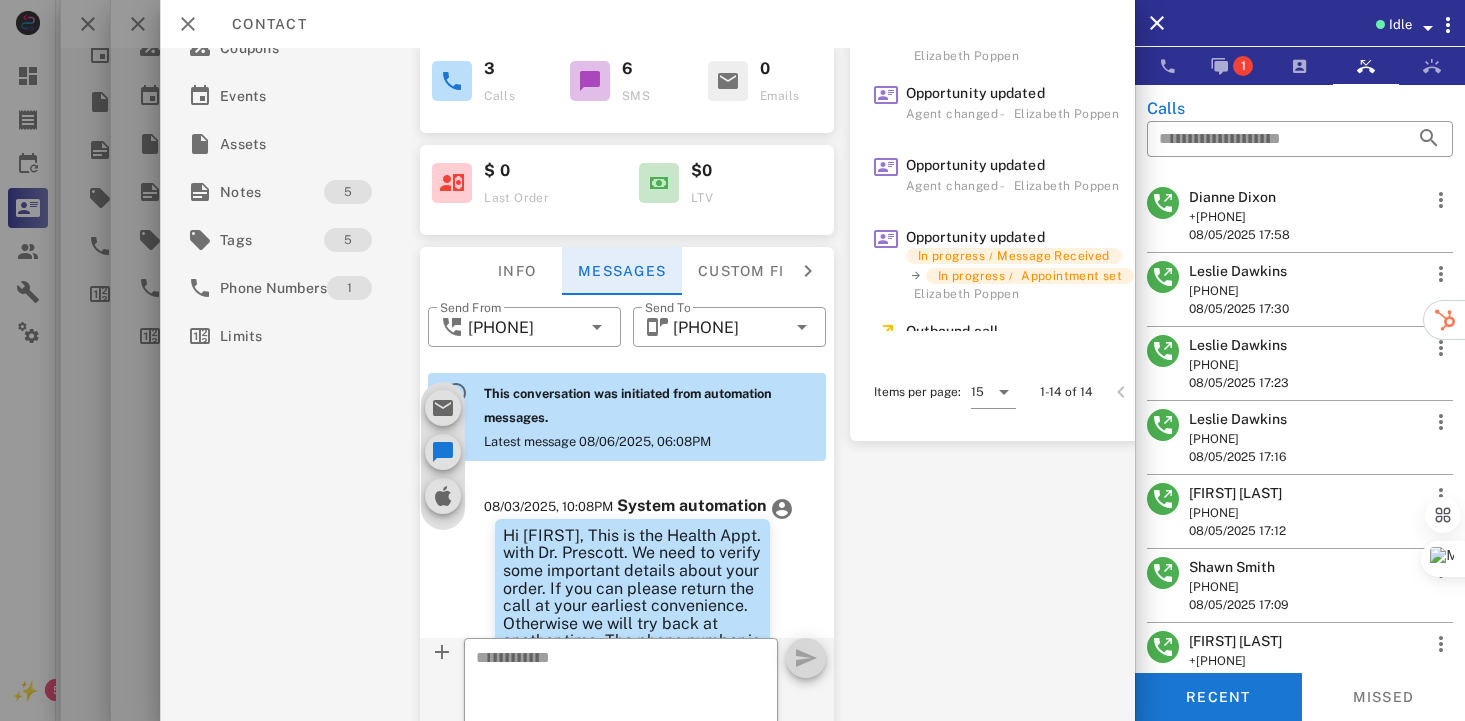 scroll, scrollTop: 1011, scrollLeft: 0, axis: vertical 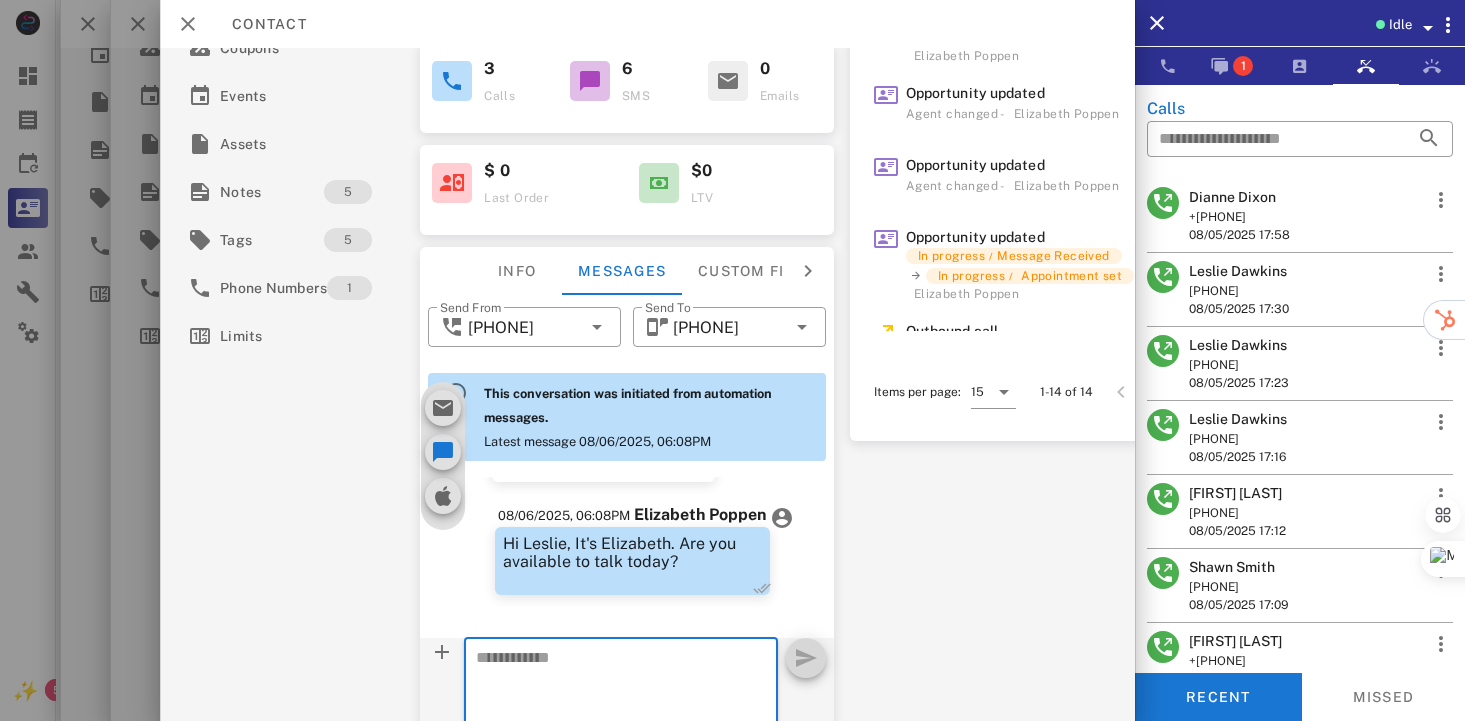 click at bounding box center (609, 691) 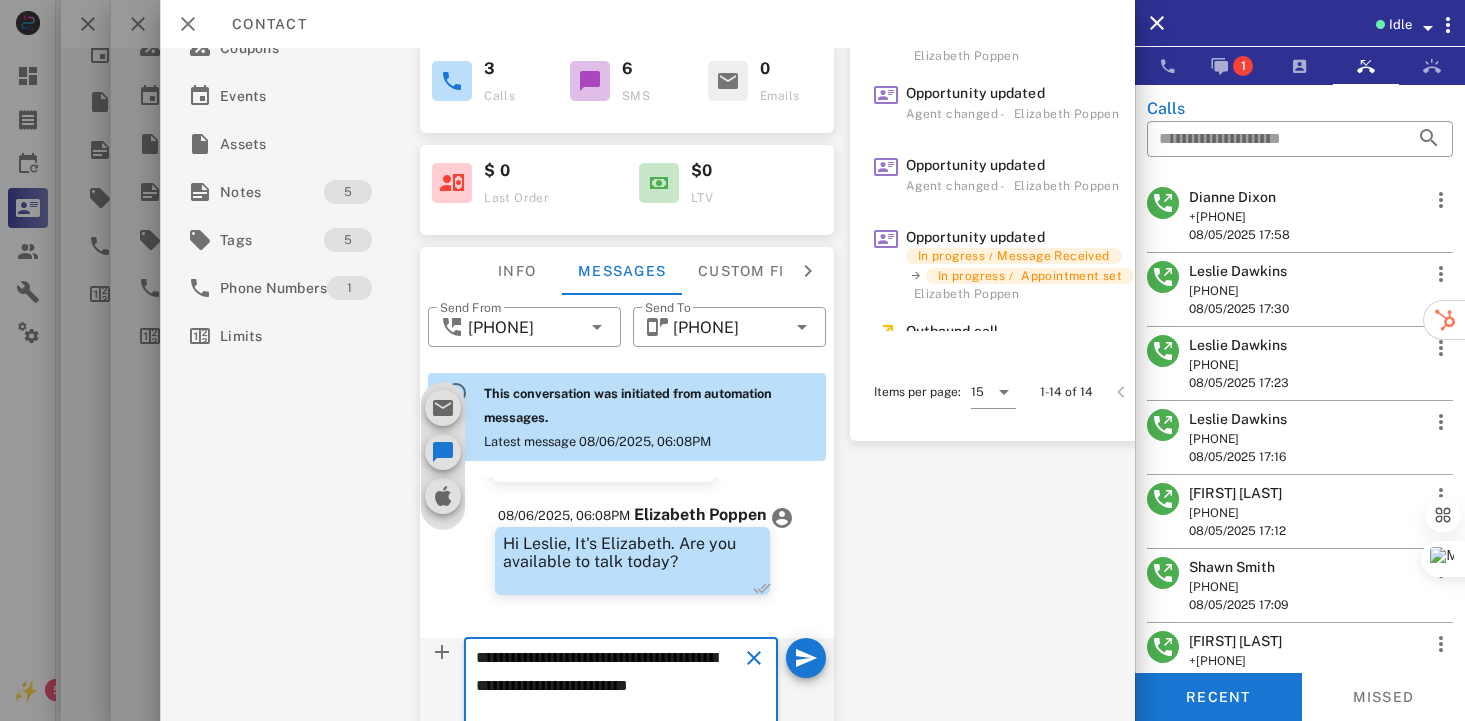 scroll, scrollTop: 287, scrollLeft: 0, axis: vertical 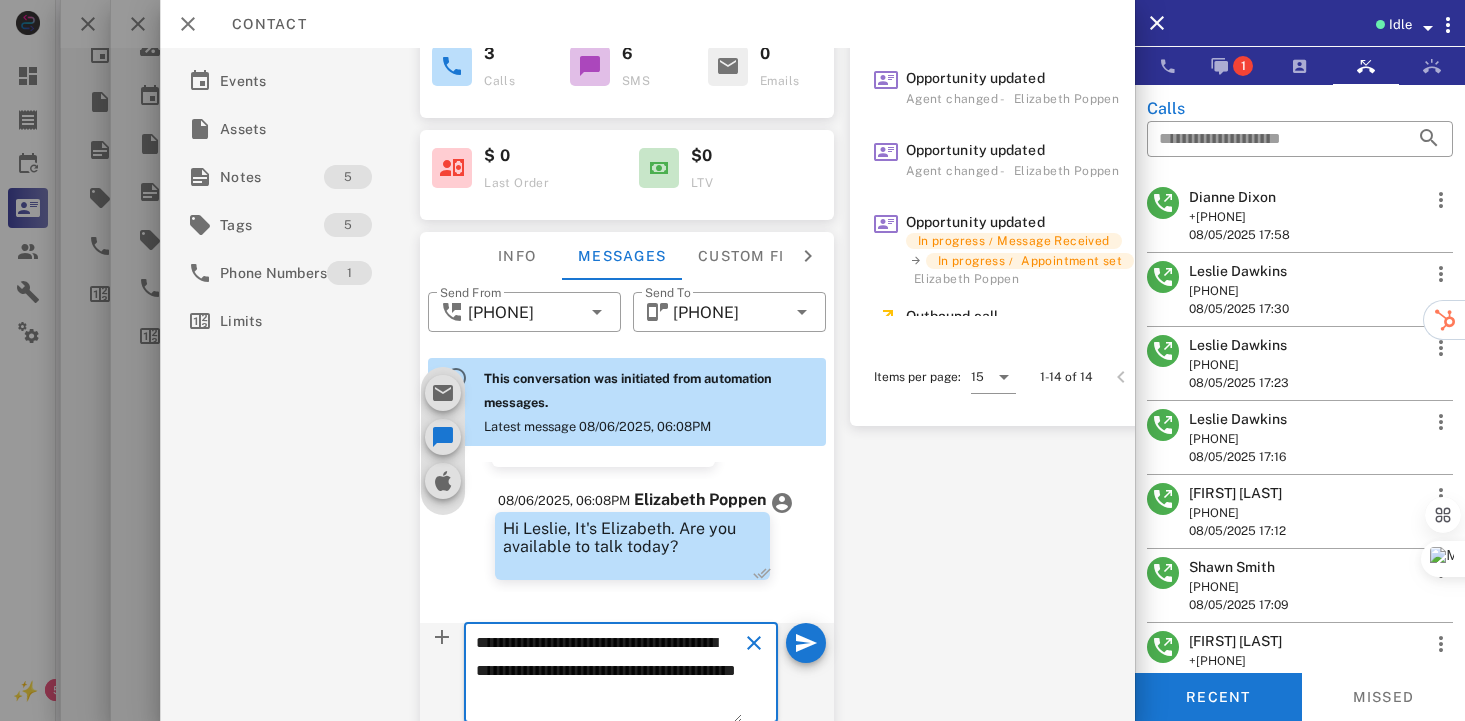 click on "**********" at bounding box center (609, 676) 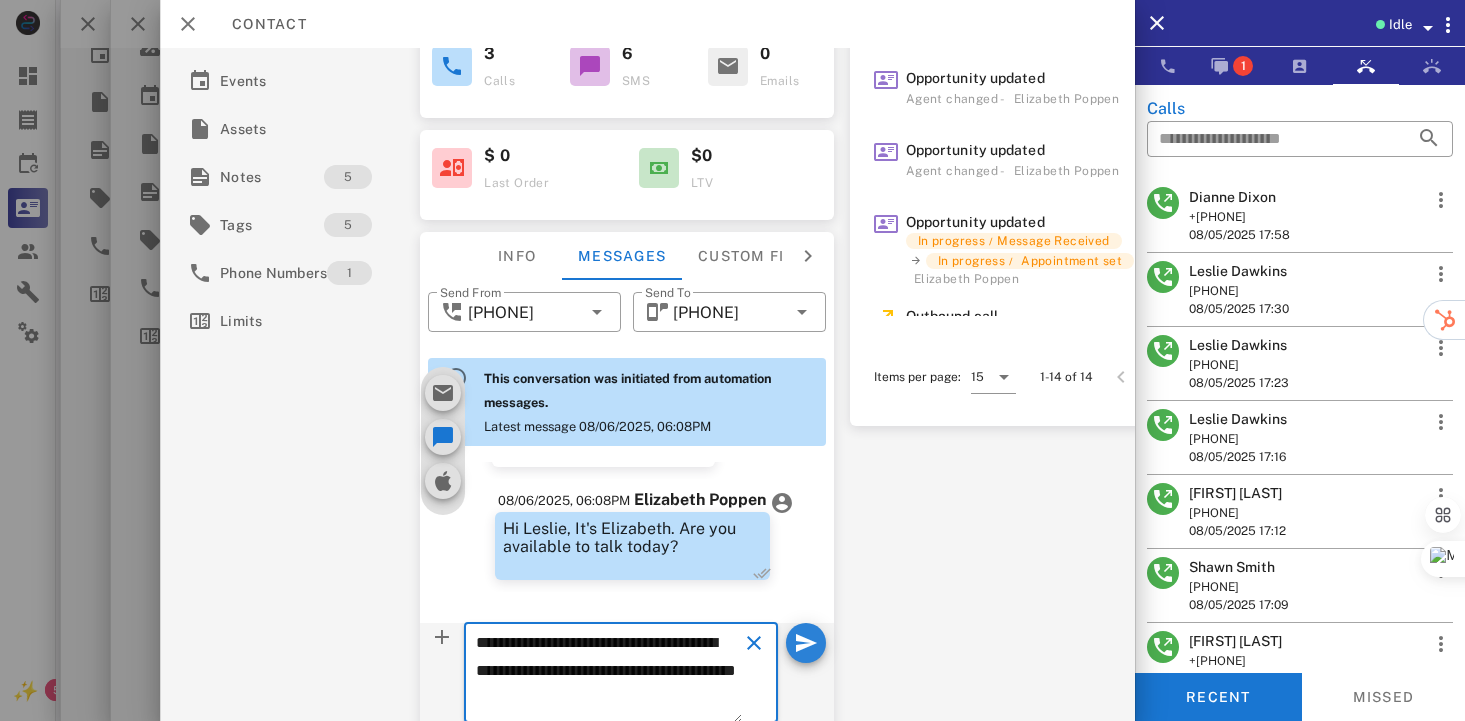type on "**********" 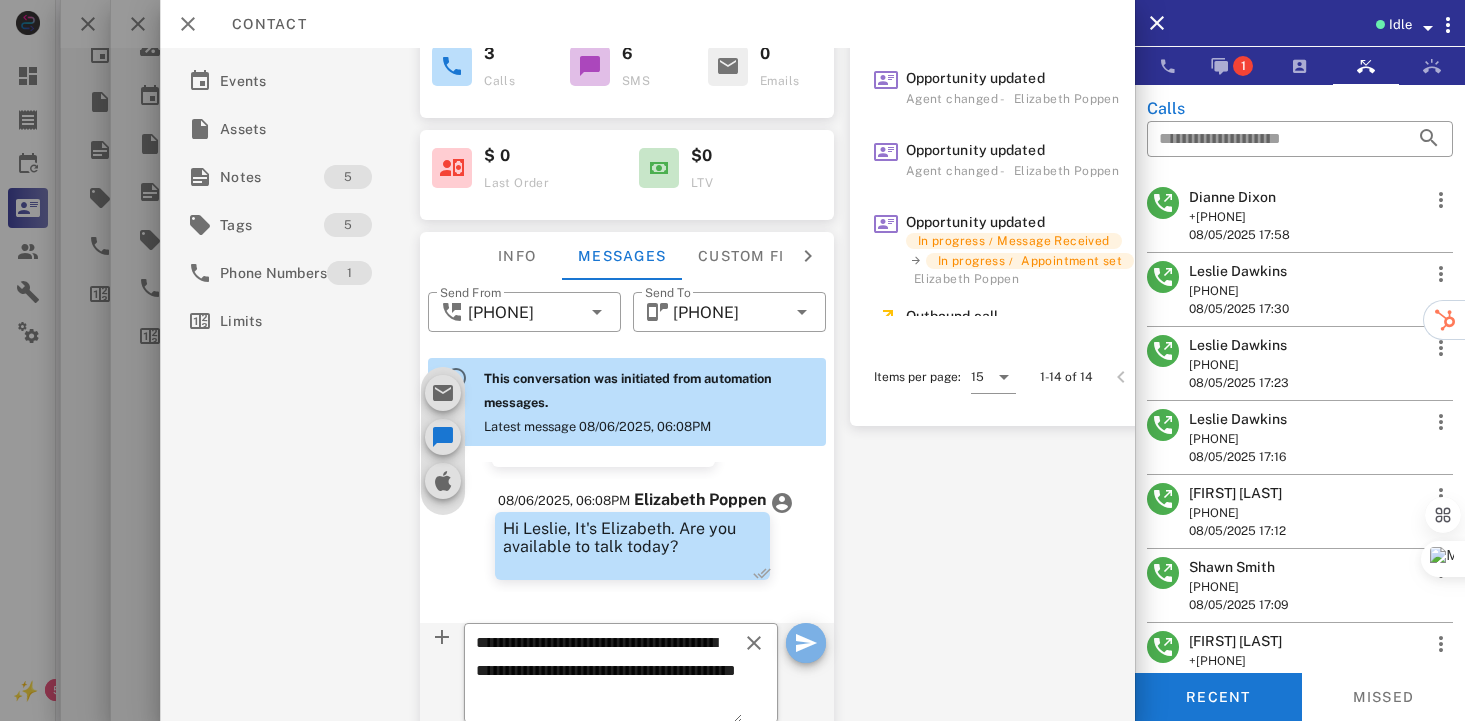 click at bounding box center (806, 643) 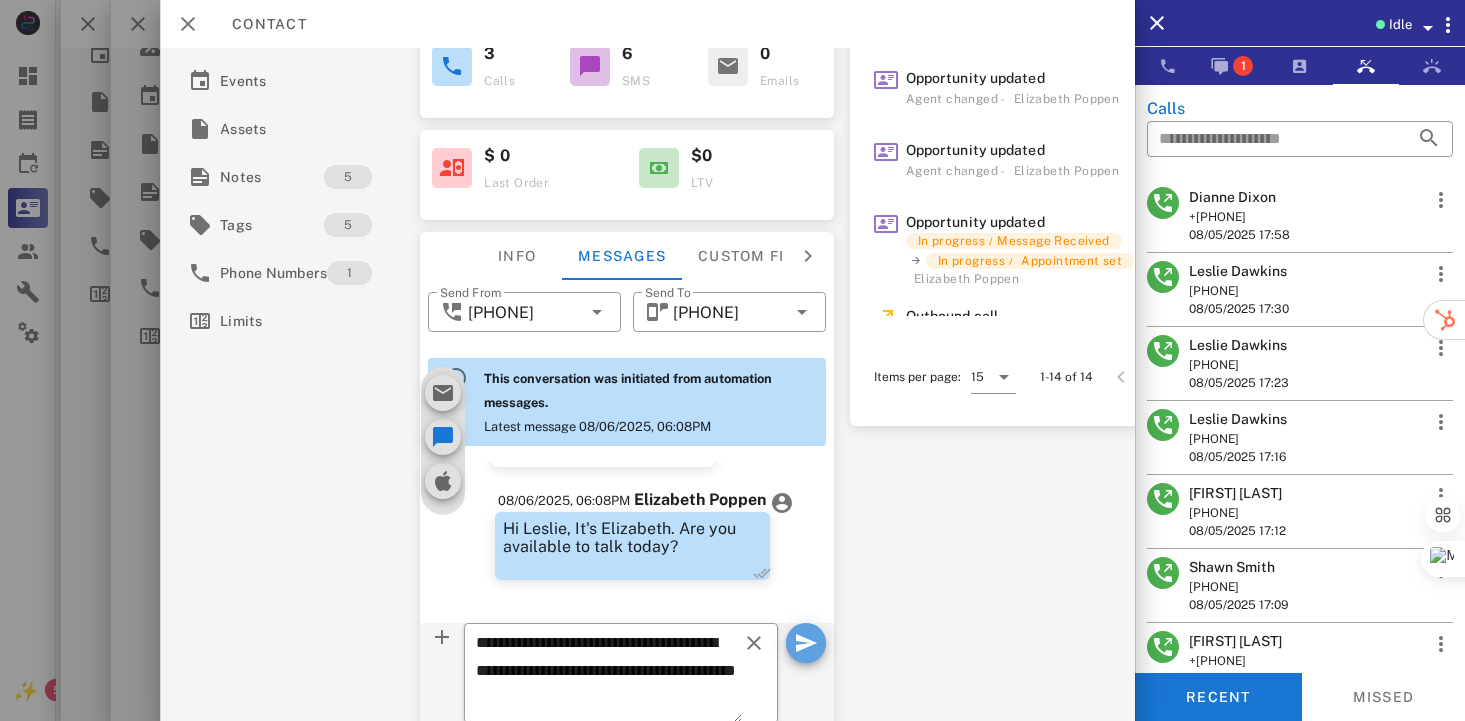 type 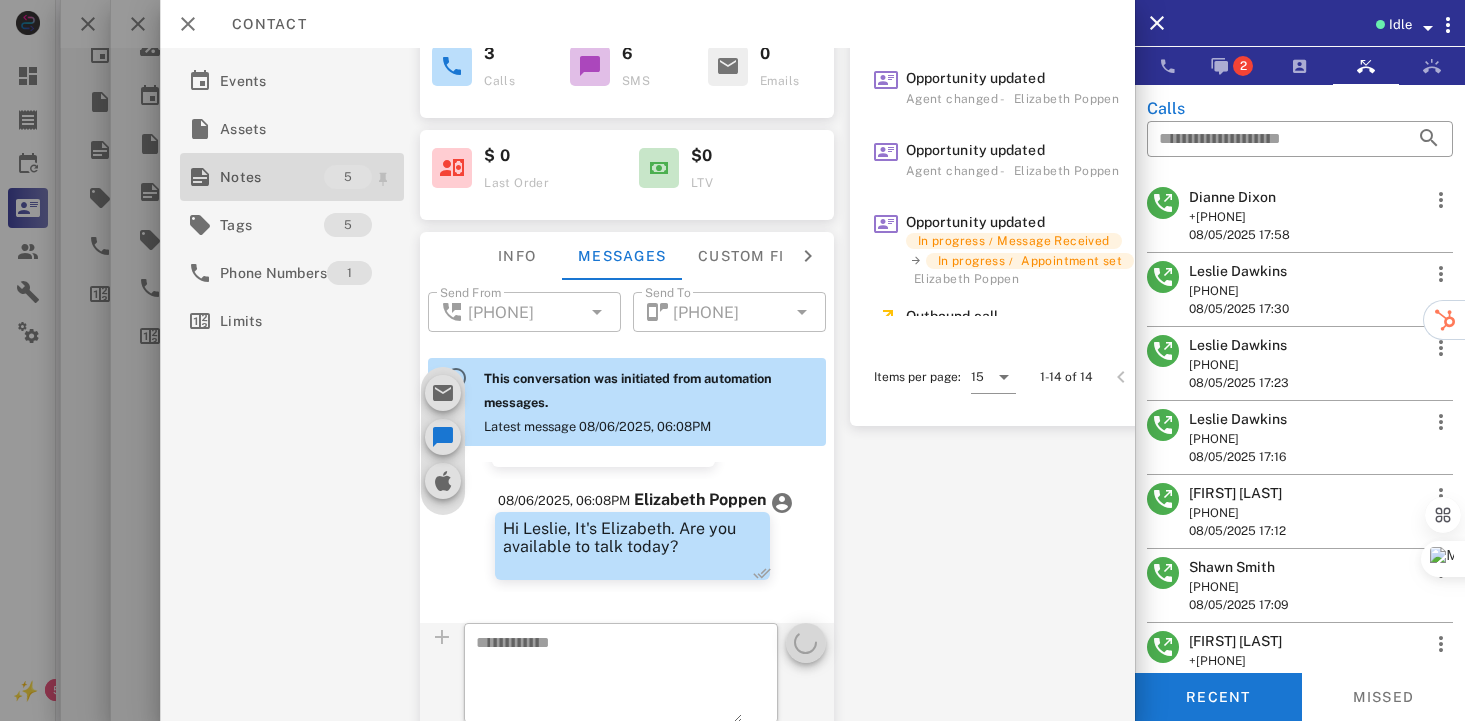 click on "Notes" at bounding box center (272, 177) 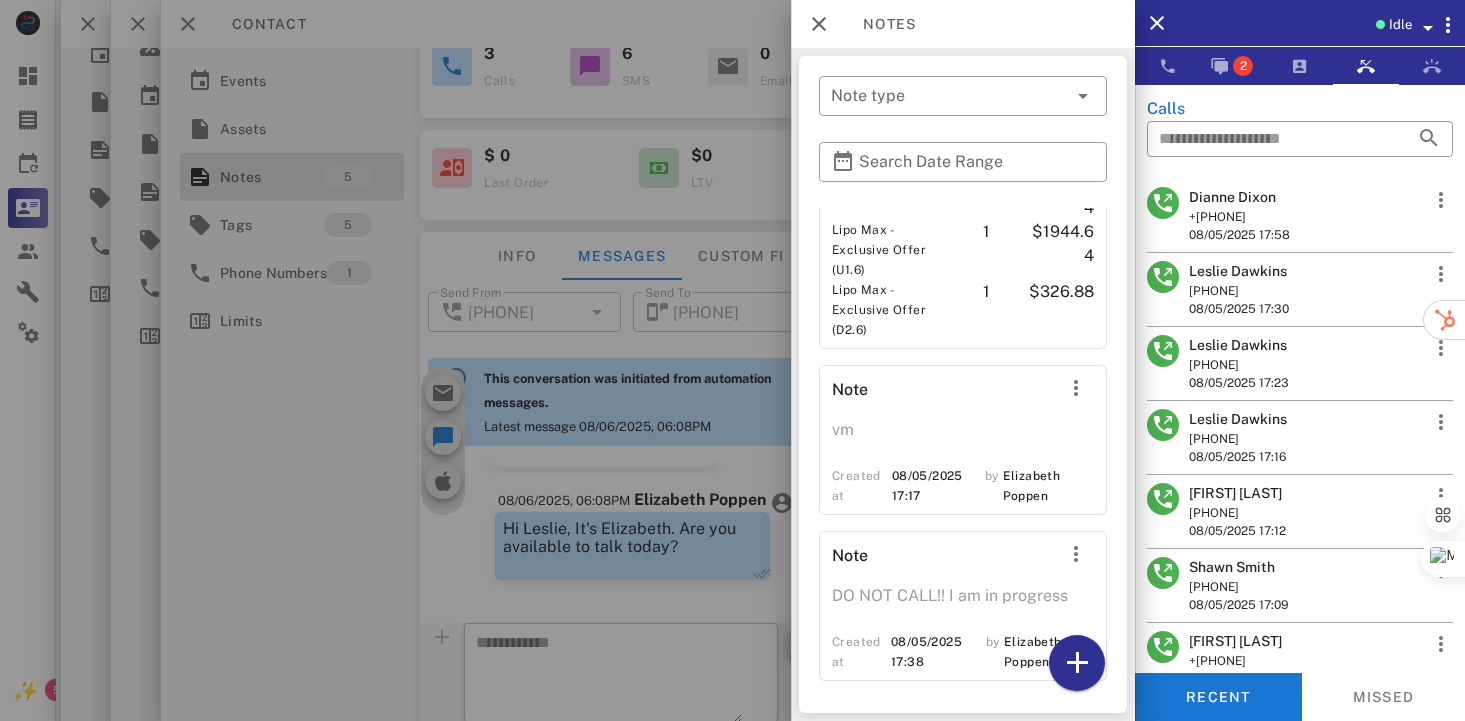 scroll, scrollTop: 840, scrollLeft: 0, axis: vertical 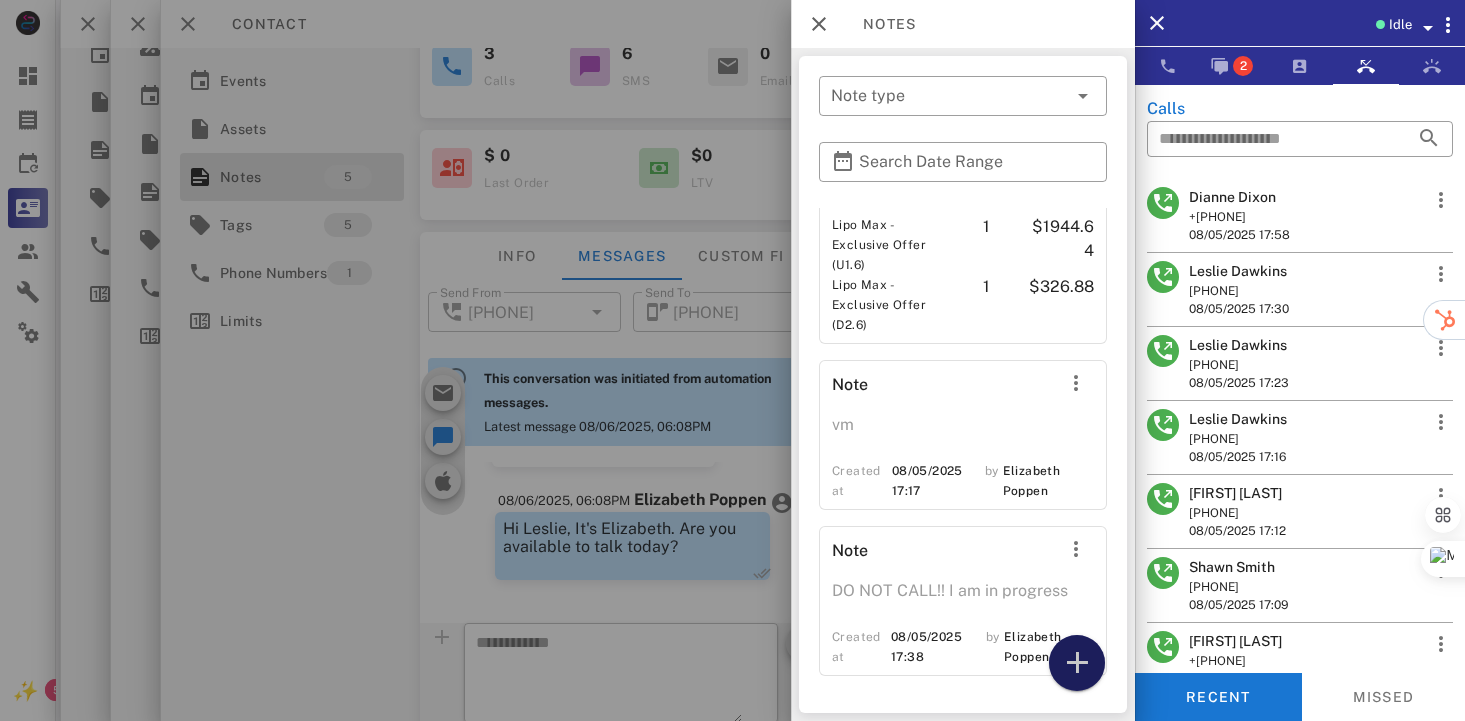 click at bounding box center (1077, 663) 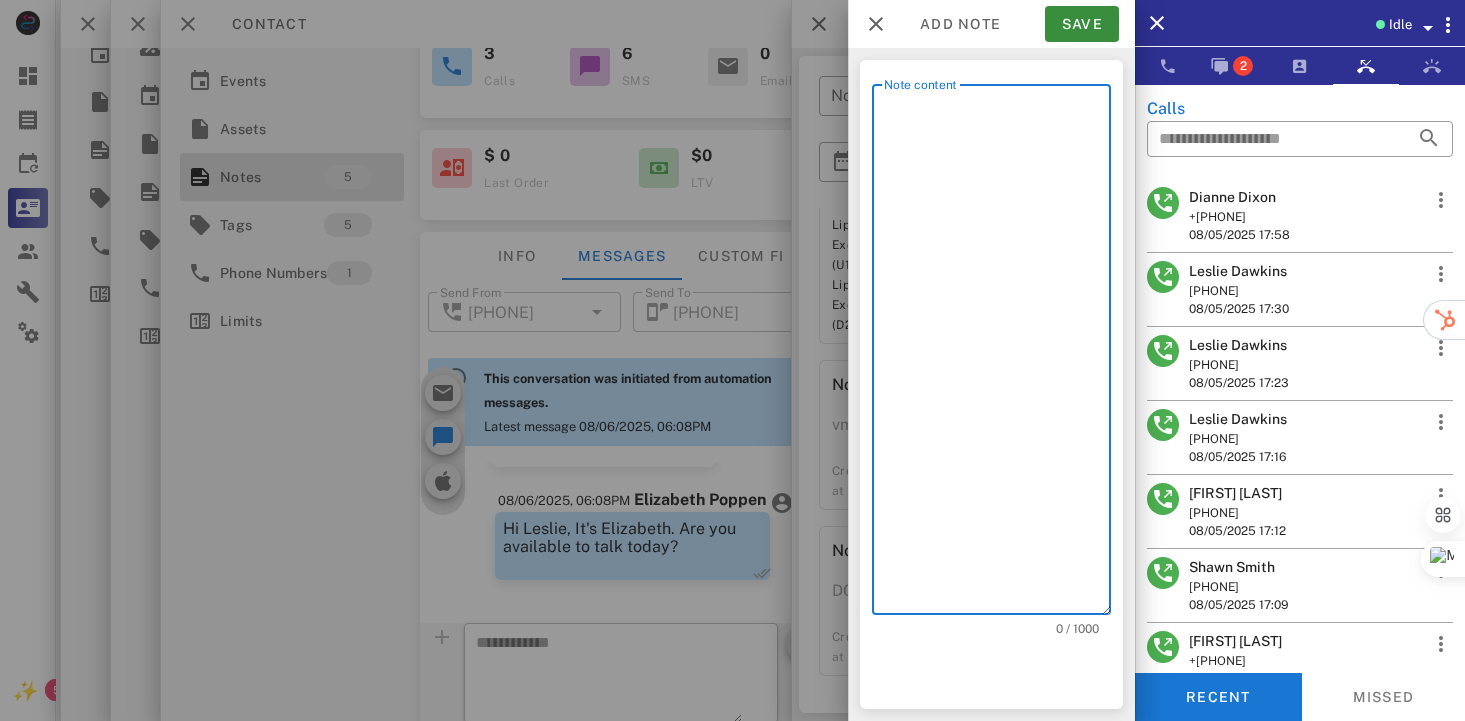 click on "Note content" at bounding box center [997, 354] 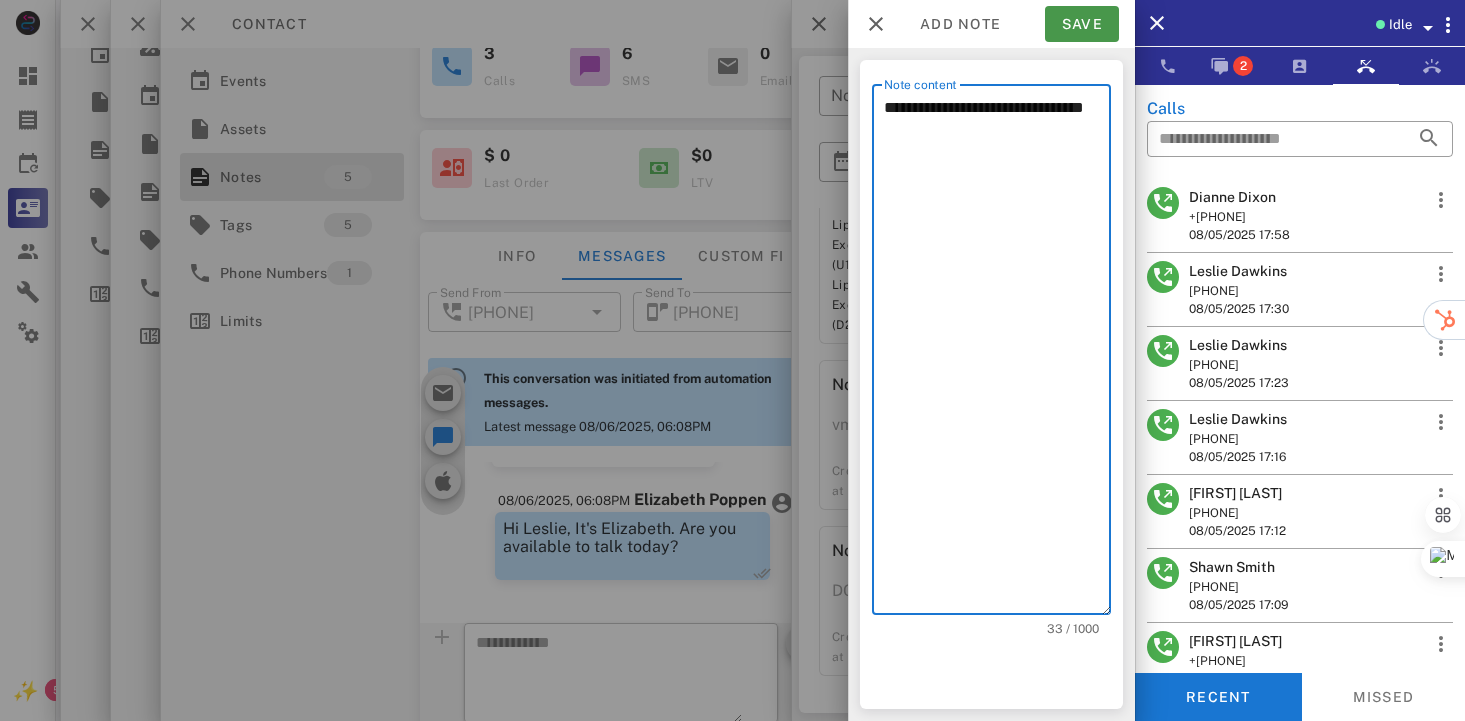 type on "**********" 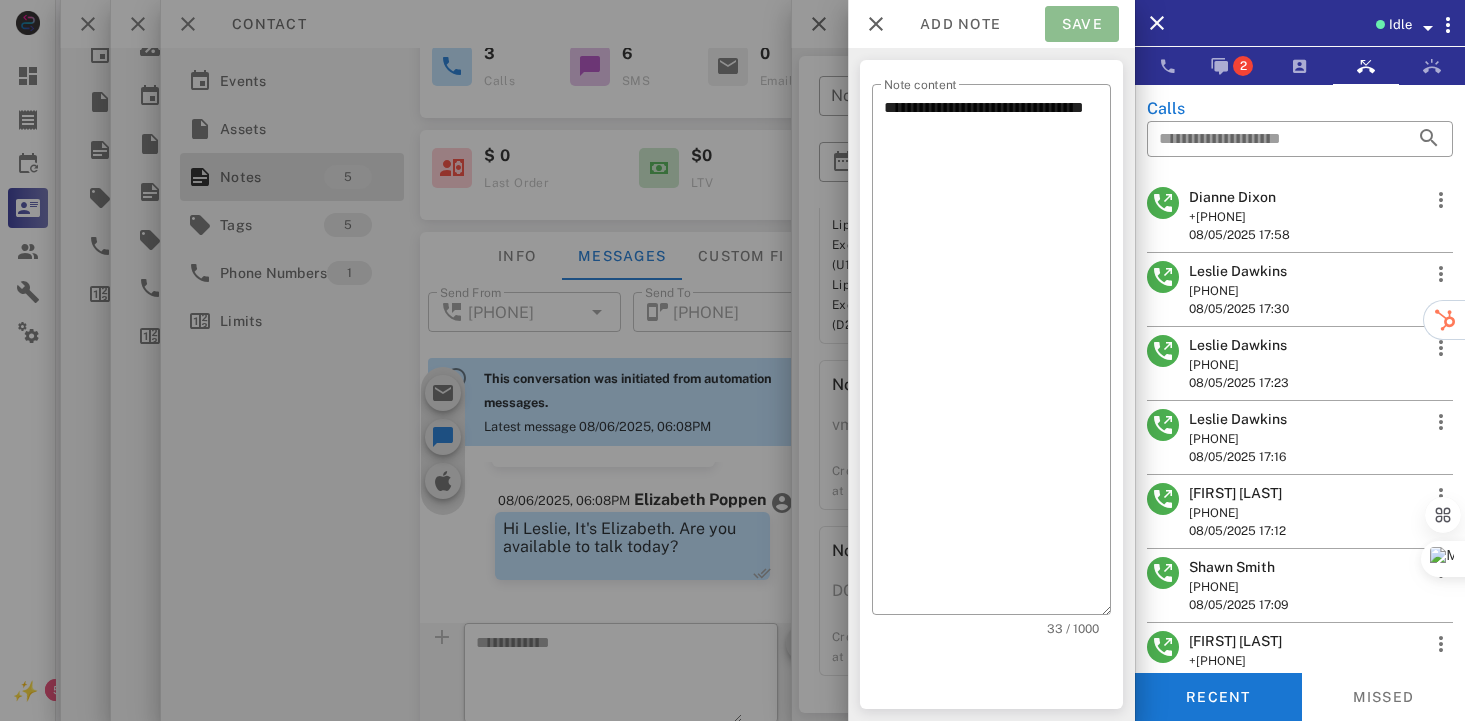 click on "Save" at bounding box center (1082, 24) 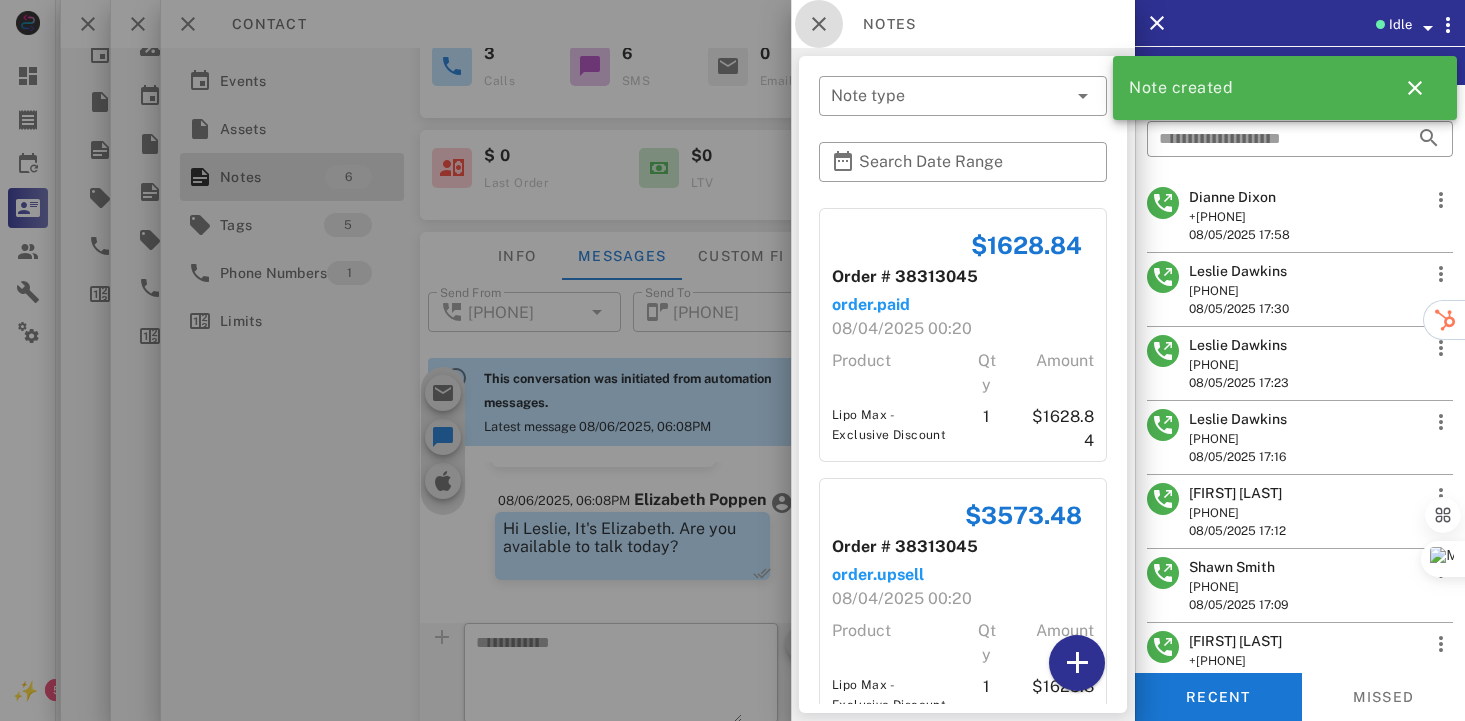 click at bounding box center [819, 24] 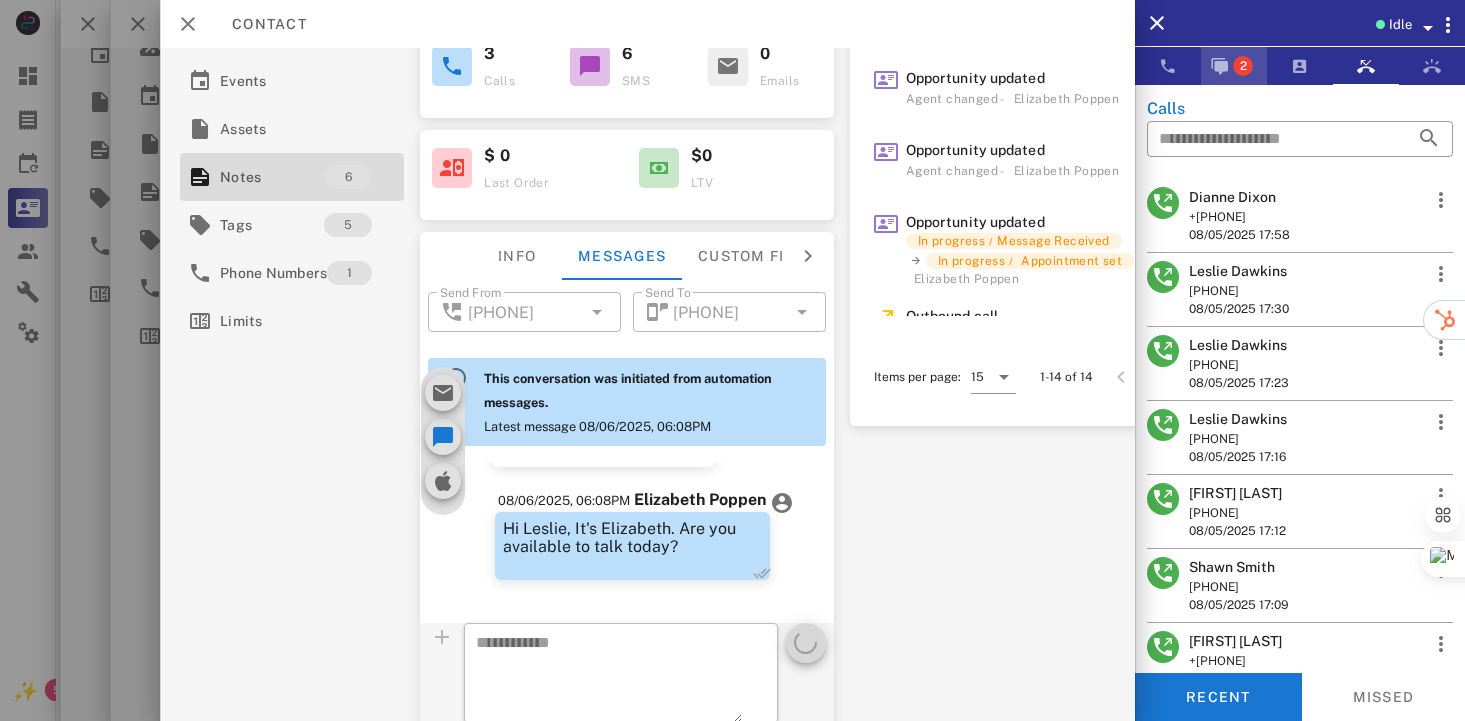click at bounding box center [1220, 66] 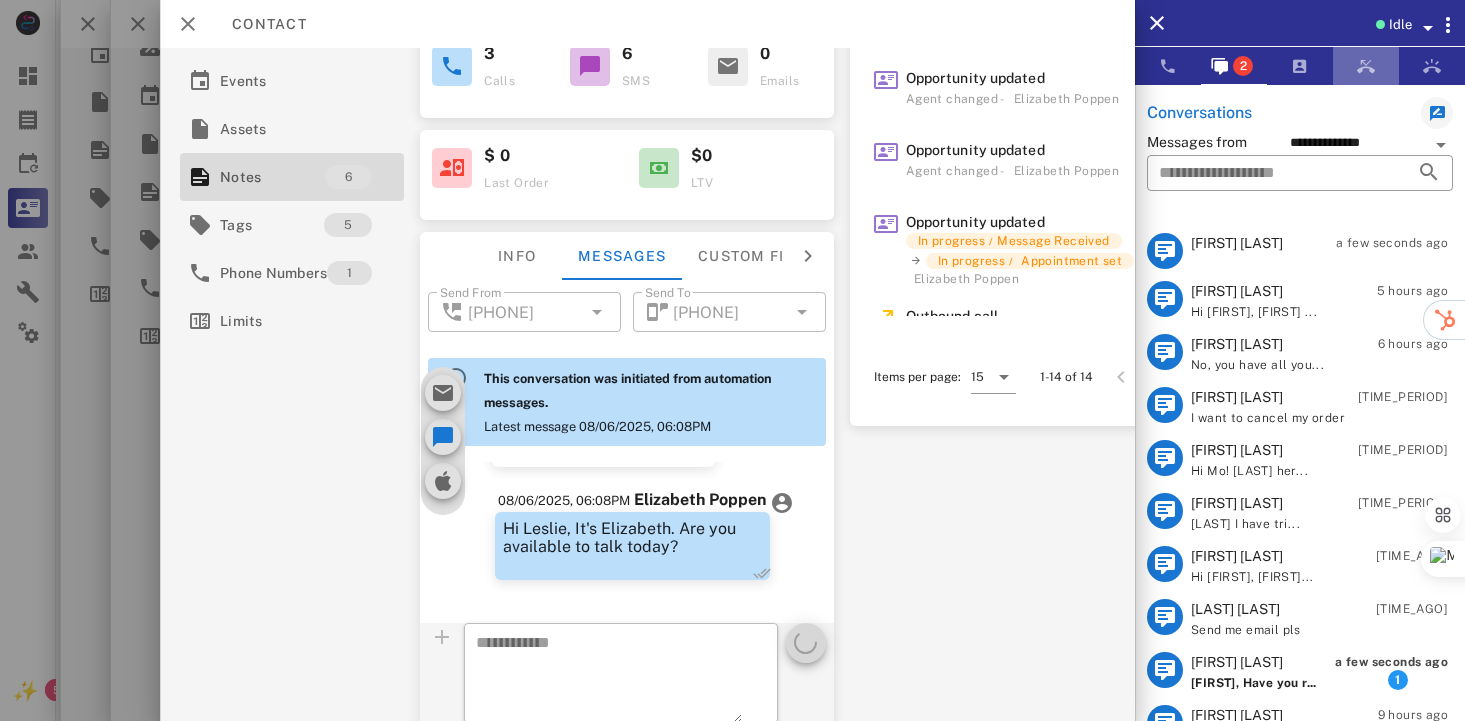 click at bounding box center [1366, 66] 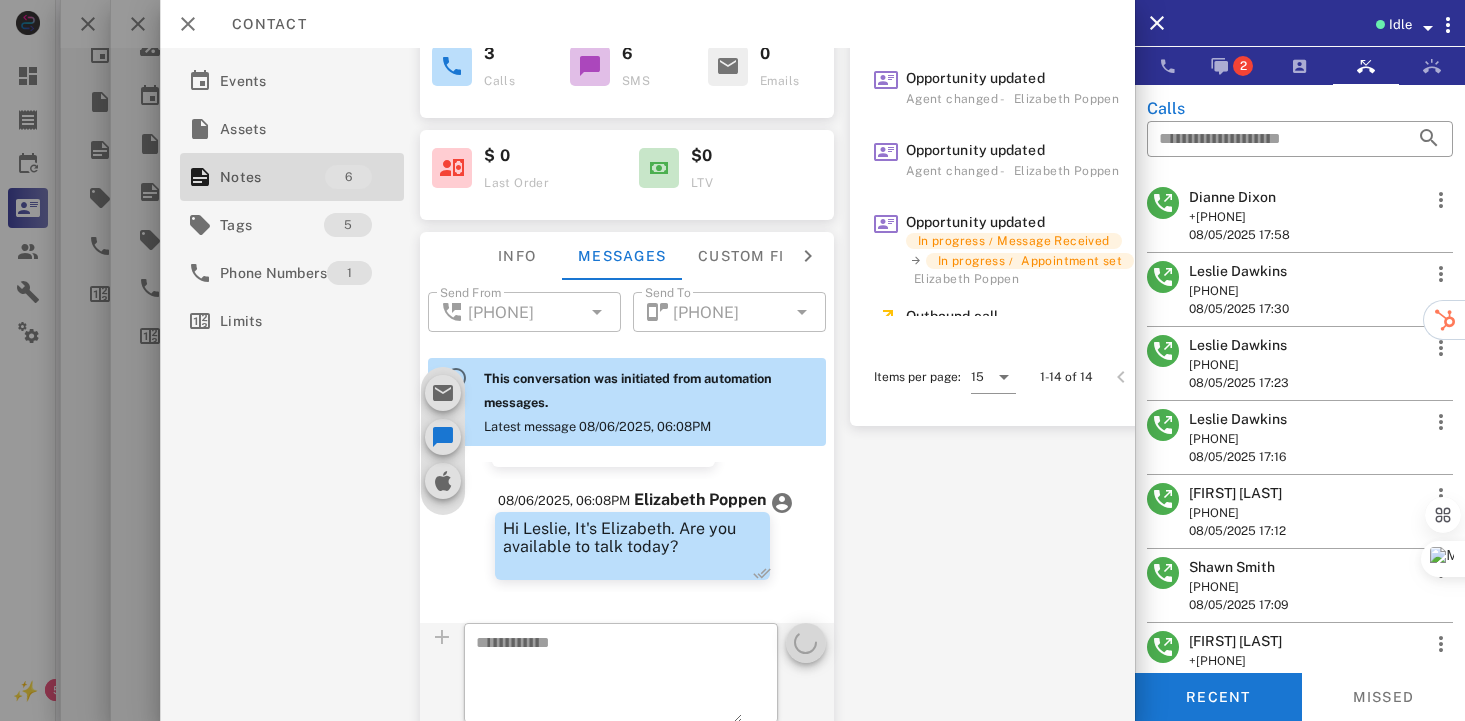 type on "**********" 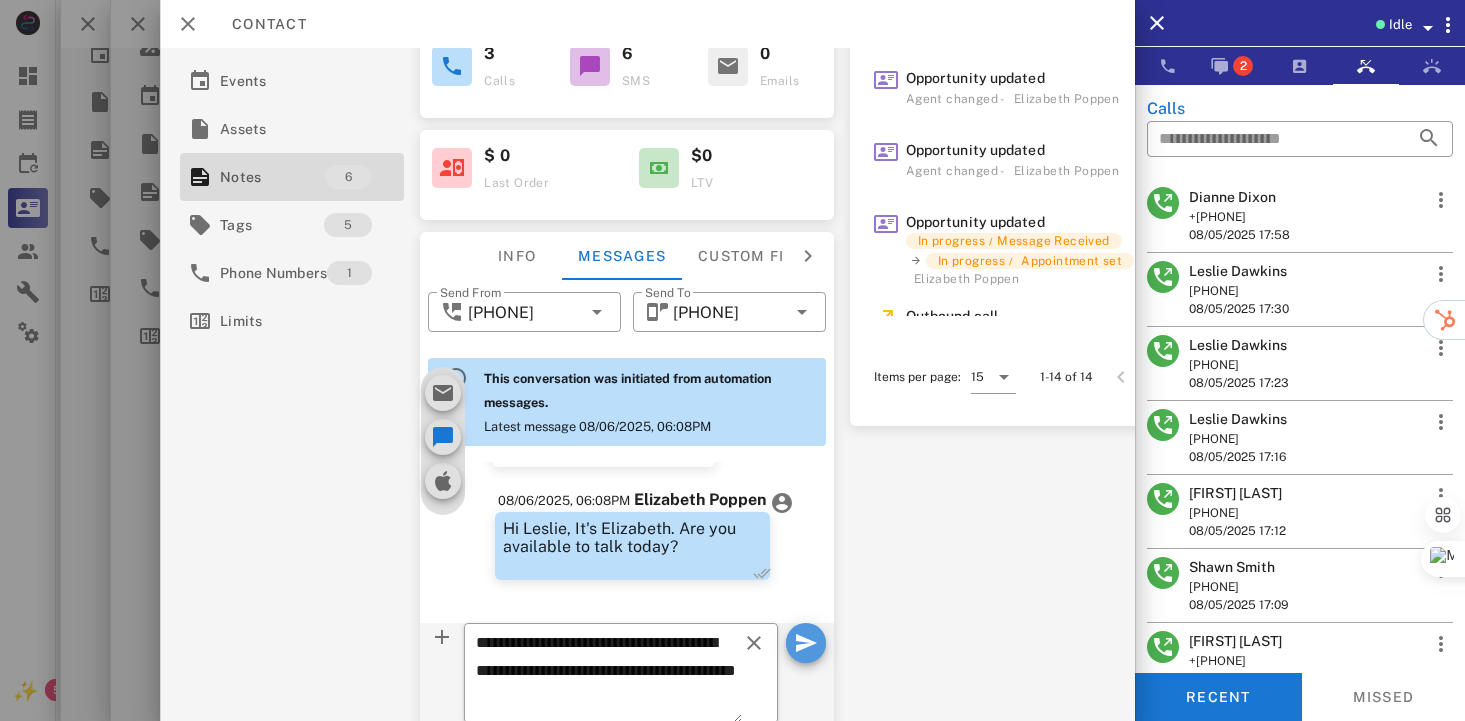 click at bounding box center [806, 643] 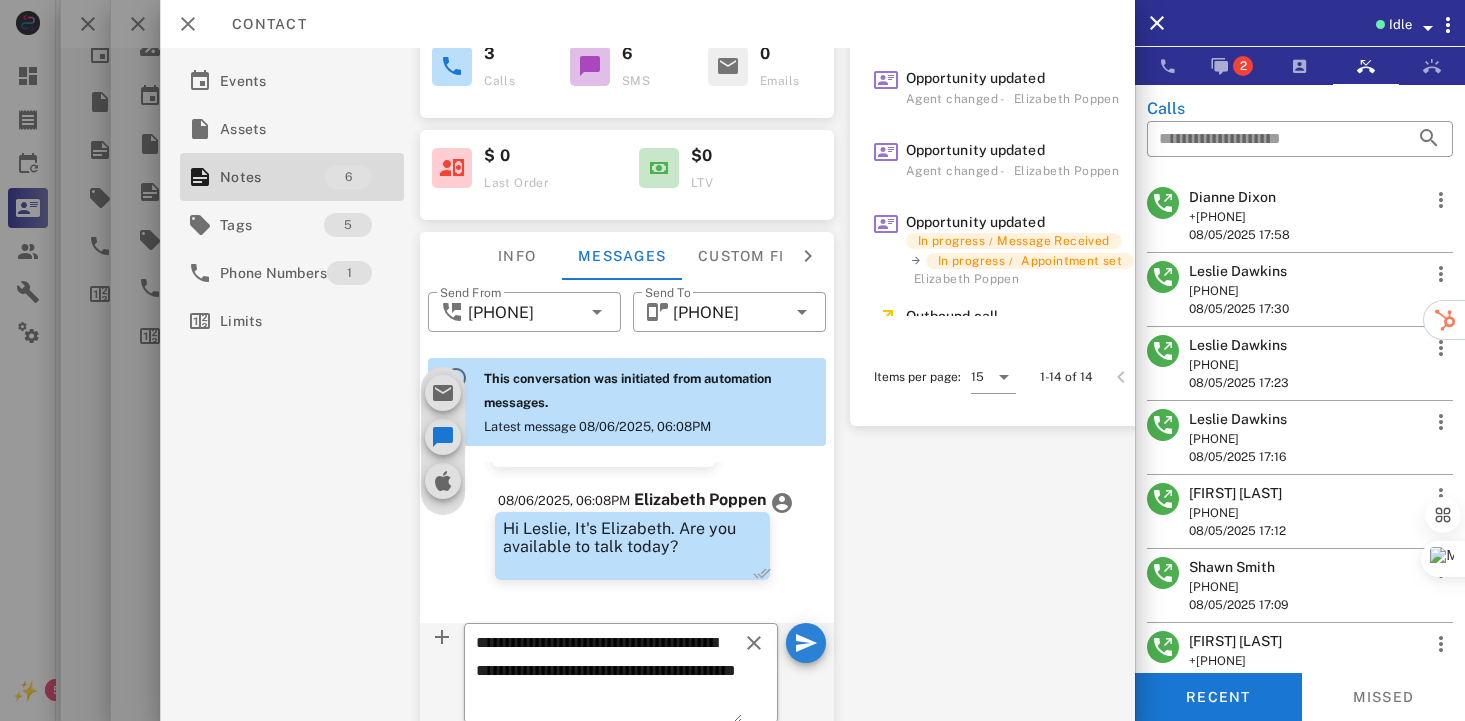 type 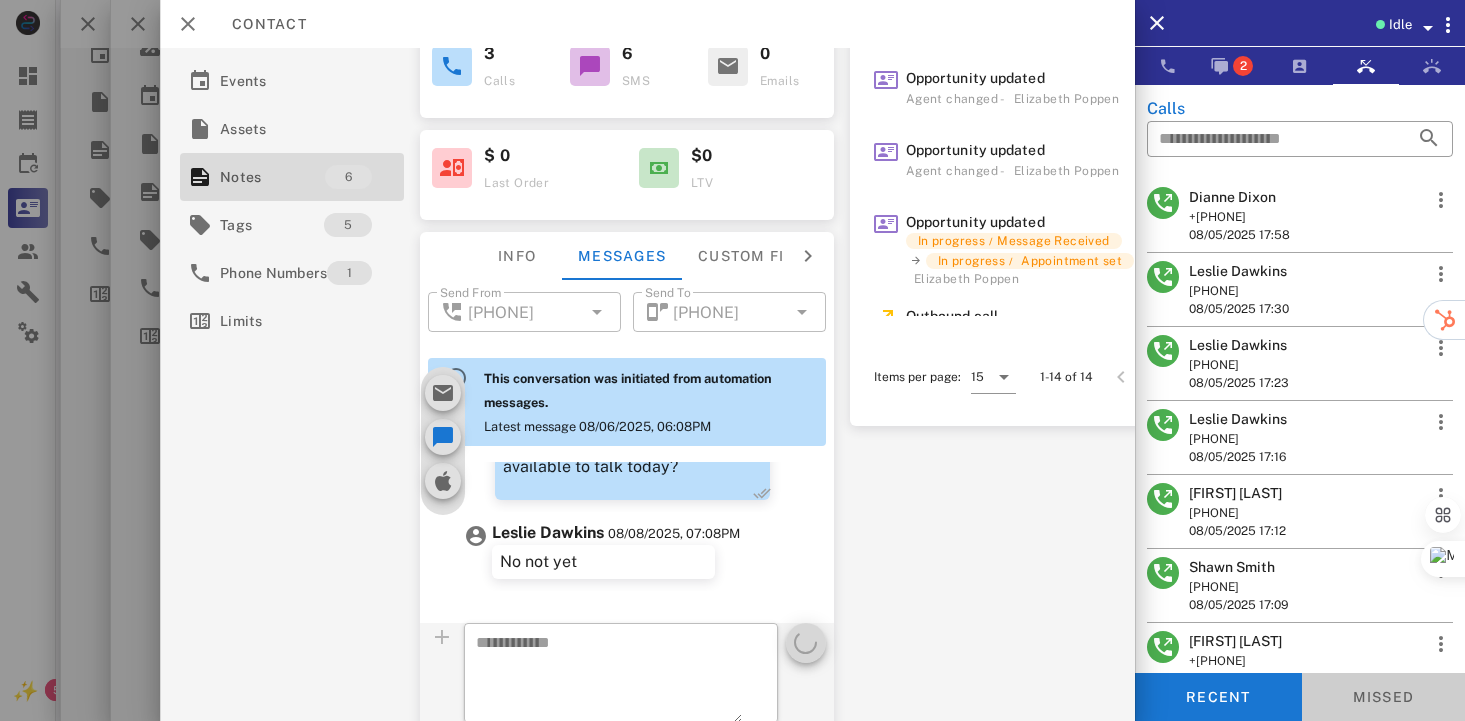 click on "Missed" at bounding box center (1384, 697) 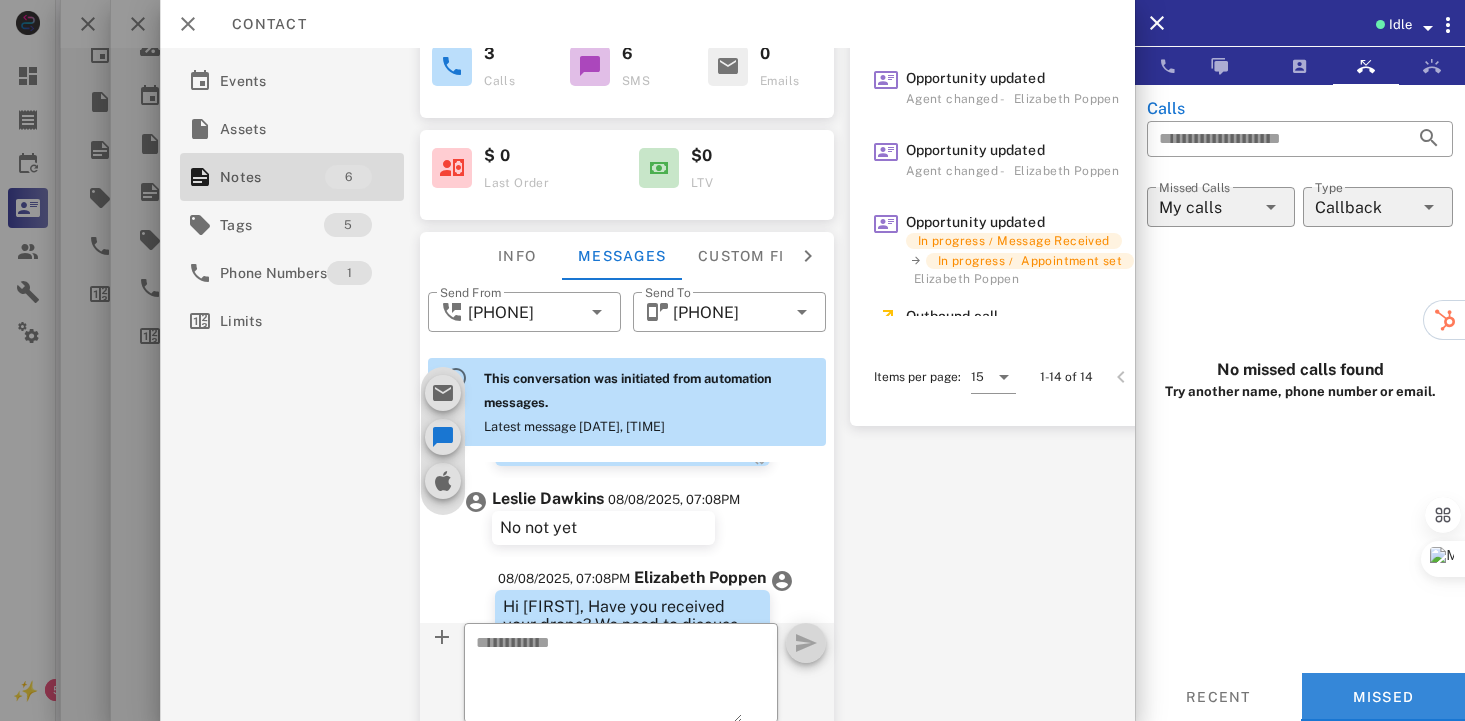 scroll, scrollTop: 1220, scrollLeft: 0, axis: vertical 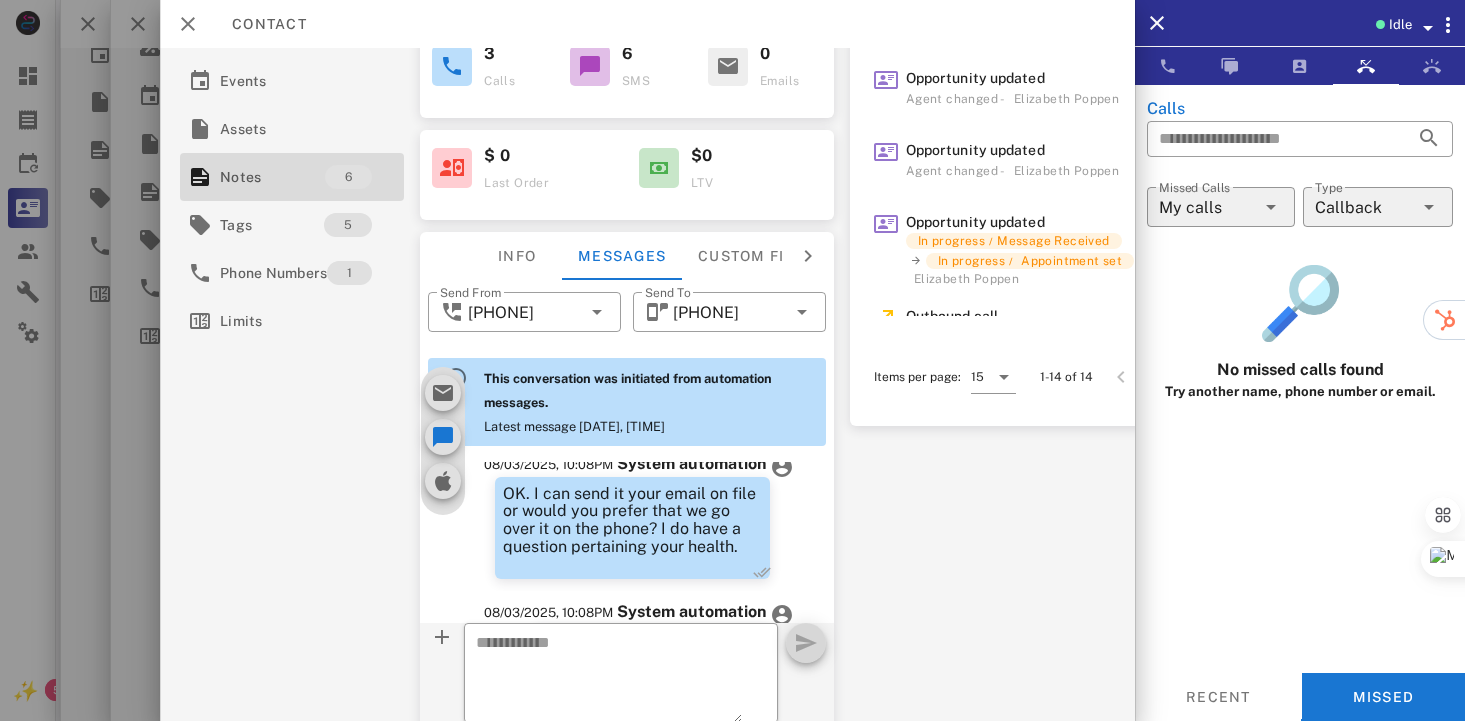 drag, startPoint x: 890, startPoint y: 608, endPoint x: 826, endPoint y: 565, distance: 77.10383 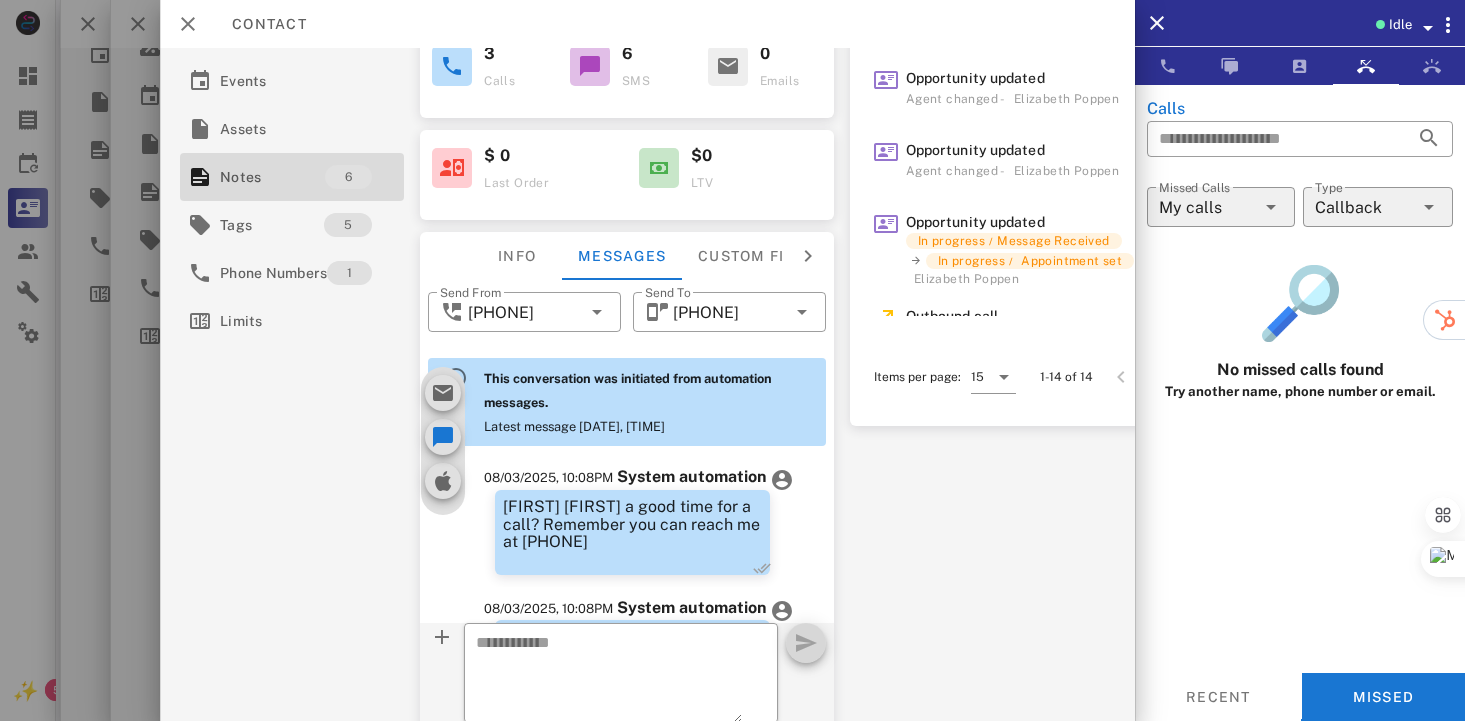 scroll, scrollTop: 481, scrollLeft: 0, axis: vertical 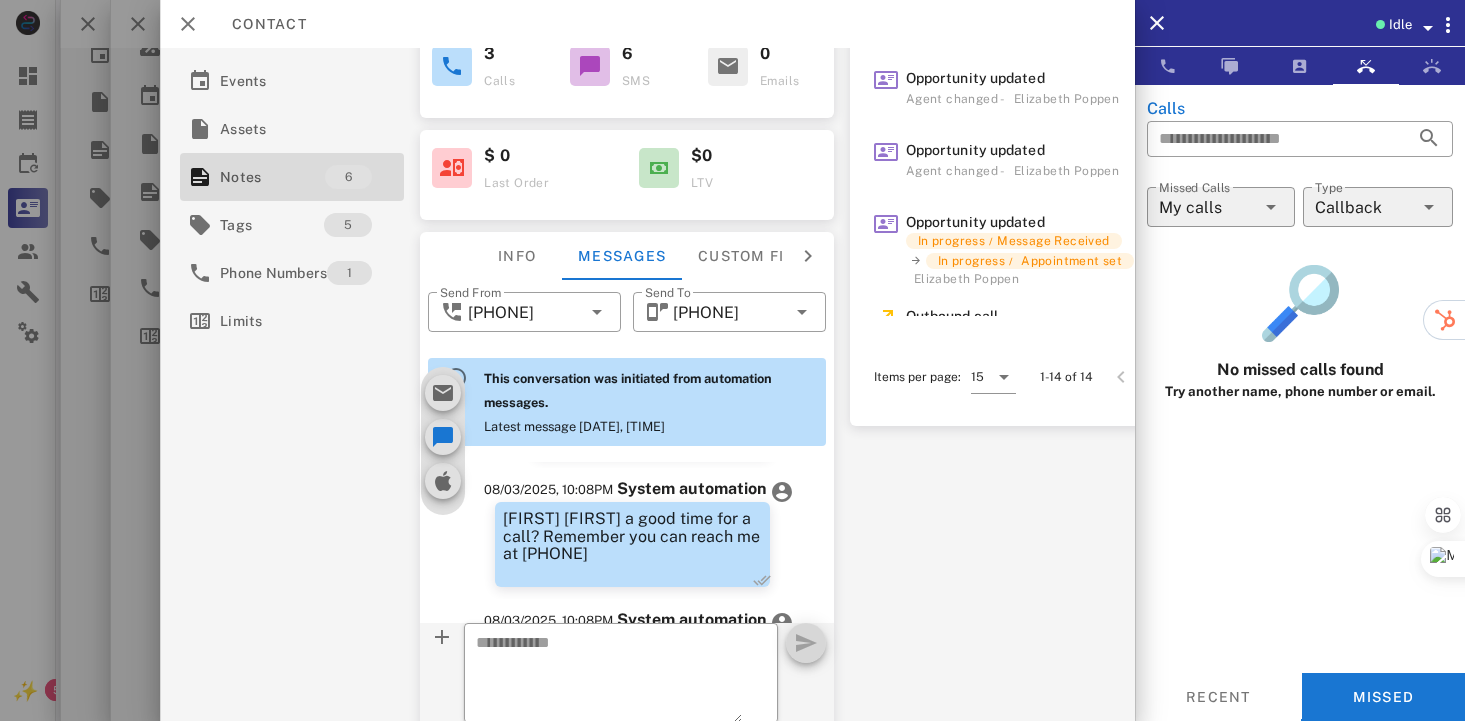 click on "Activations  2  Opportunities  1  Addresses  1  Products Payment methods Coupons Events Assets Notes  6  Tags  5  Phone Numbers  1  Limits LD Leslie Dawkins  lld281@gmail.com   Lead   08/03/2025 22:21  WL  In progress   Message Sent   Aug 7   Josh Henry  3 Calls 6 SMS 0 Emails $ 0 Last Order $0 LTV  Info   Messages   Custom fields   Phone   Change   US   +12816392612   Payment method   Add  Gateway  Card number  ---- ---- ---- ----  Expires  -- / --  Address   Change   10530 Francisco Way .
Converse, TX, 78109.
US   ​ Send From +14692810390 ​ Send To +12816392612  This conversation was initiated from automation messages.  Latest message 08/08/2025, 07:08PM 08/03/2025, 10:08PM System automation  Hi  Leslie, This is the Health Appt. with Dr. Prescott. We need to verify some important details about your order. If you can please return the call at your earliest convenience. Otherwise we will try back at another time. The phone number is 833-851-5180. Thank you have a great day.  08/03/2025, 10:08PM  Okay" at bounding box center [647, 384] 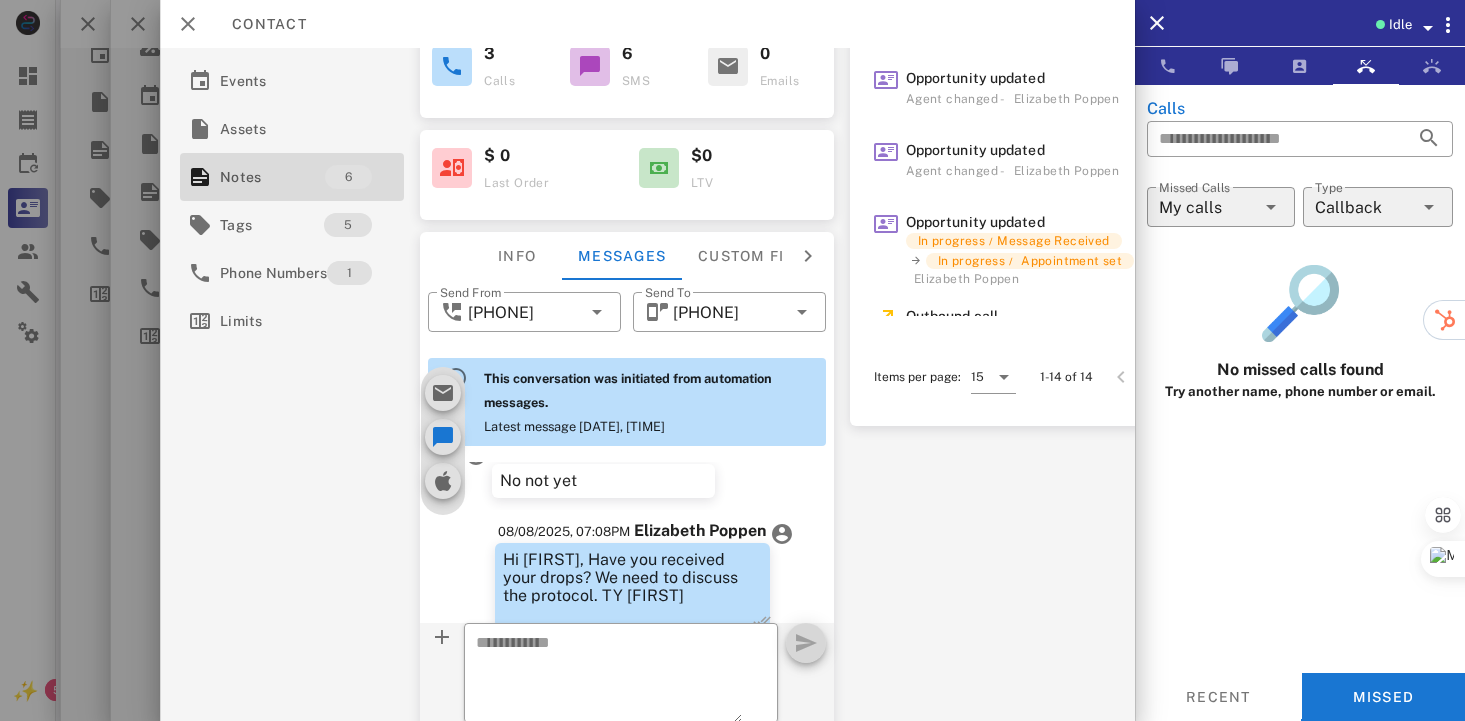scroll, scrollTop: 1138, scrollLeft: 0, axis: vertical 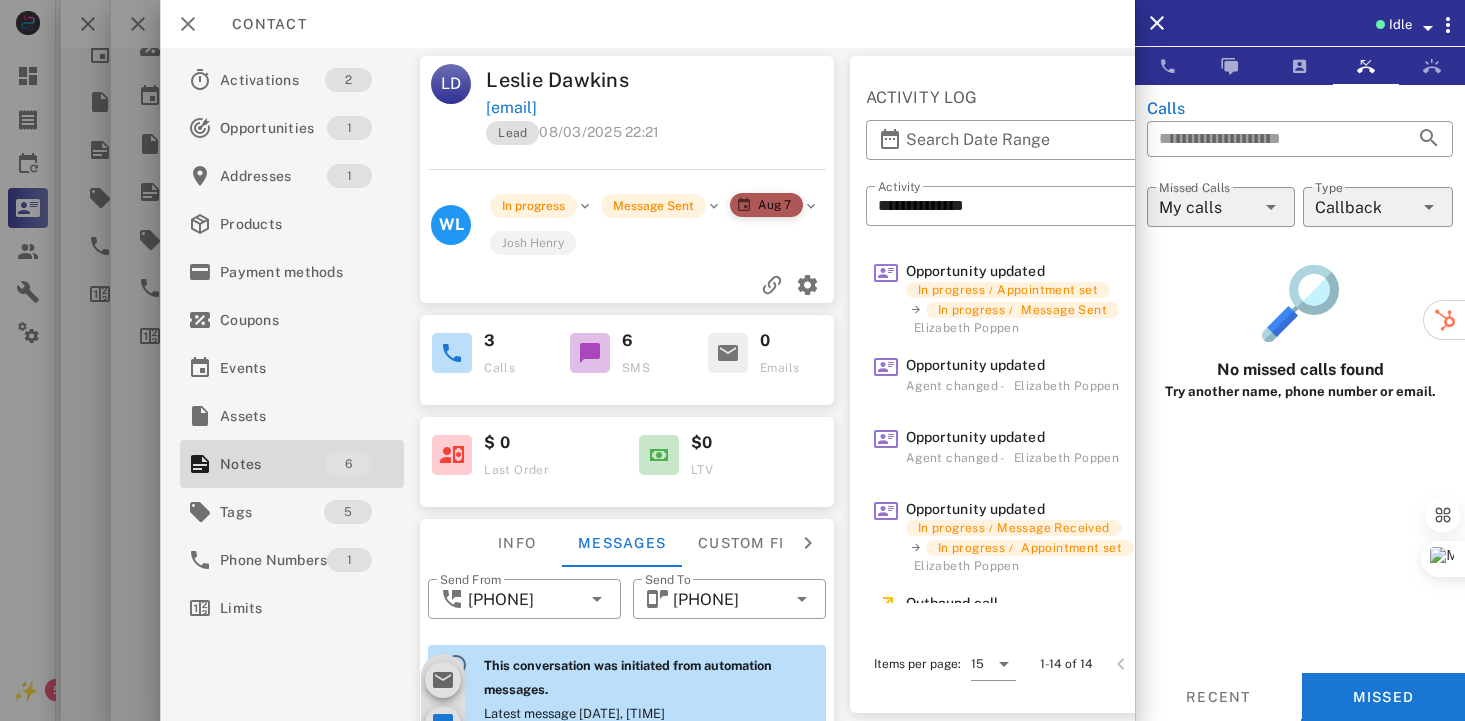 click on "Aug 7" at bounding box center (767, 205) 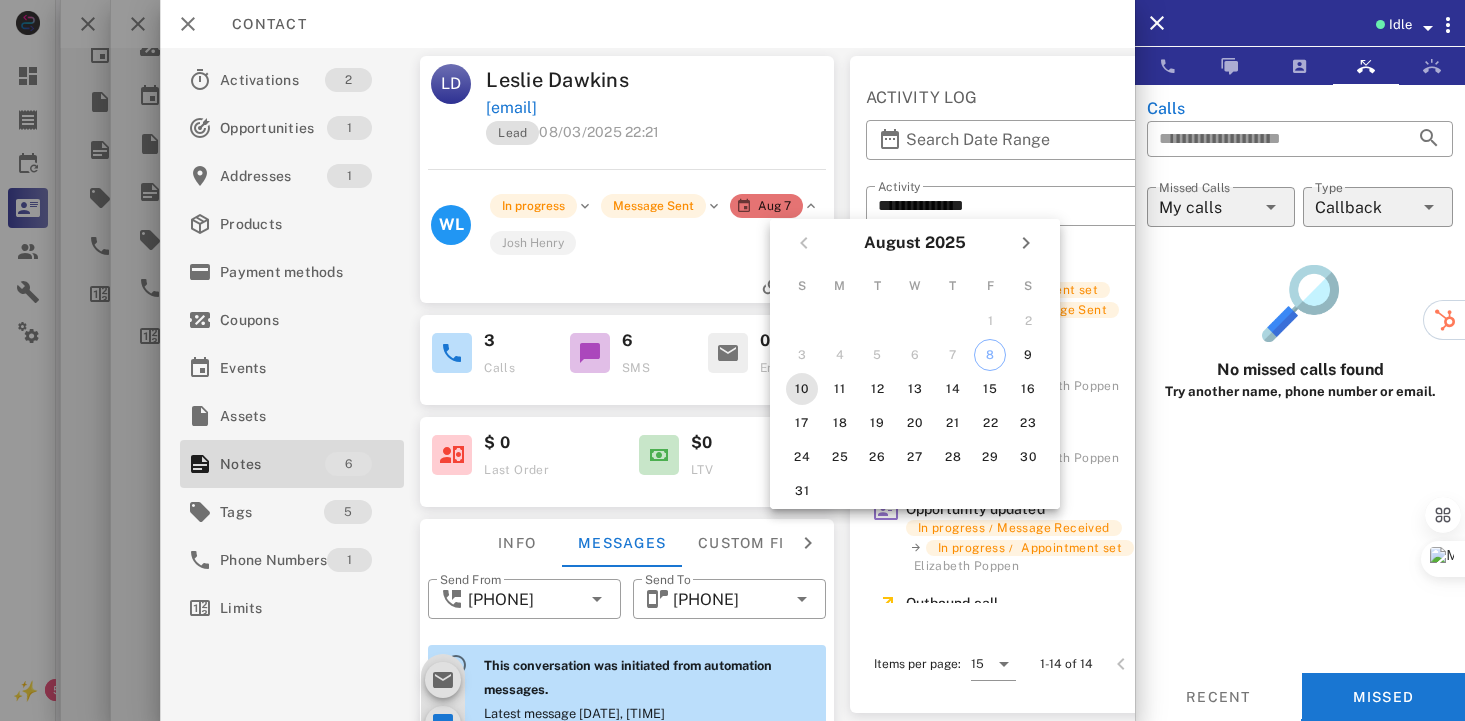click on "10" at bounding box center [802, 389] 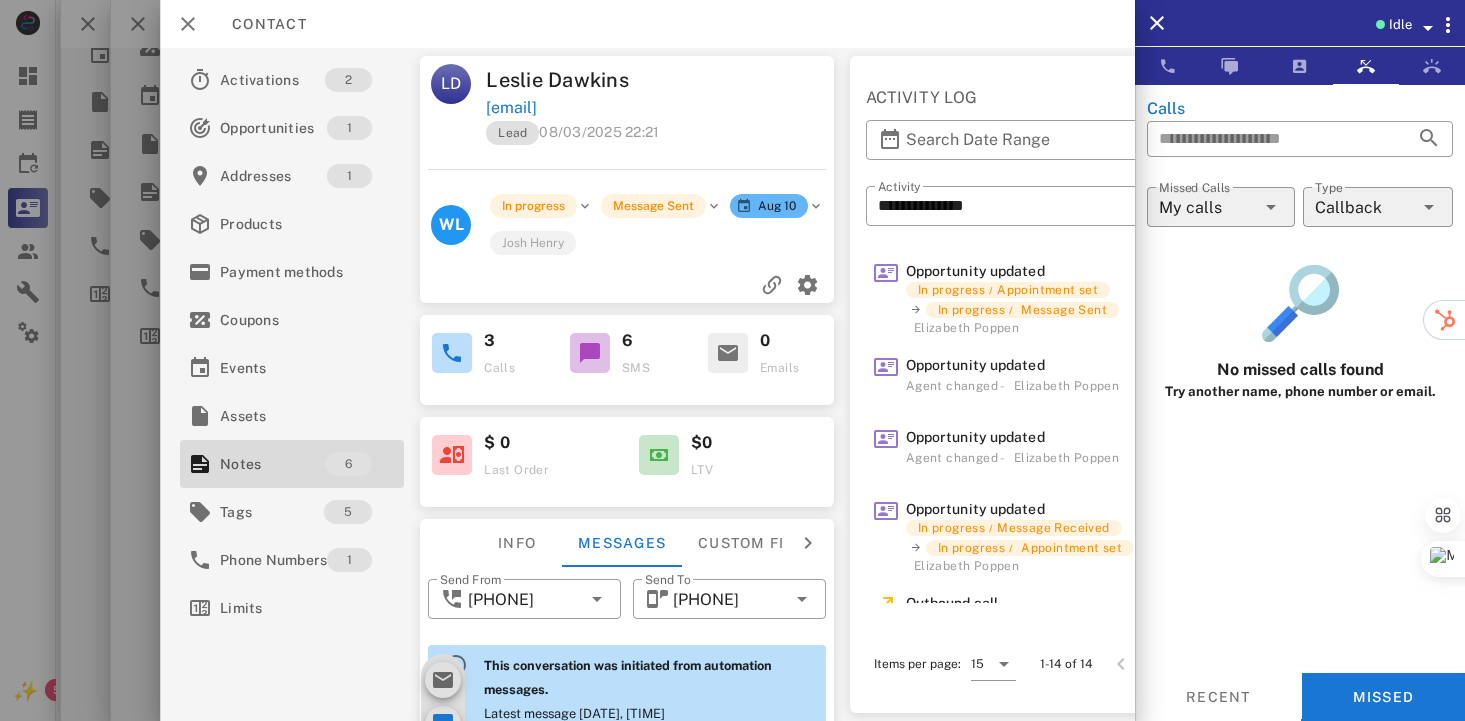 click on "Josh Henry" at bounding box center (534, 242) 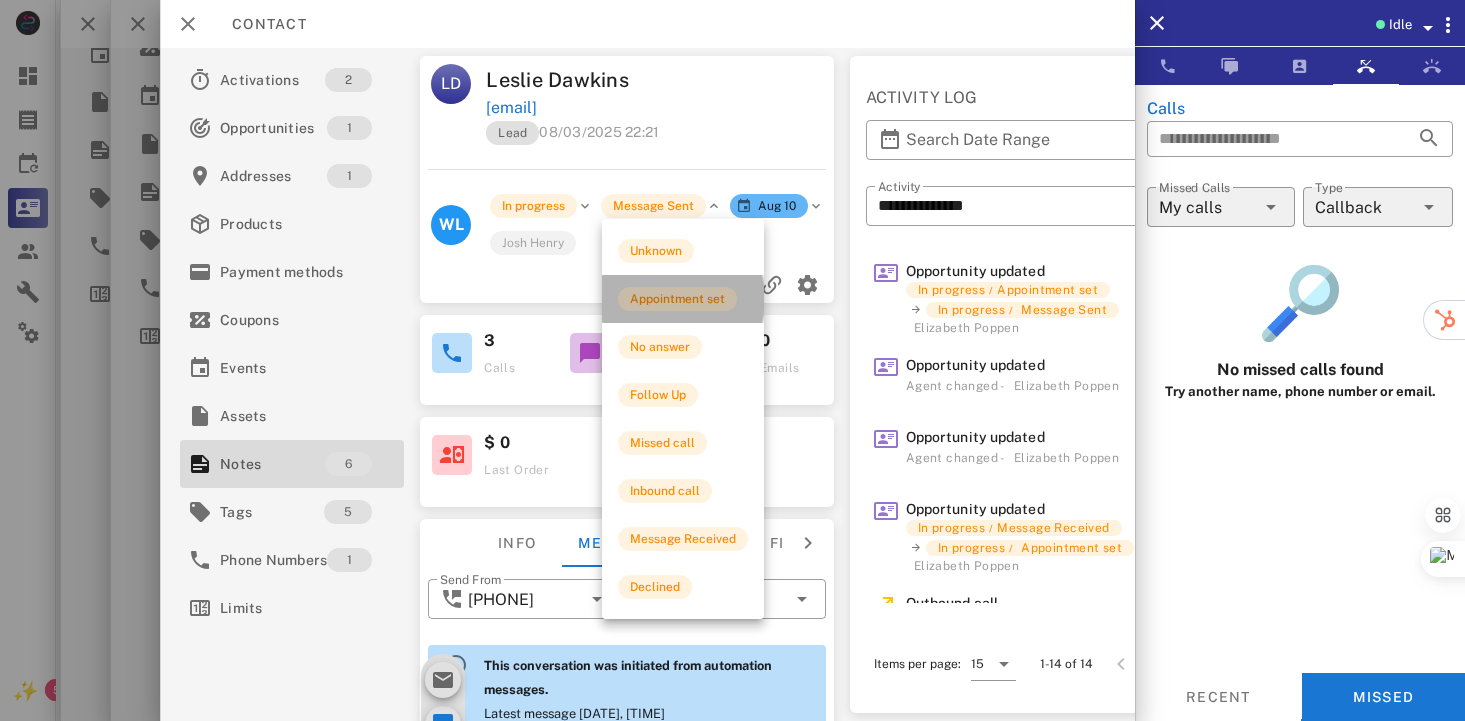 click on "Appointment set" at bounding box center [677, 299] 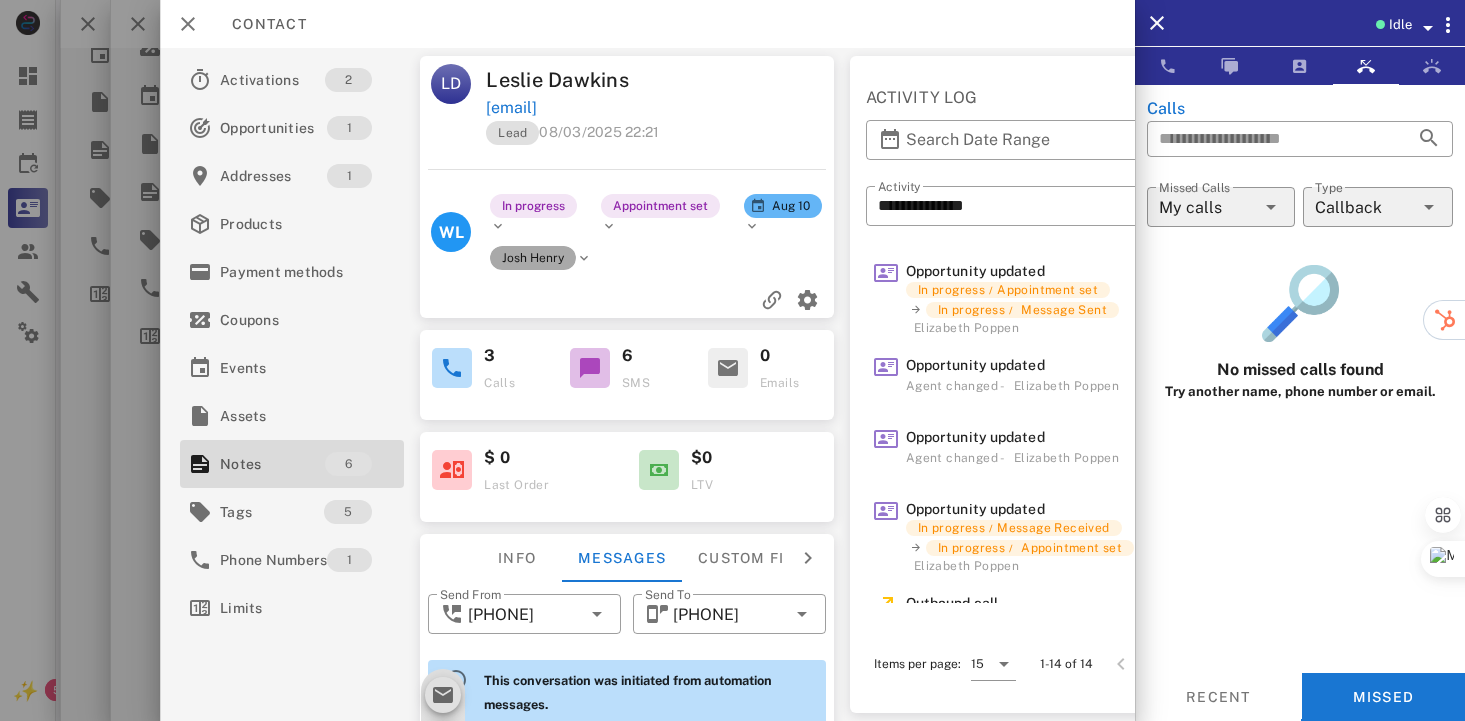 click on "Josh Henry" at bounding box center [534, 258] 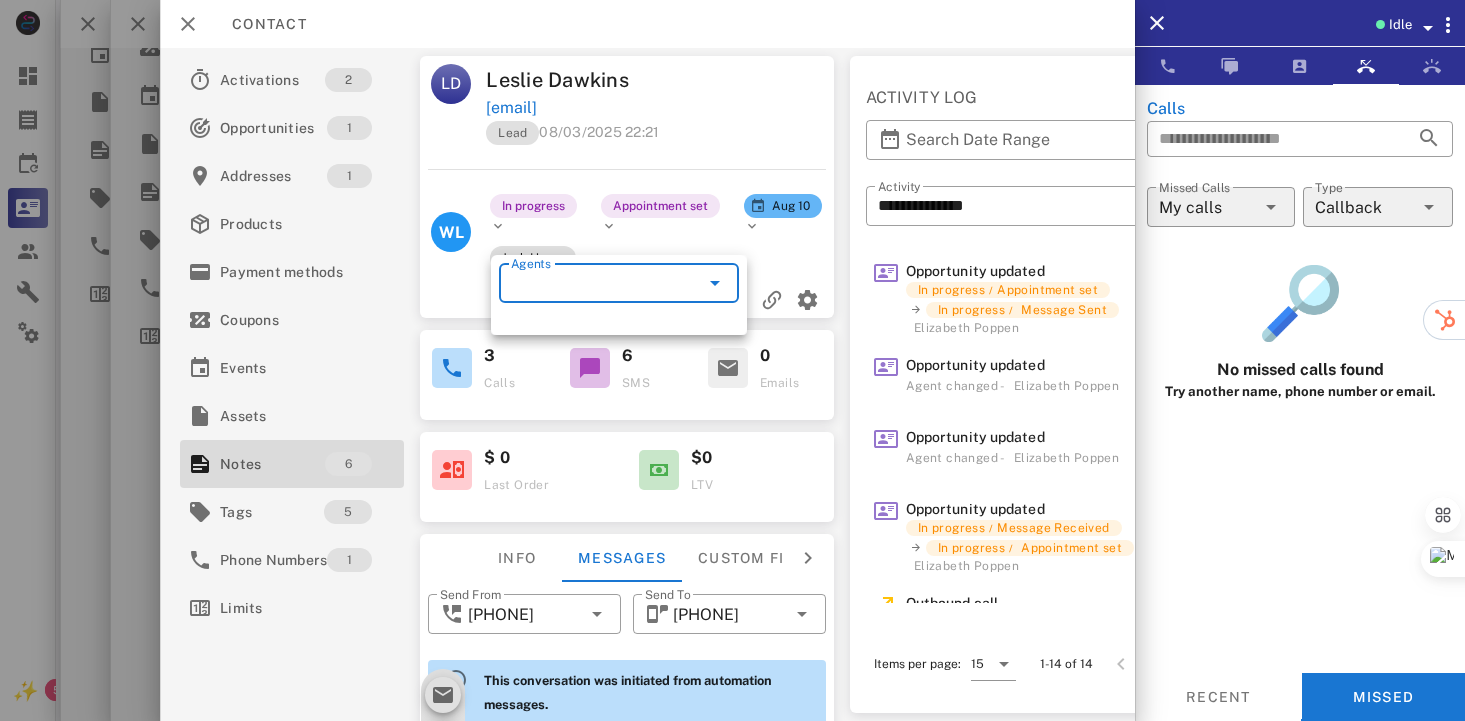 click on "Agents" at bounding box center (591, 283) 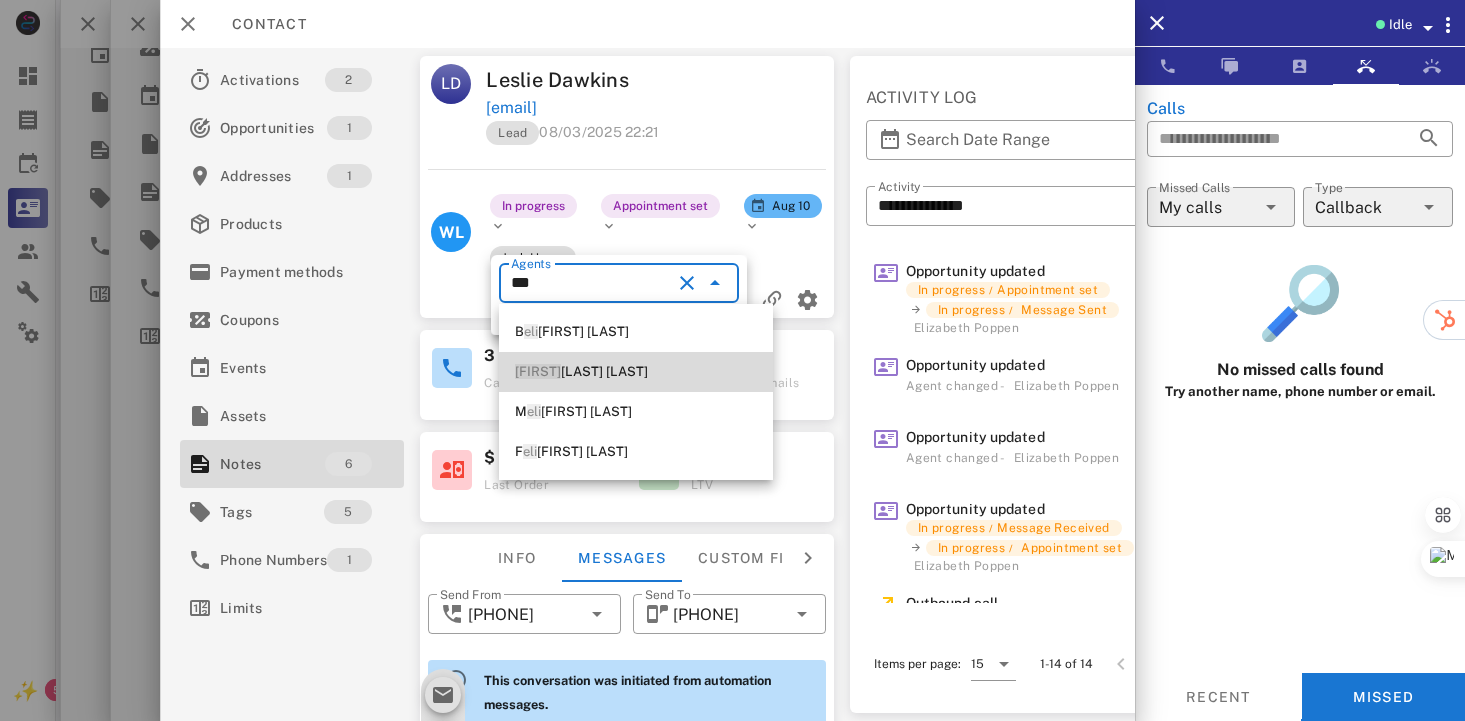 type on "**********" 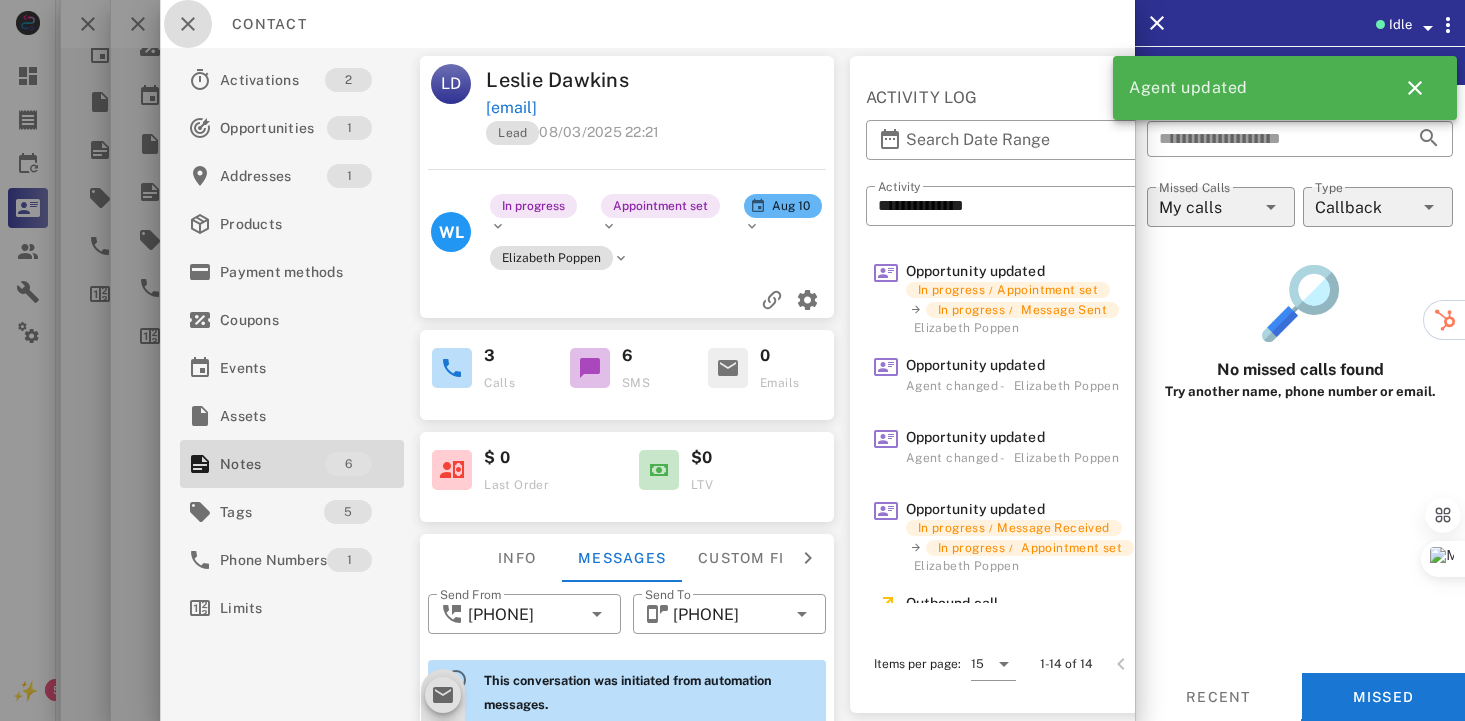 click at bounding box center [188, 24] 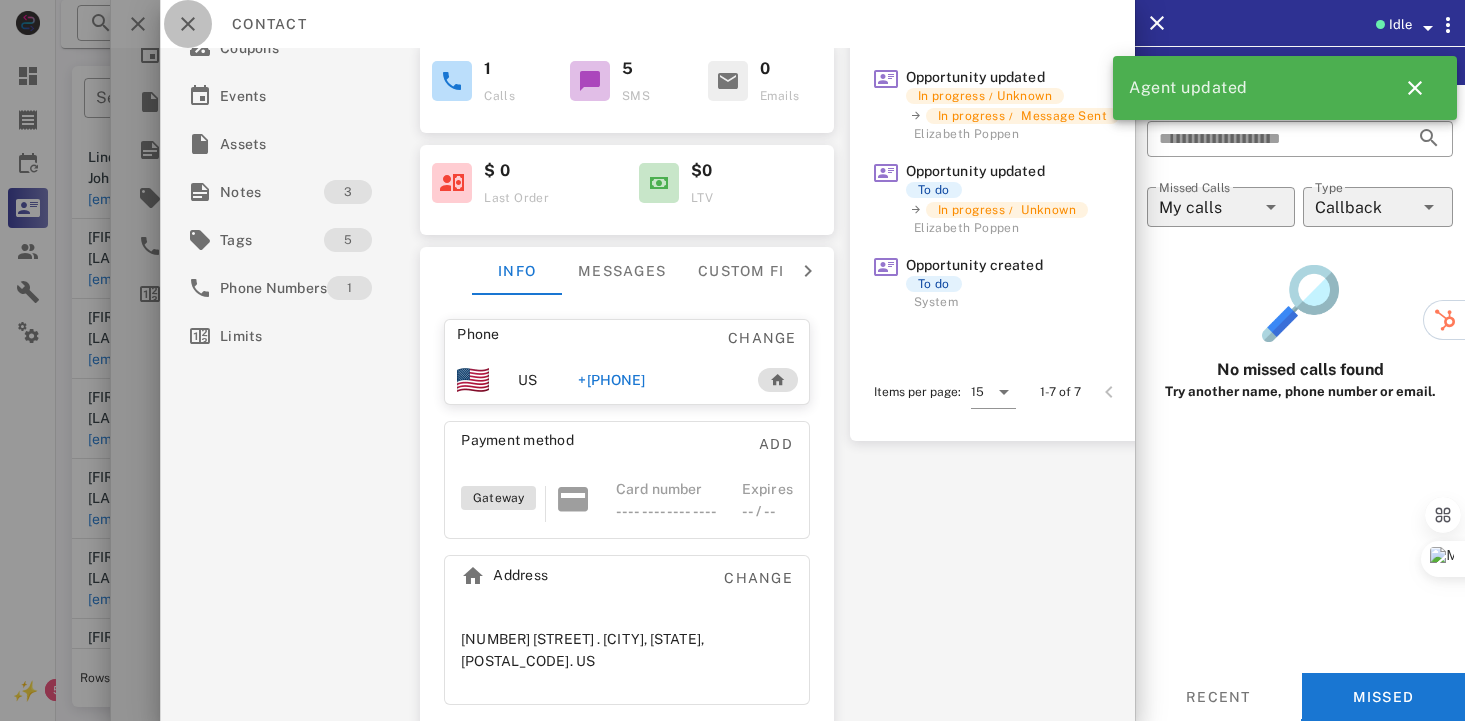 click at bounding box center (188, 24) 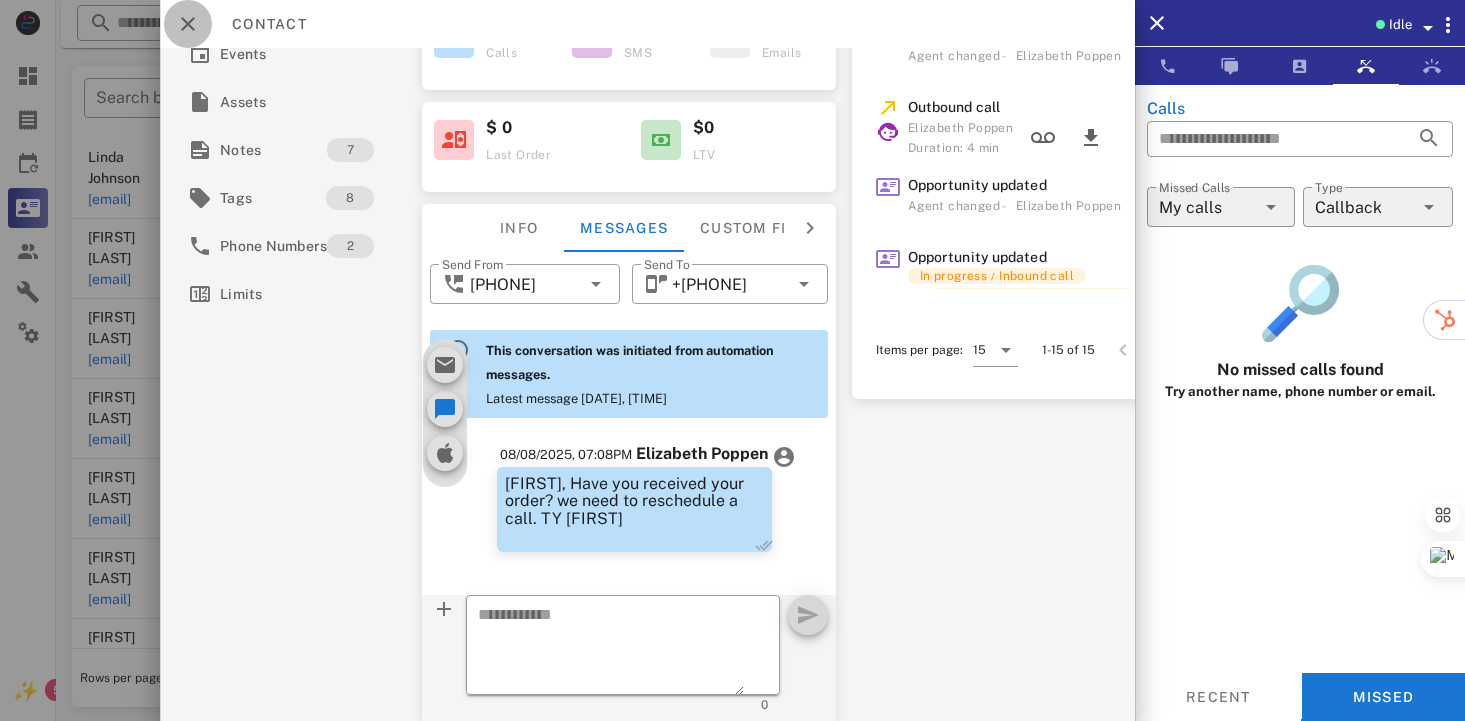 click at bounding box center (188, 24) 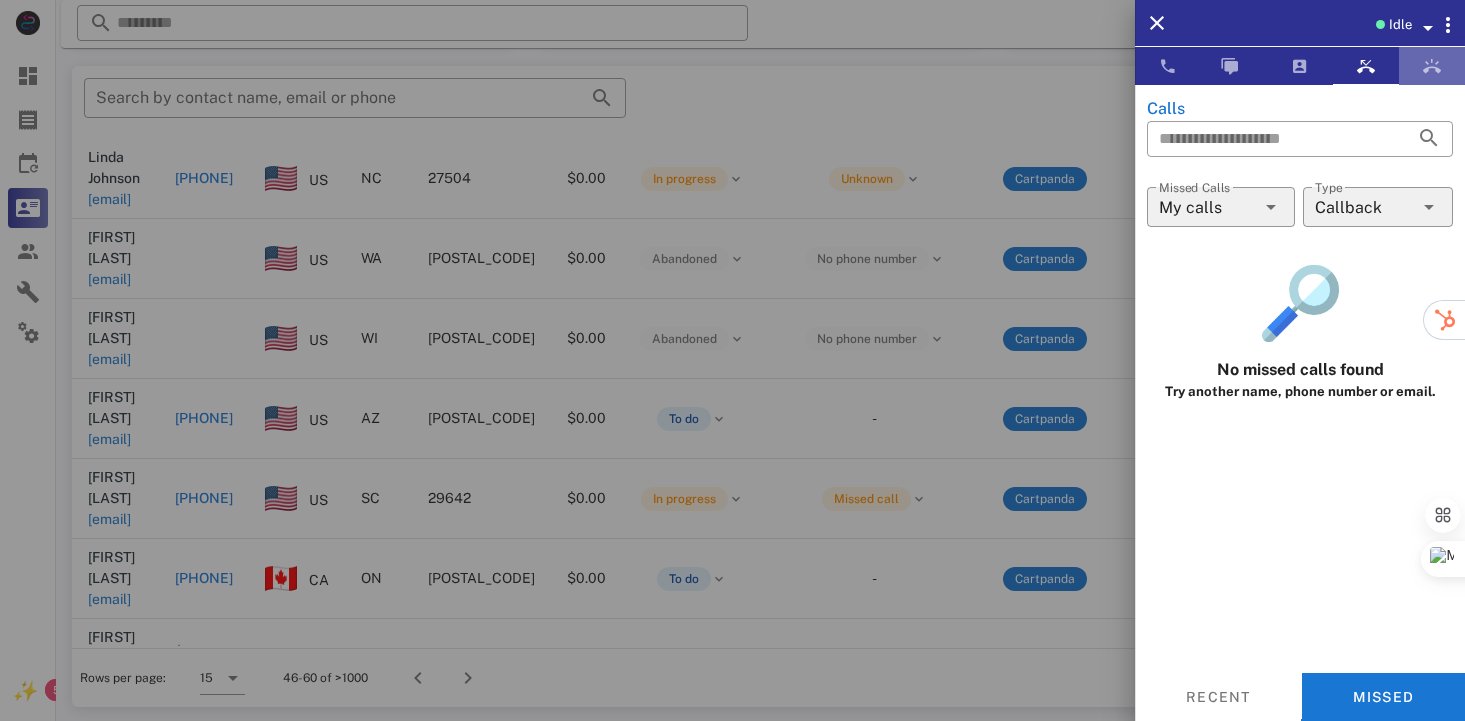 click at bounding box center [1432, 66] 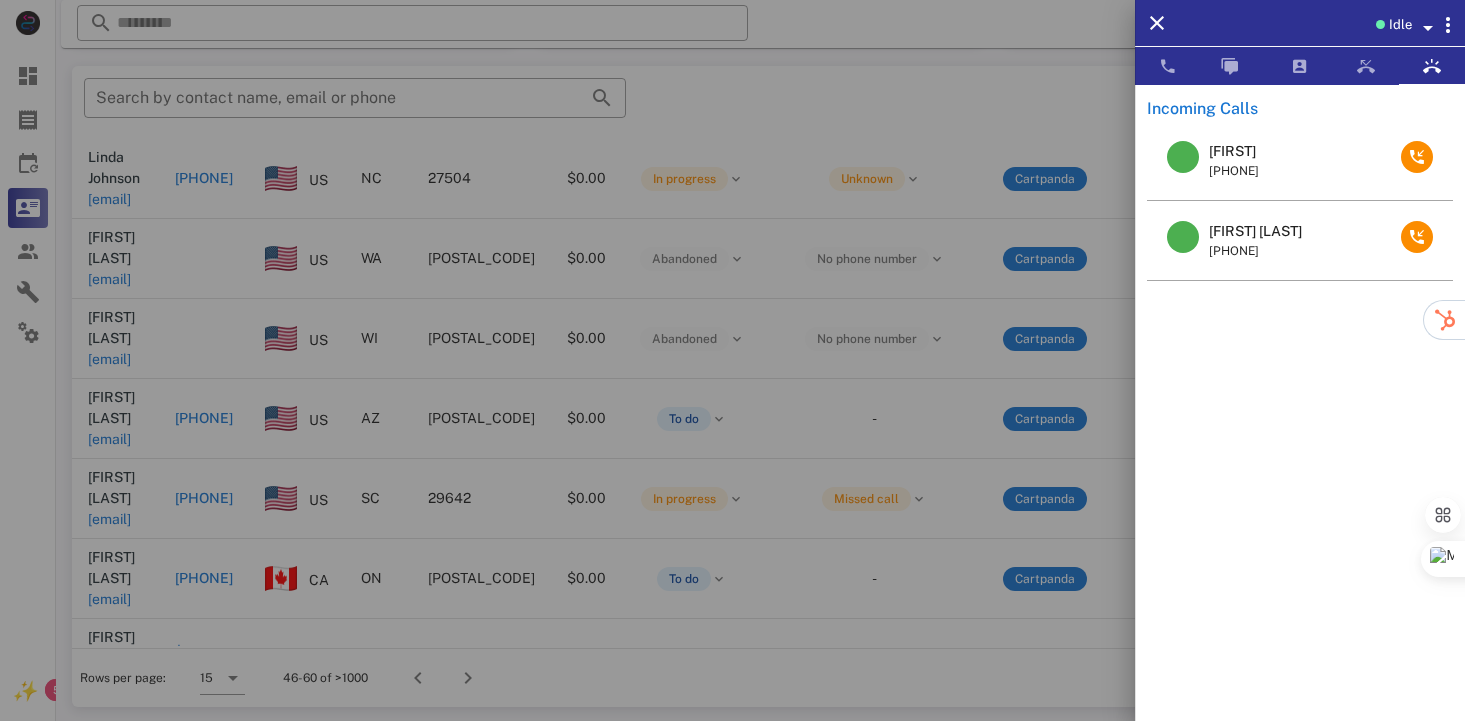 click at bounding box center [1183, 157] 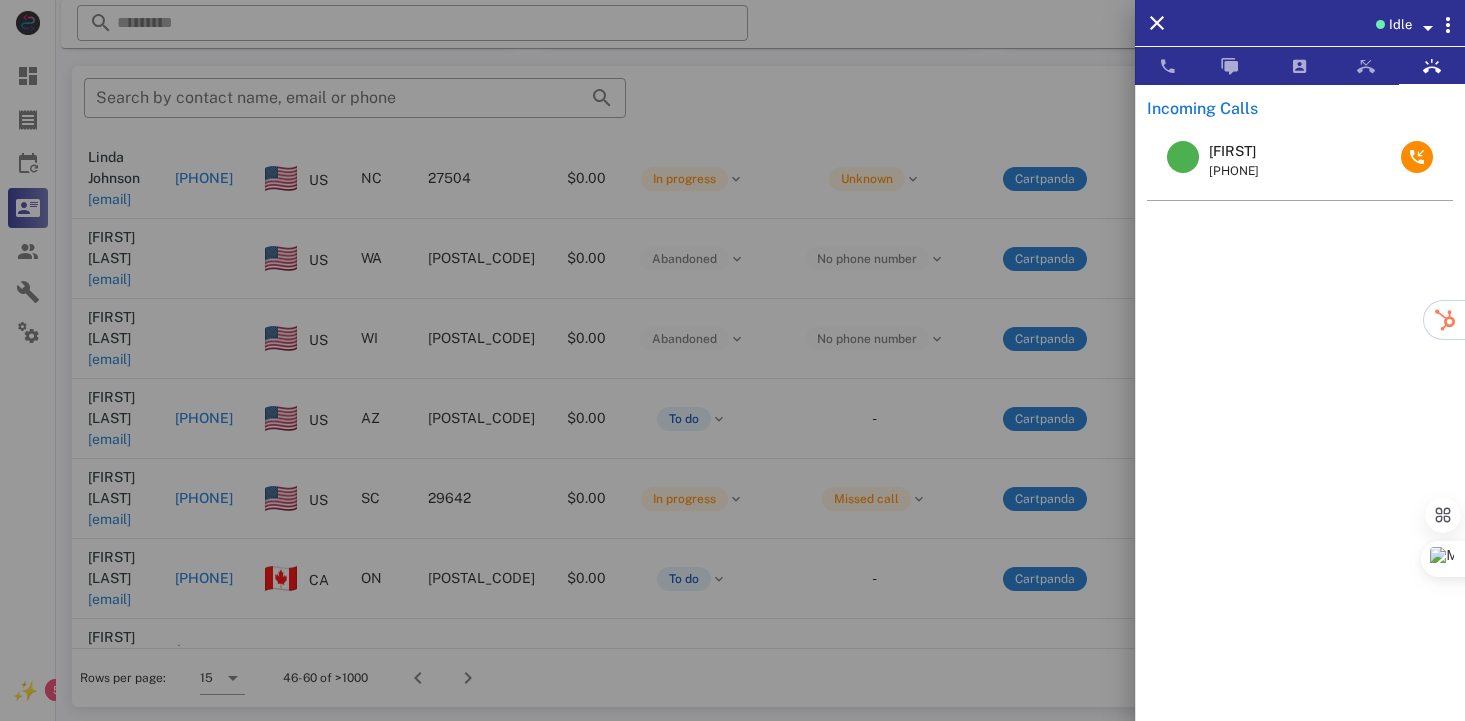 click on "Carol" at bounding box center [1234, 151] 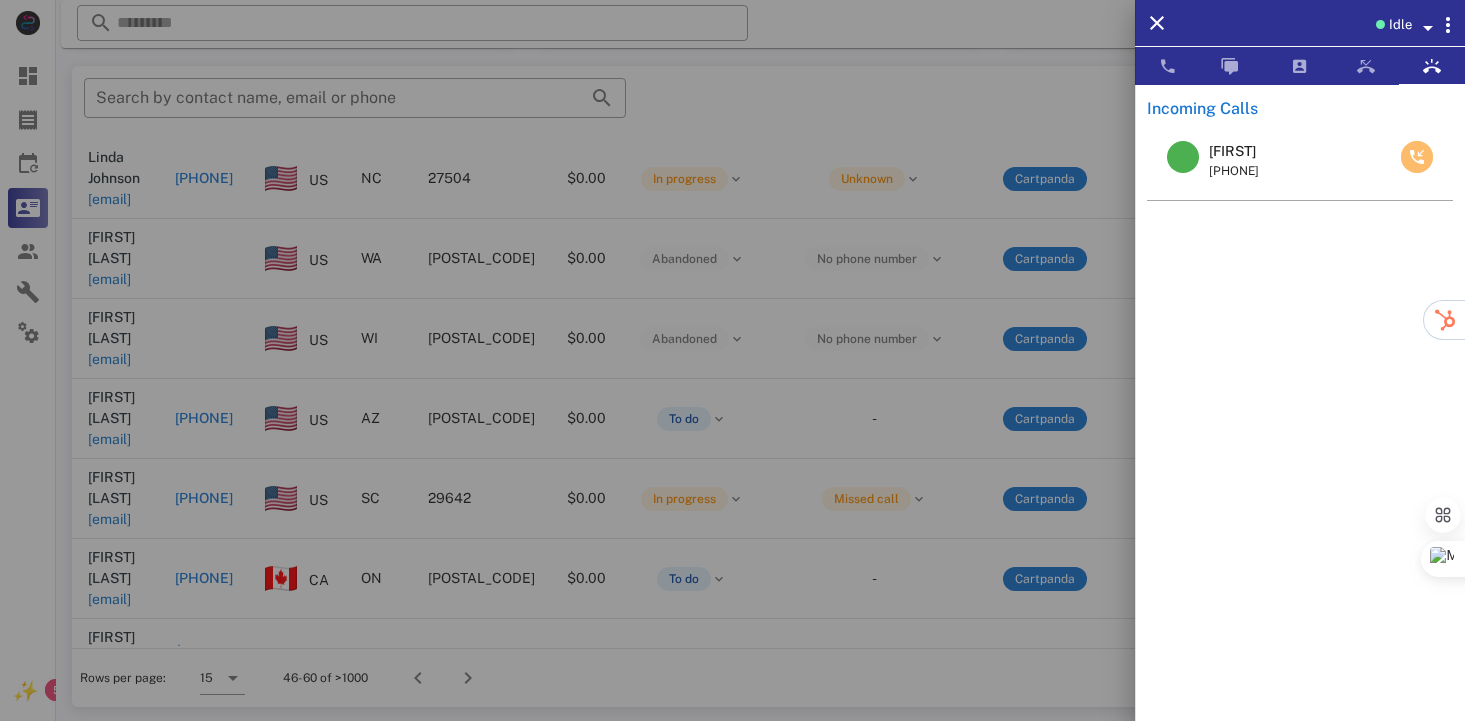 click at bounding box center [1417, 157] 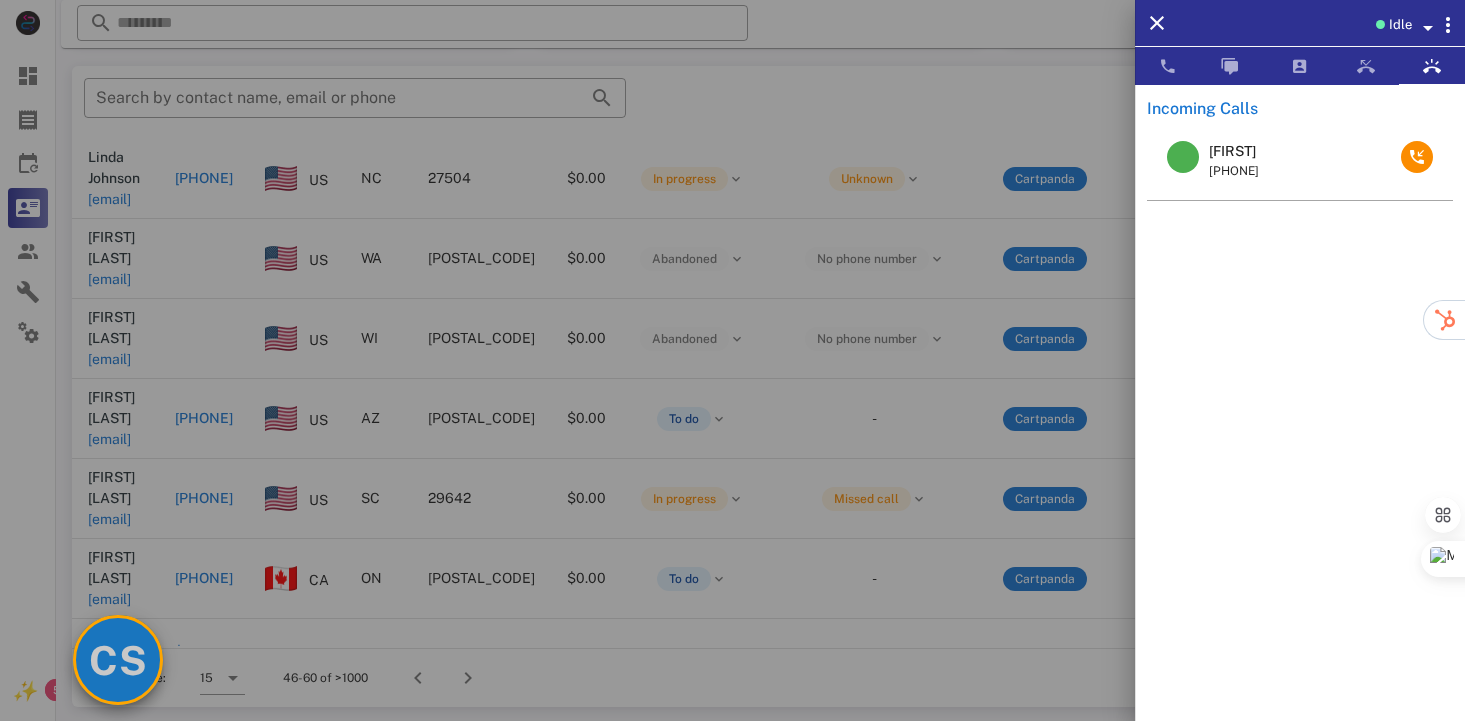 click on "CS" at bounding box center [118, 660] 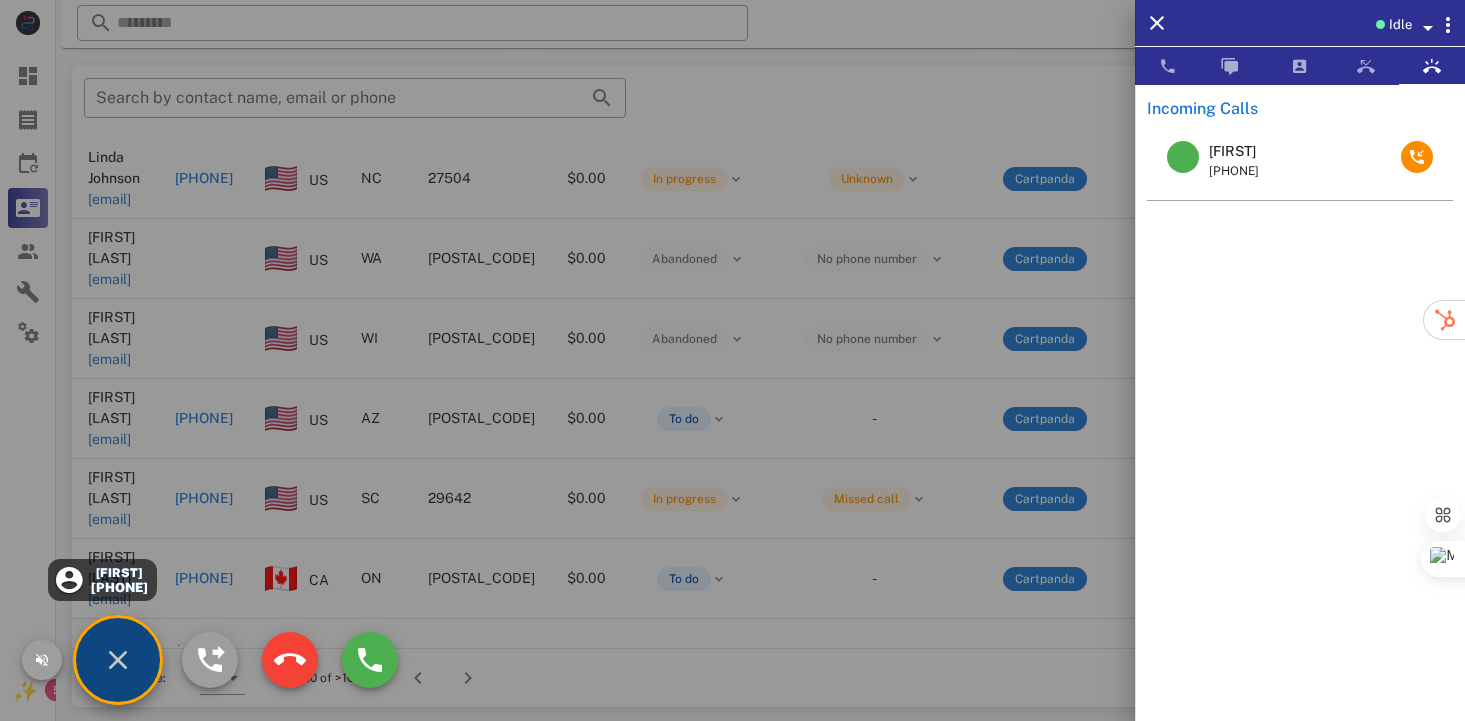 click on "Carol" at bounding box center (118, 573) 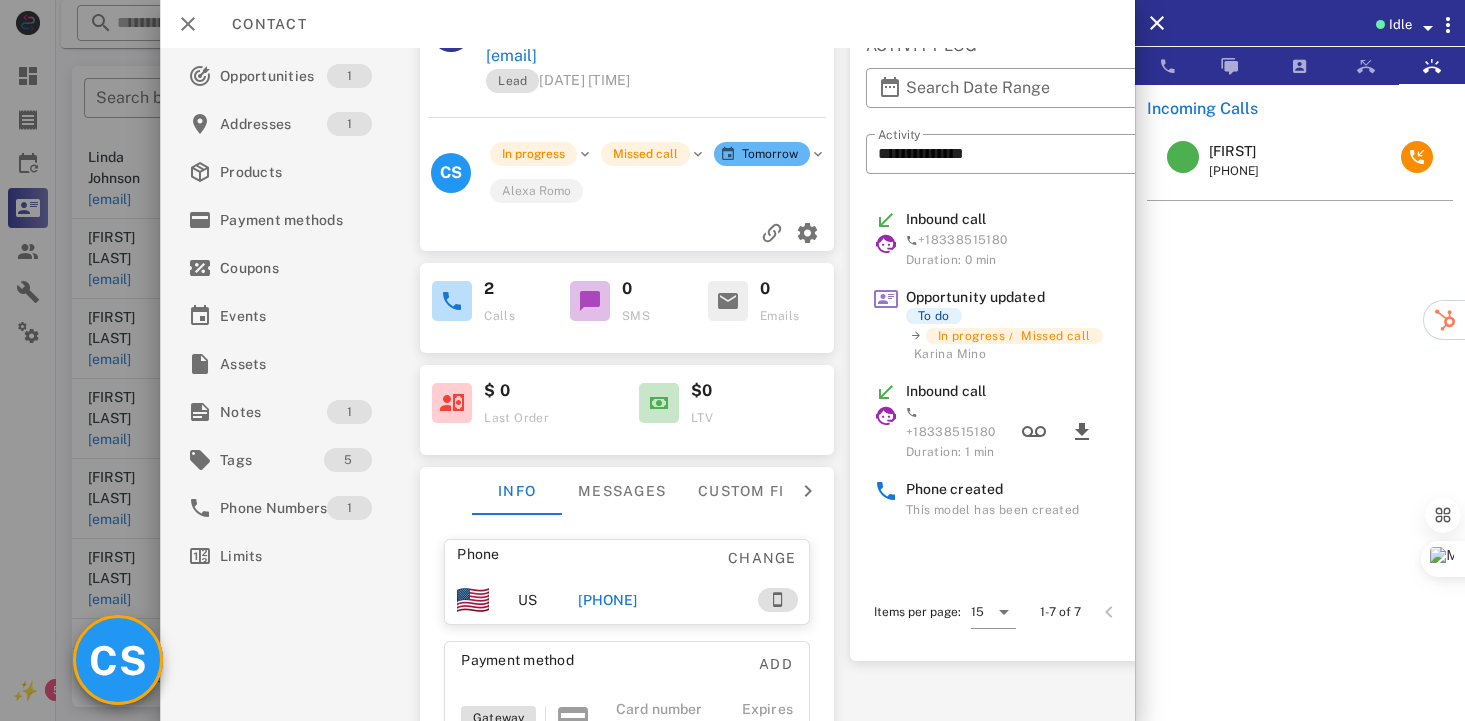 scroll, scrollTop: 0, scrollLeft: 0, axis: both 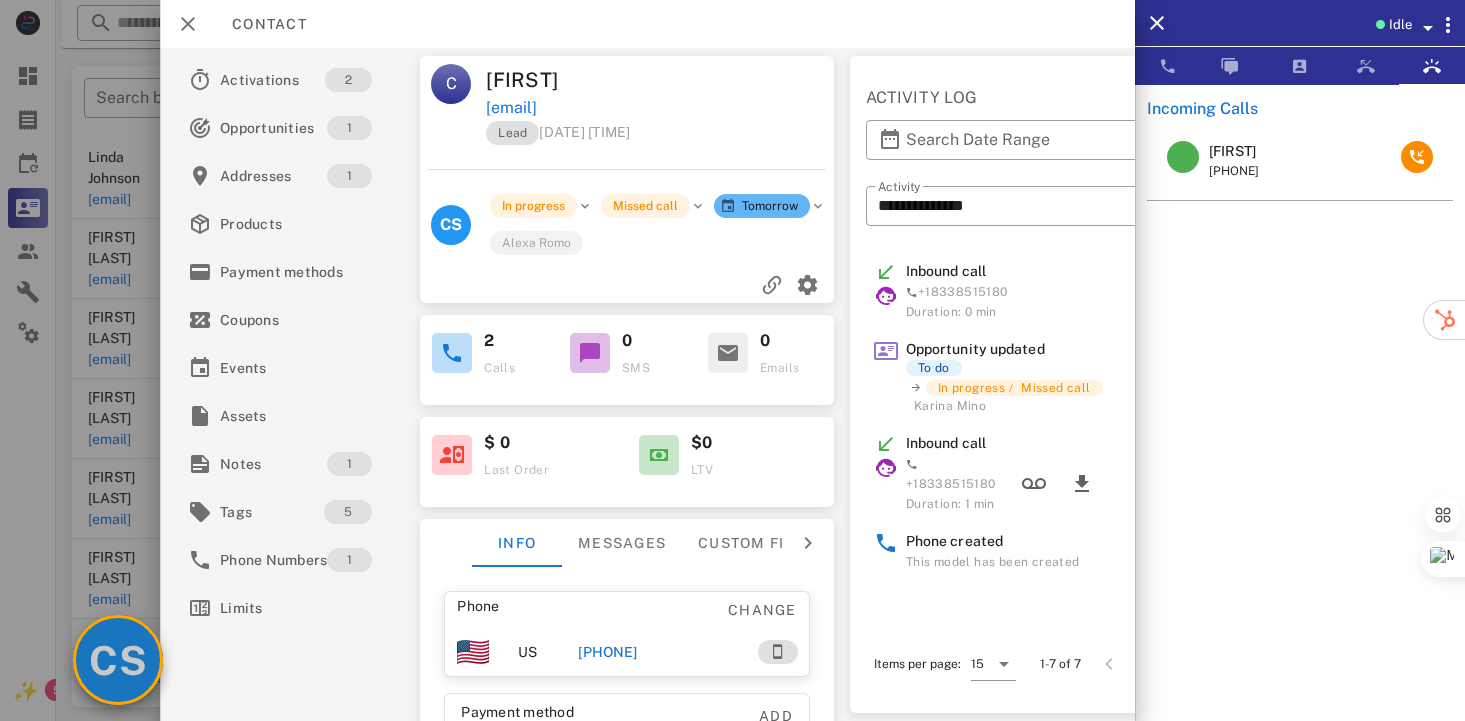 click on "CS" at bounding box center [118, 660] 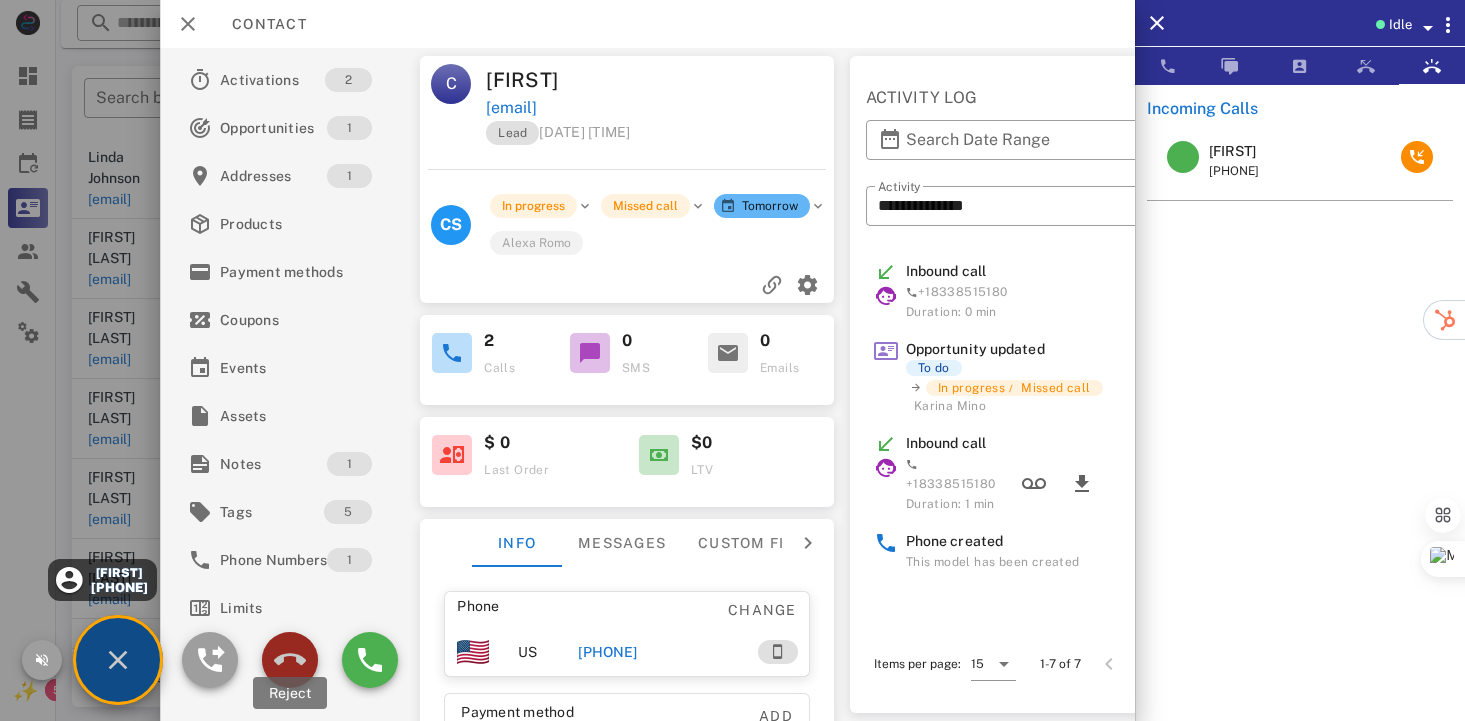 click at bounding box center [290, 660] 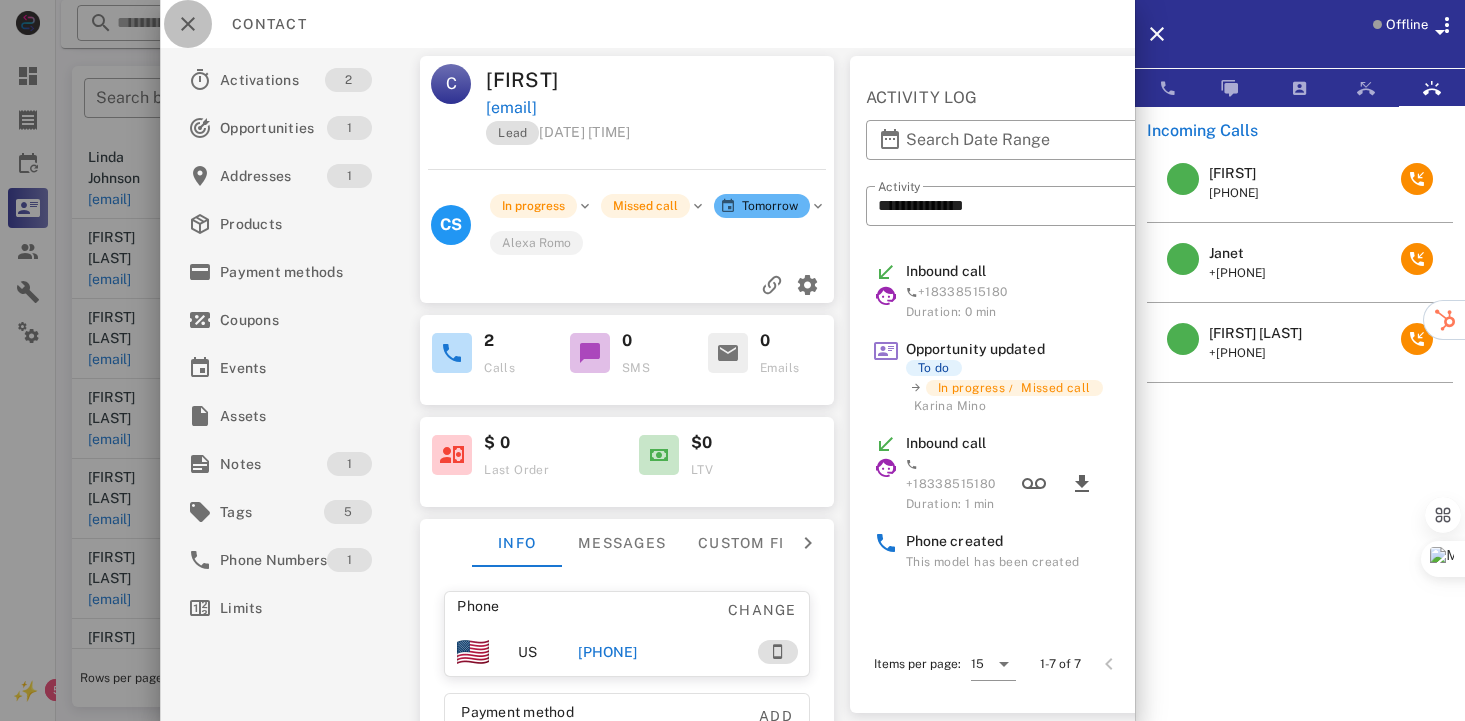 click at bounding box center [188, 24] 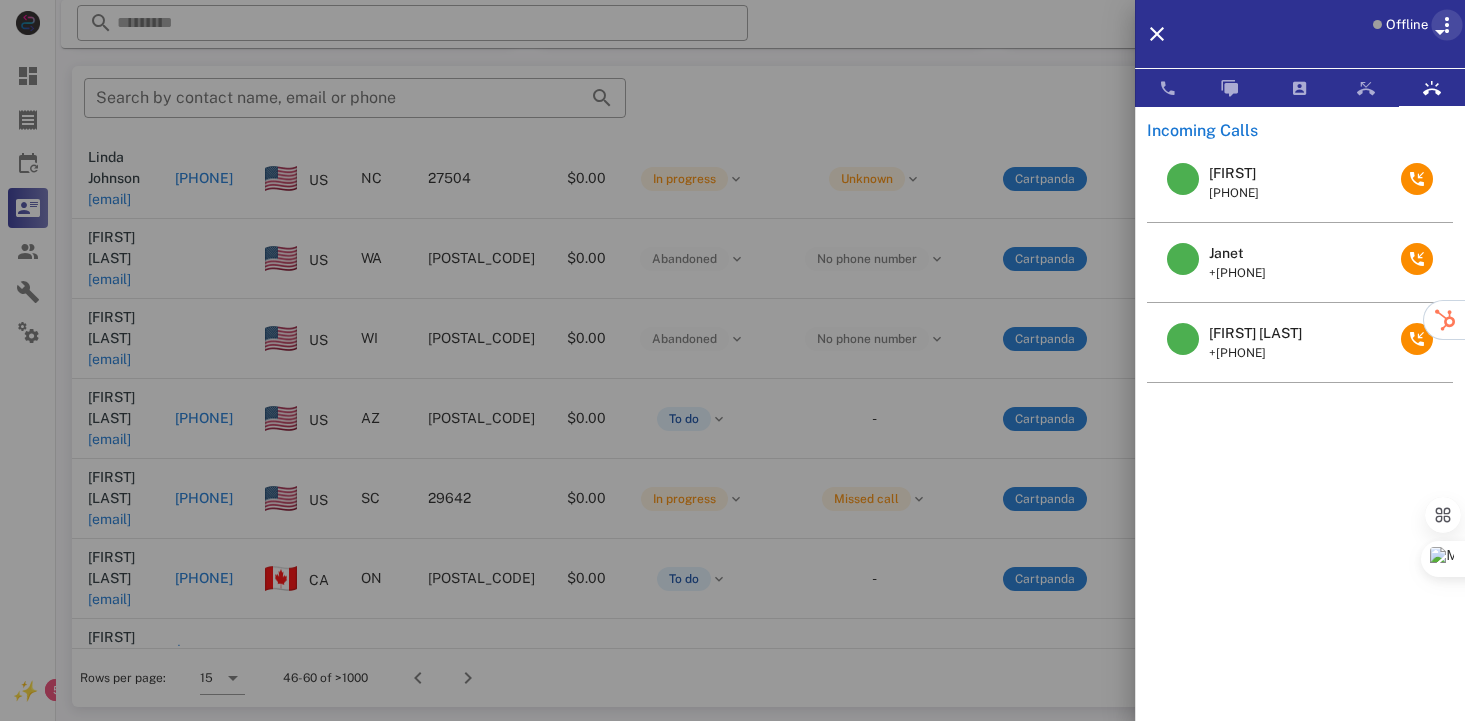 click at bounding box center [1447, 25] 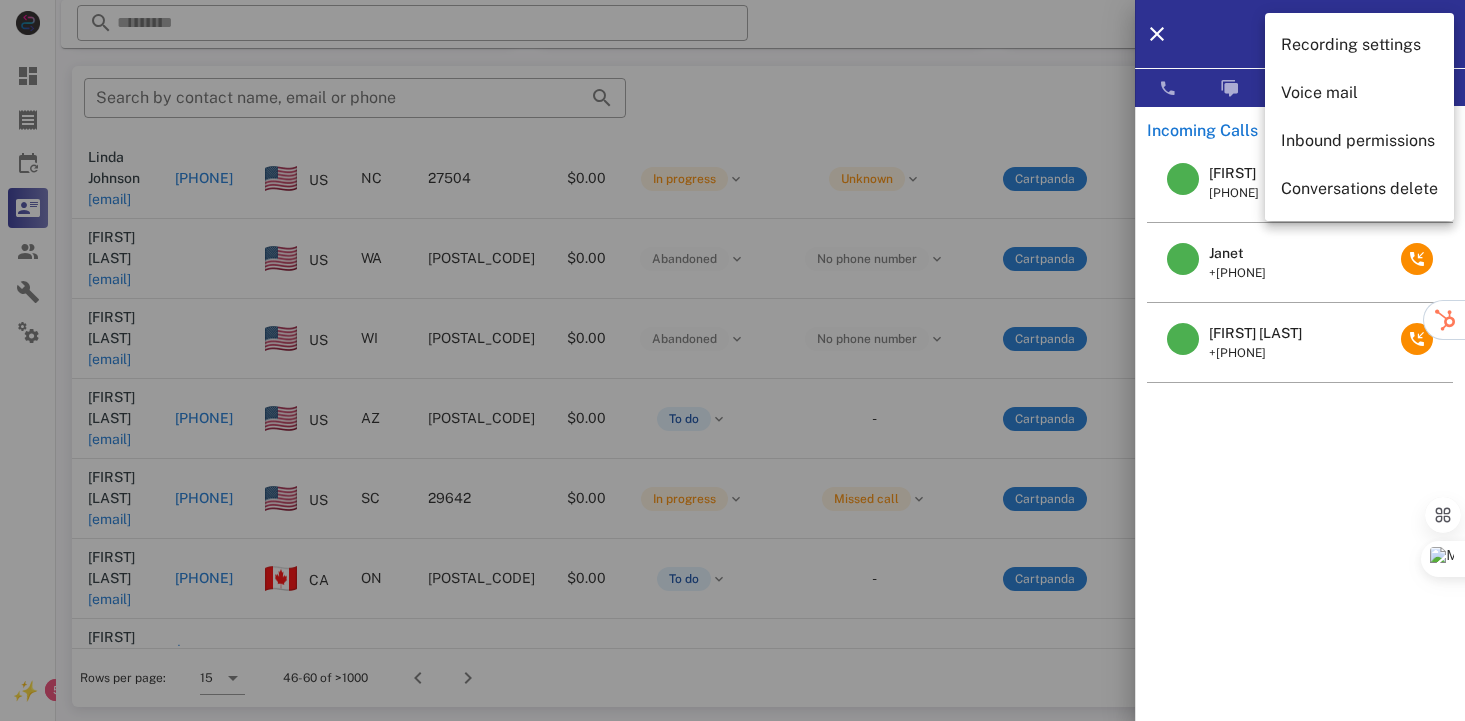 click on "Offline" at bounding box center (1326, 34) 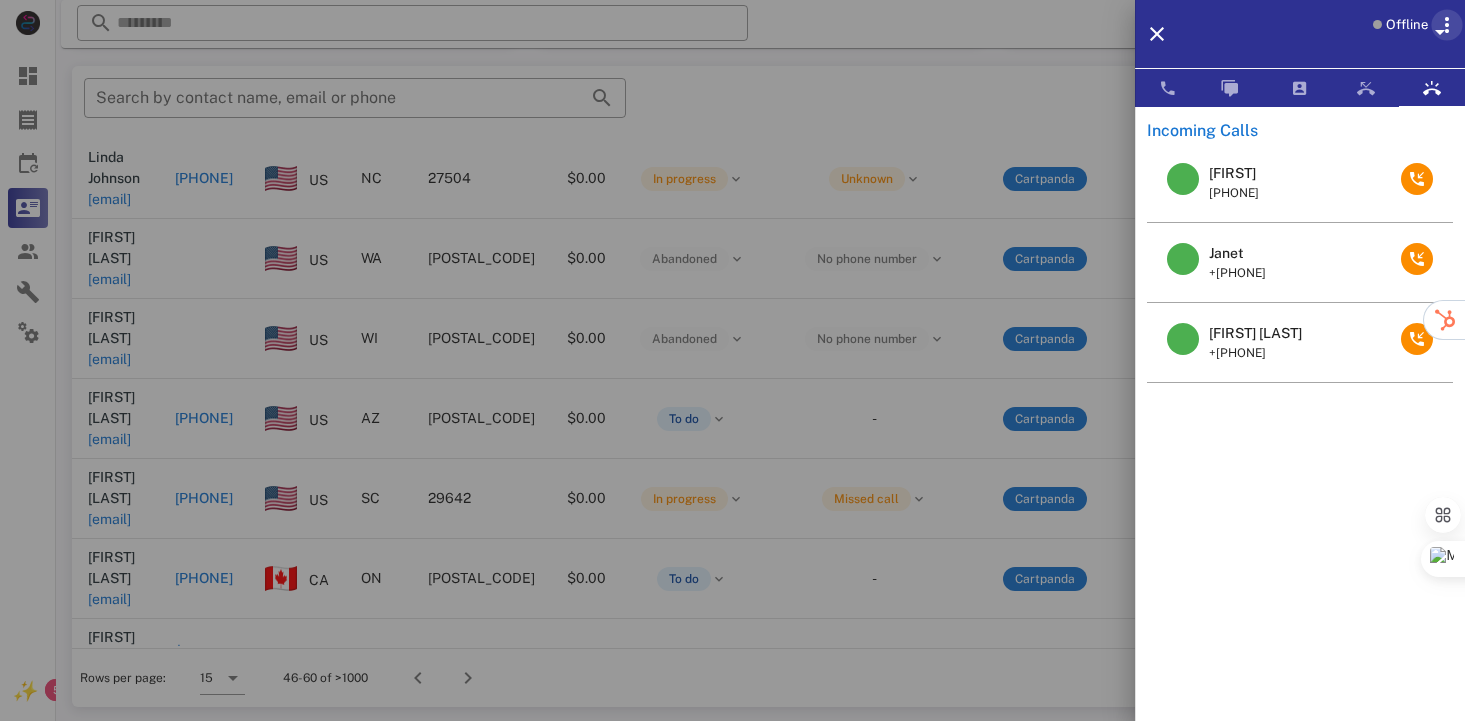 click at bounding box center (1447, 25) 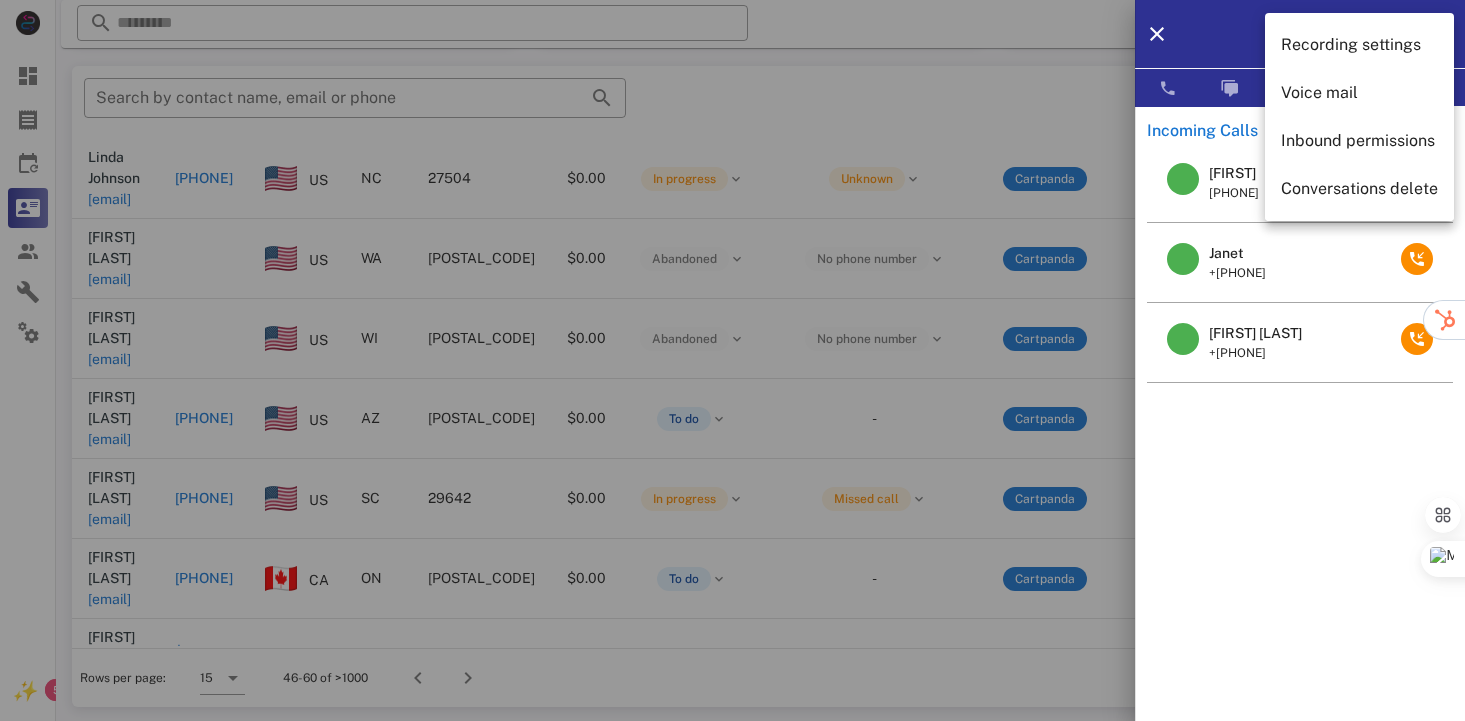 click on "Offline" at bounding box center [1326, 34] 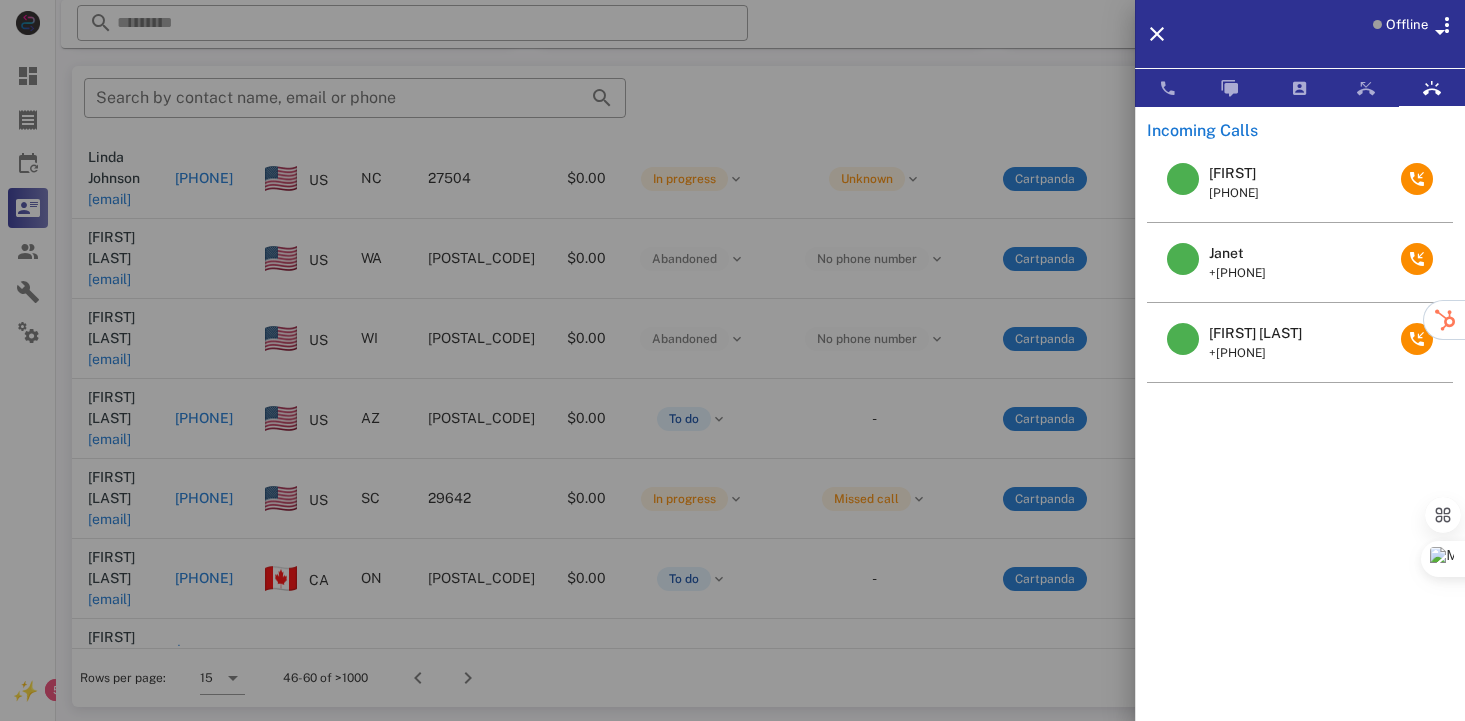 click on "Offline" at bounding box center (1407, 25) 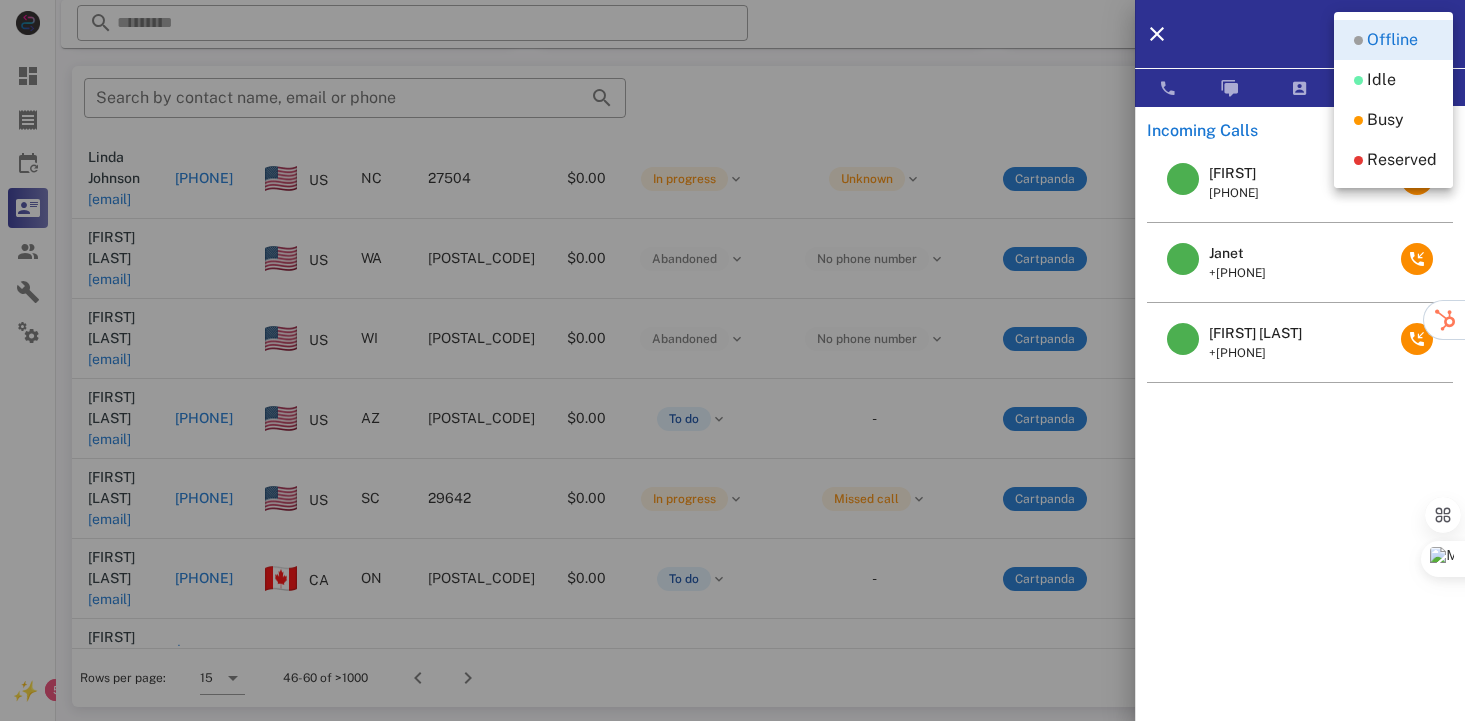 click on "Offline" at bounding box center [1326, 34] 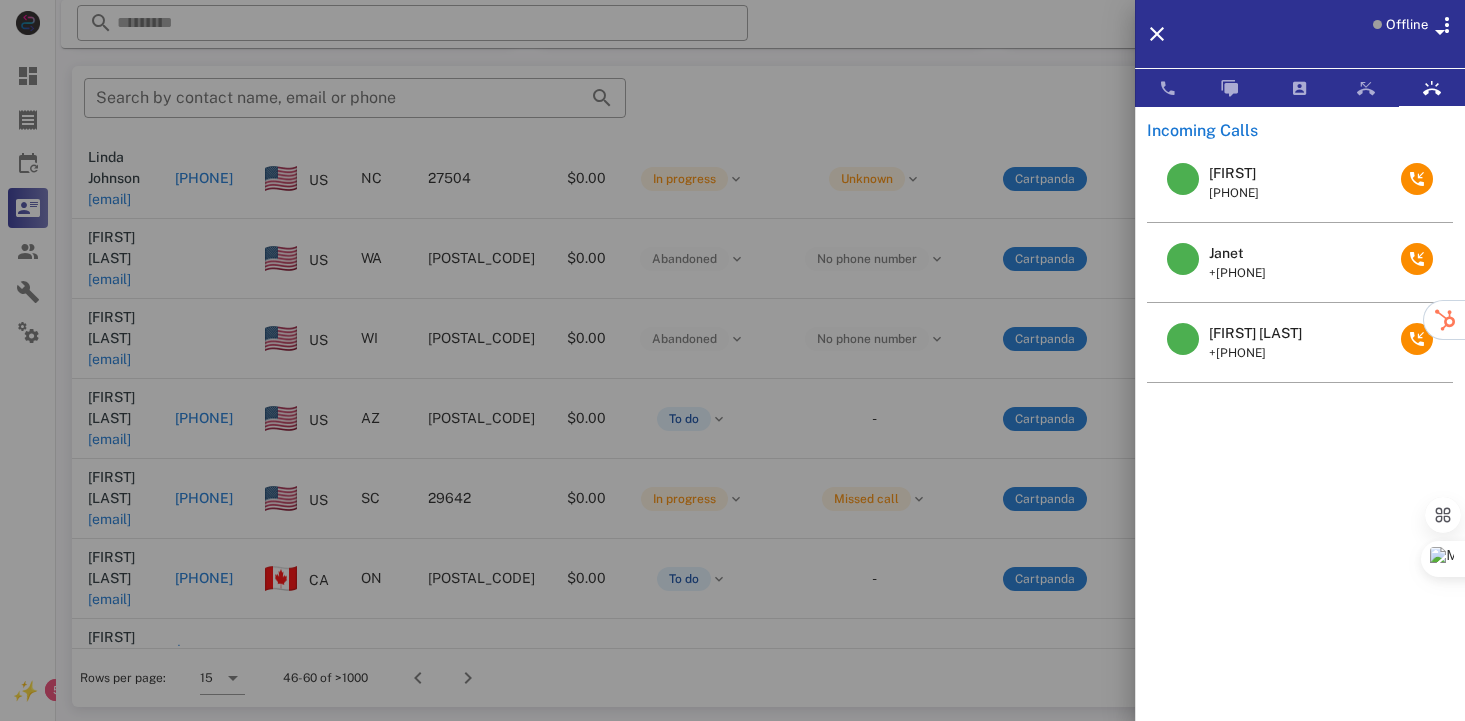 click at bounding box center [1183, 339] 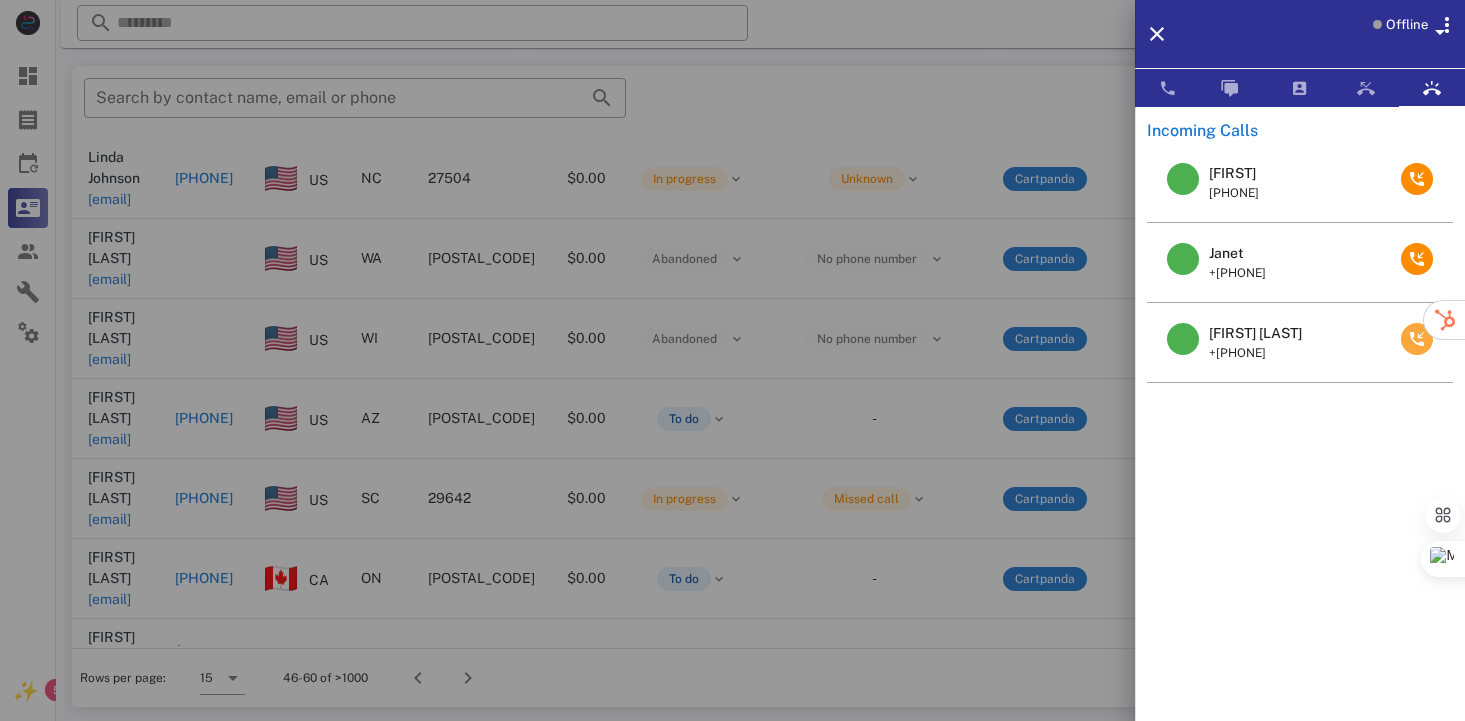 click at bounding box center (1417, 339) 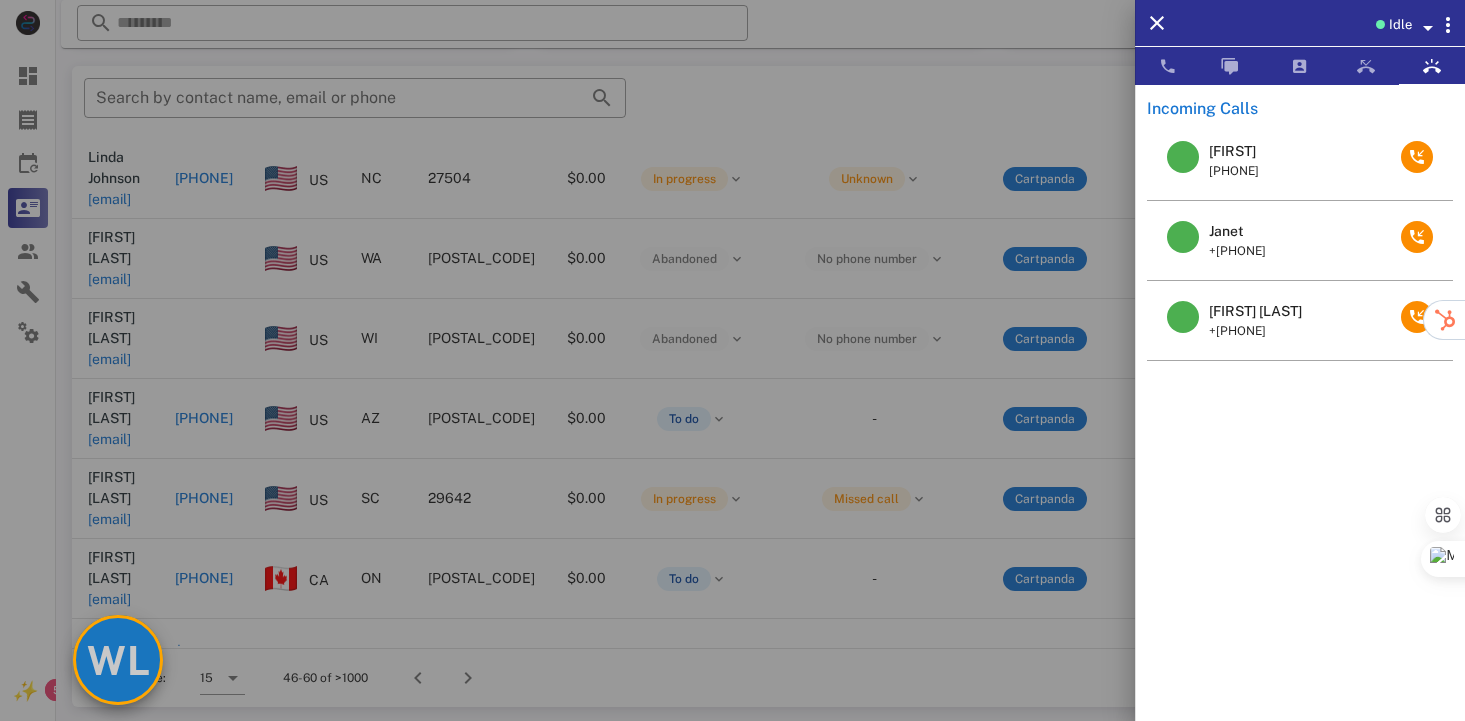 click on "WL" at bounding box center [118, 660] 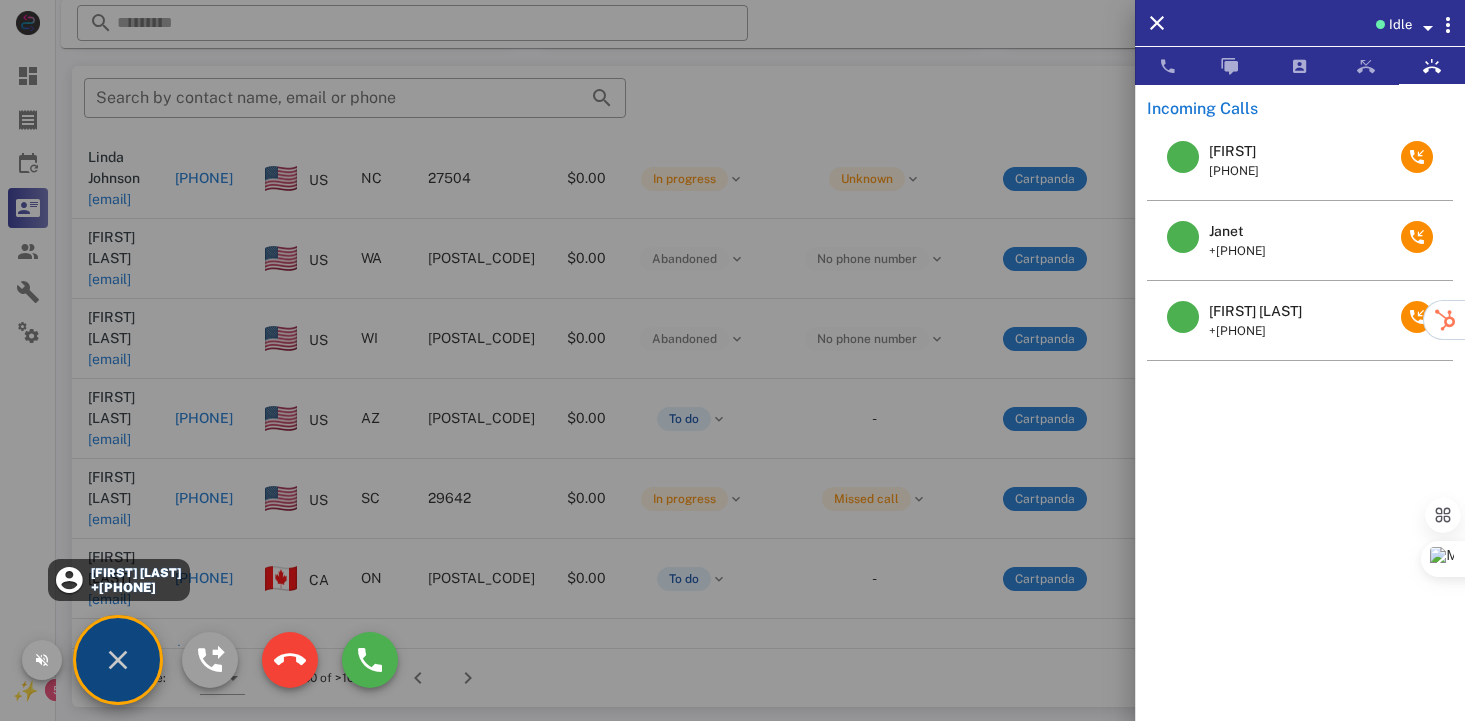 click on "[FIRST] [LAST]" at bounding box center [134, 573] 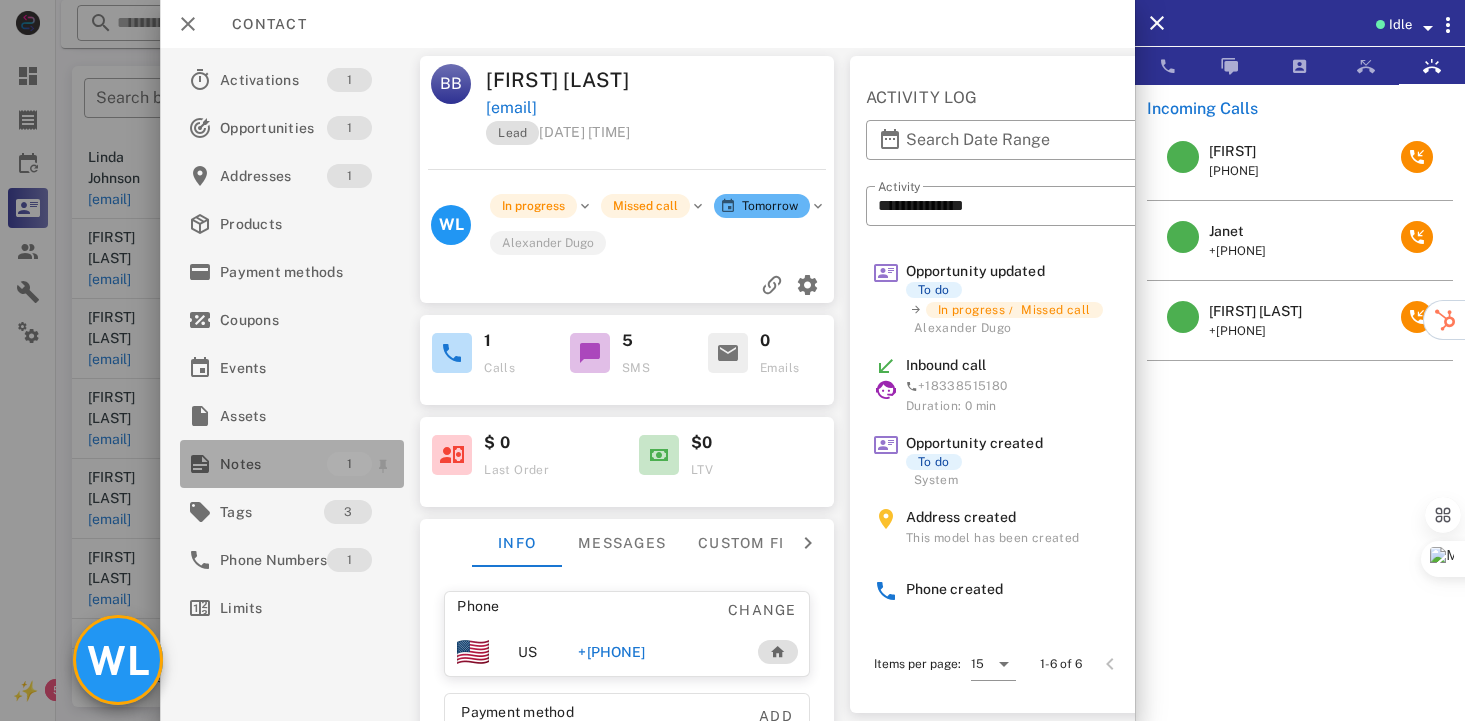 click on "Notes" at bounding box center [273, 464] 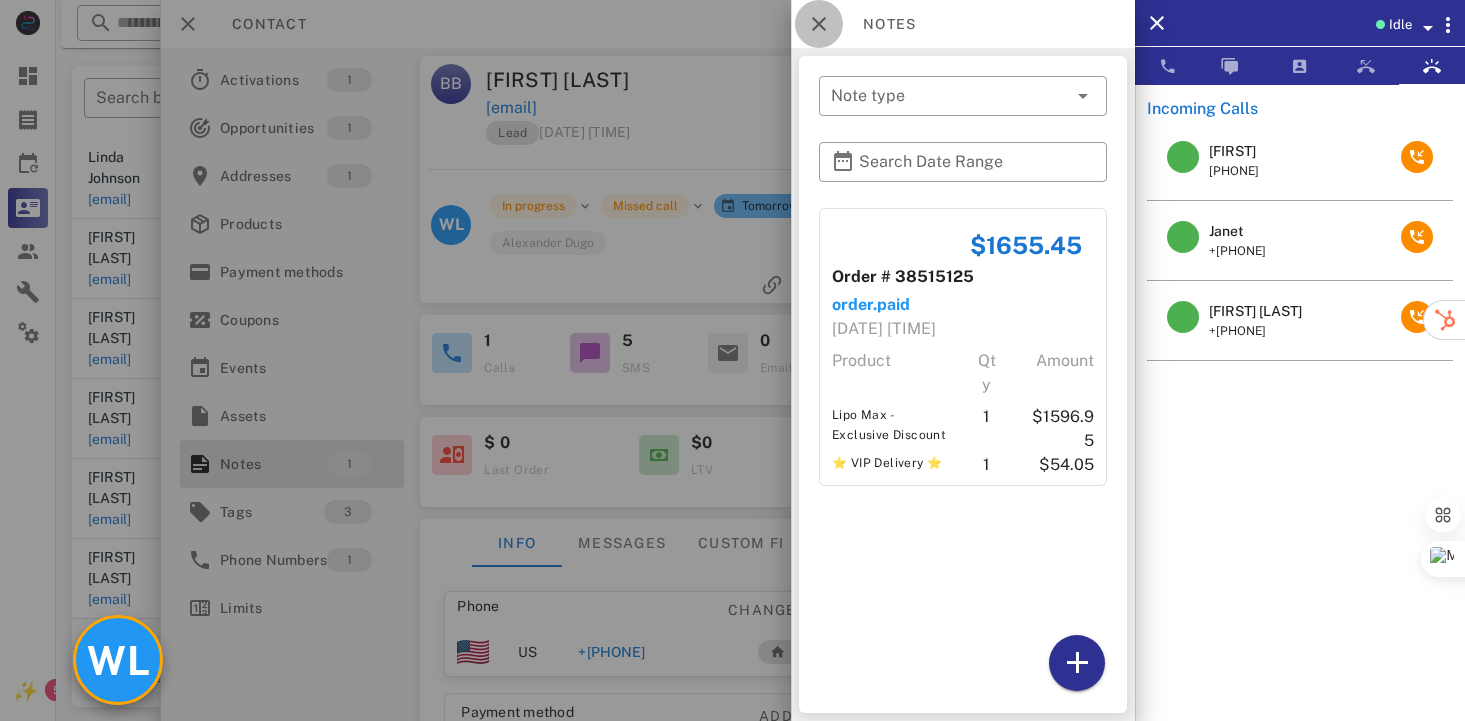 click at bounding box center (819, 24) 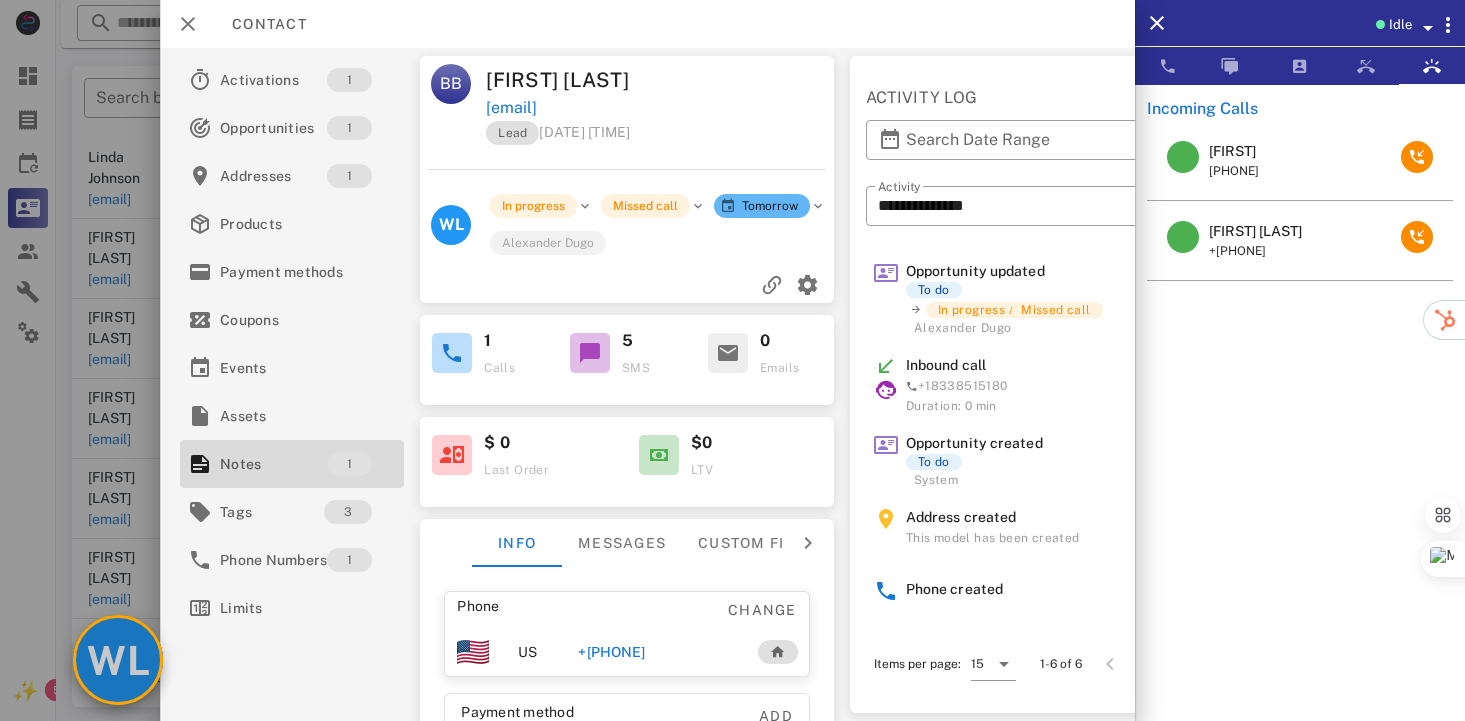 click on "WL" at bounding box center [118, 660] 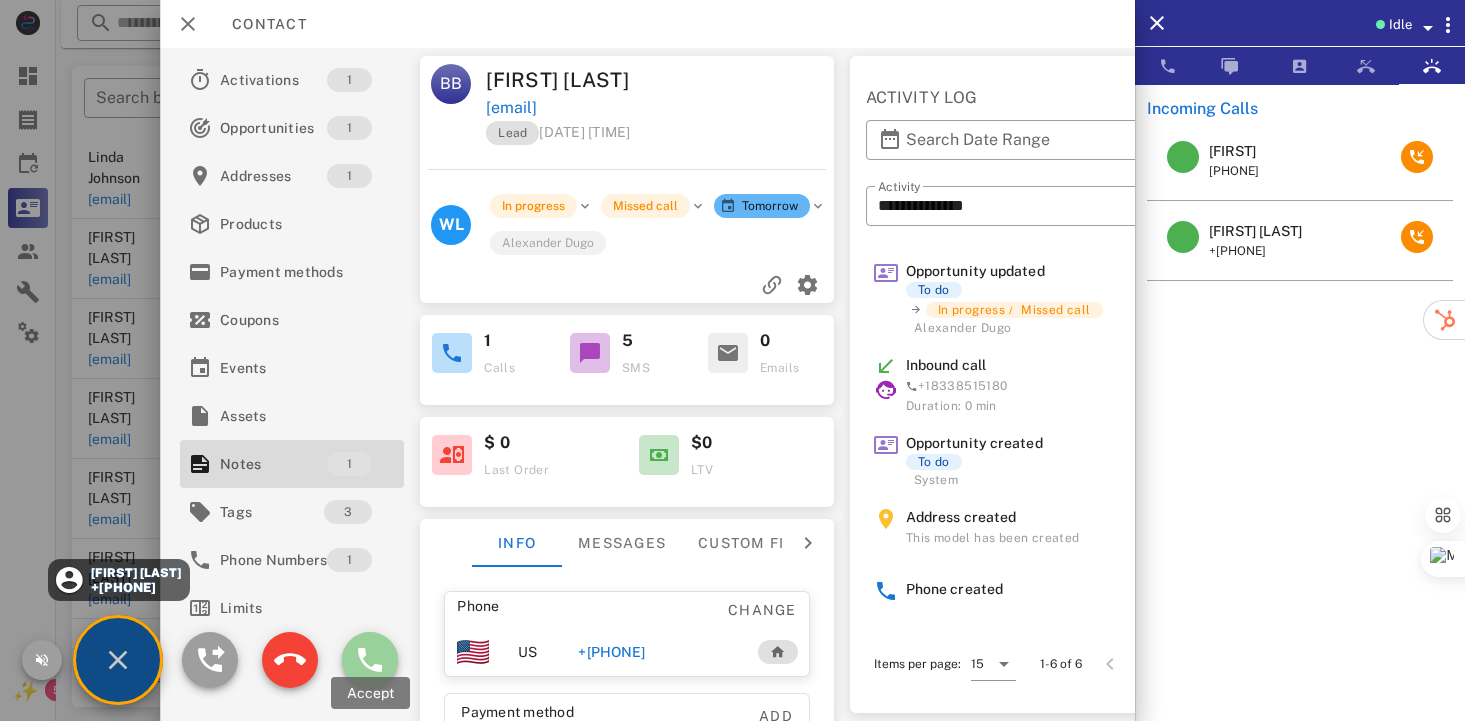 click at bounding box center (370, 660) 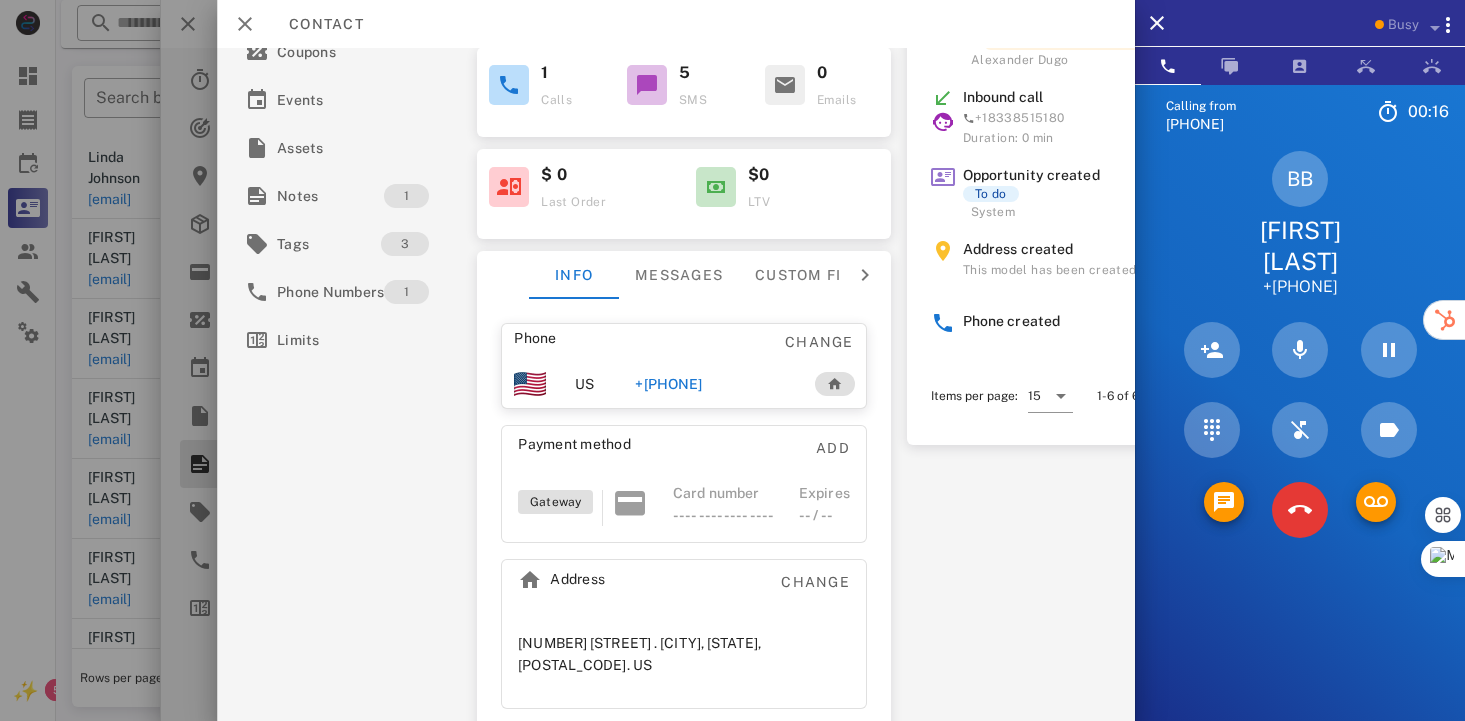 scroll, scrollTop: 272, scrollLeft: 0, axis: vertical 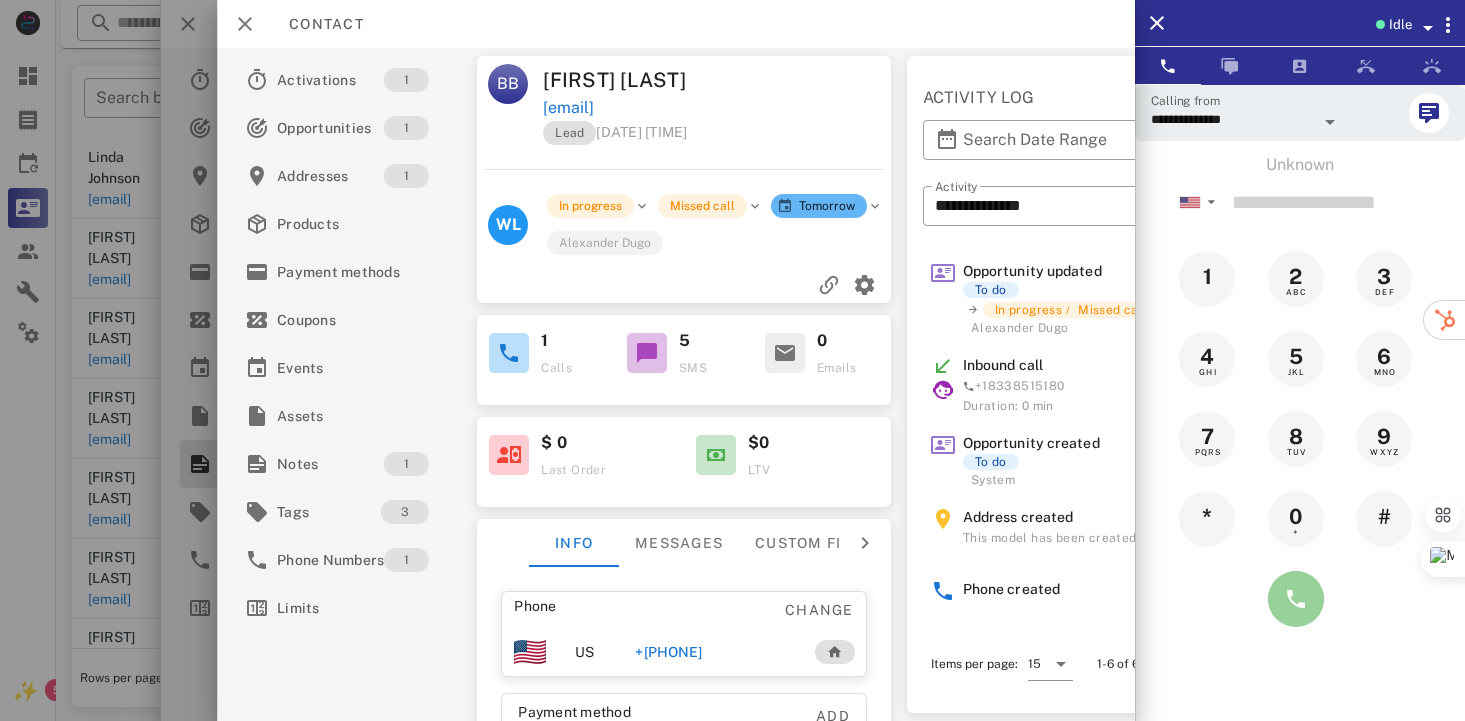 click at bounding box center [1296, 599] 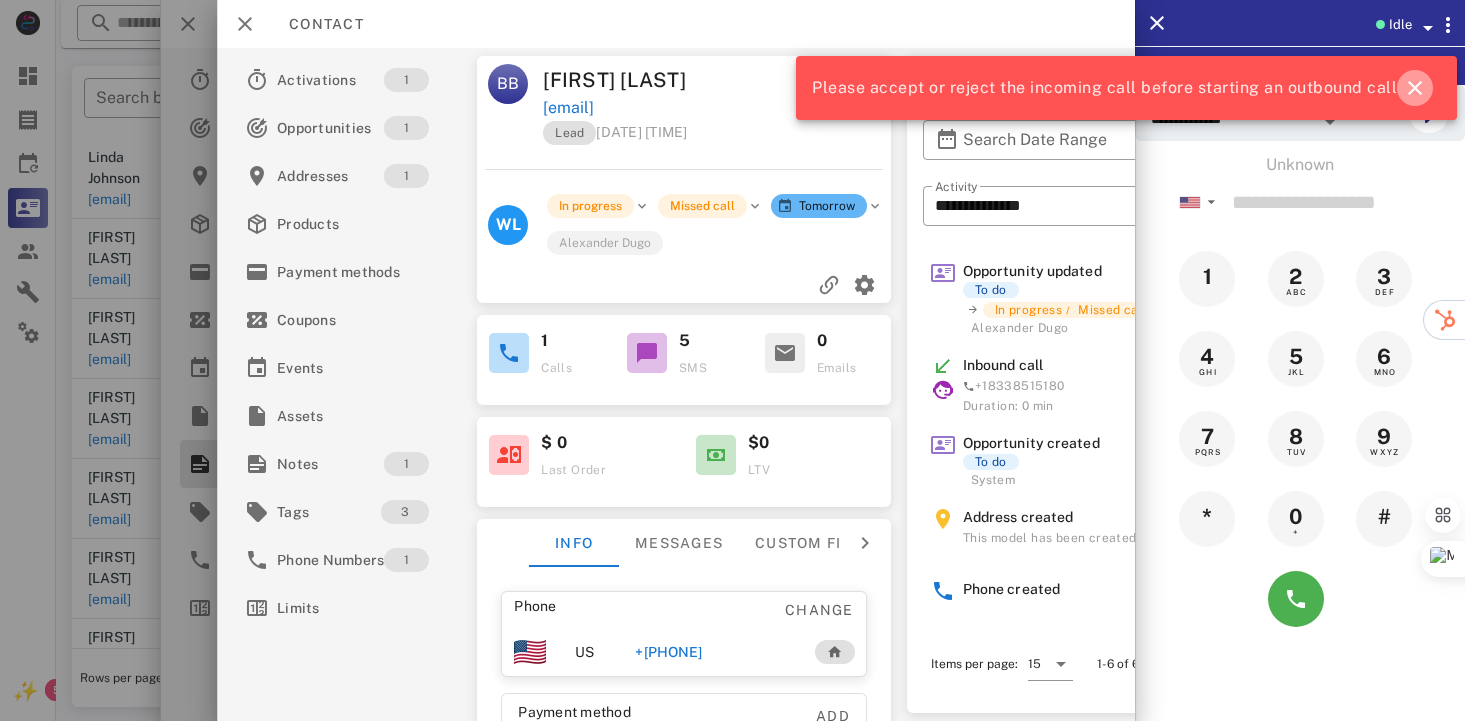 click at bounding box center (1415, 88) 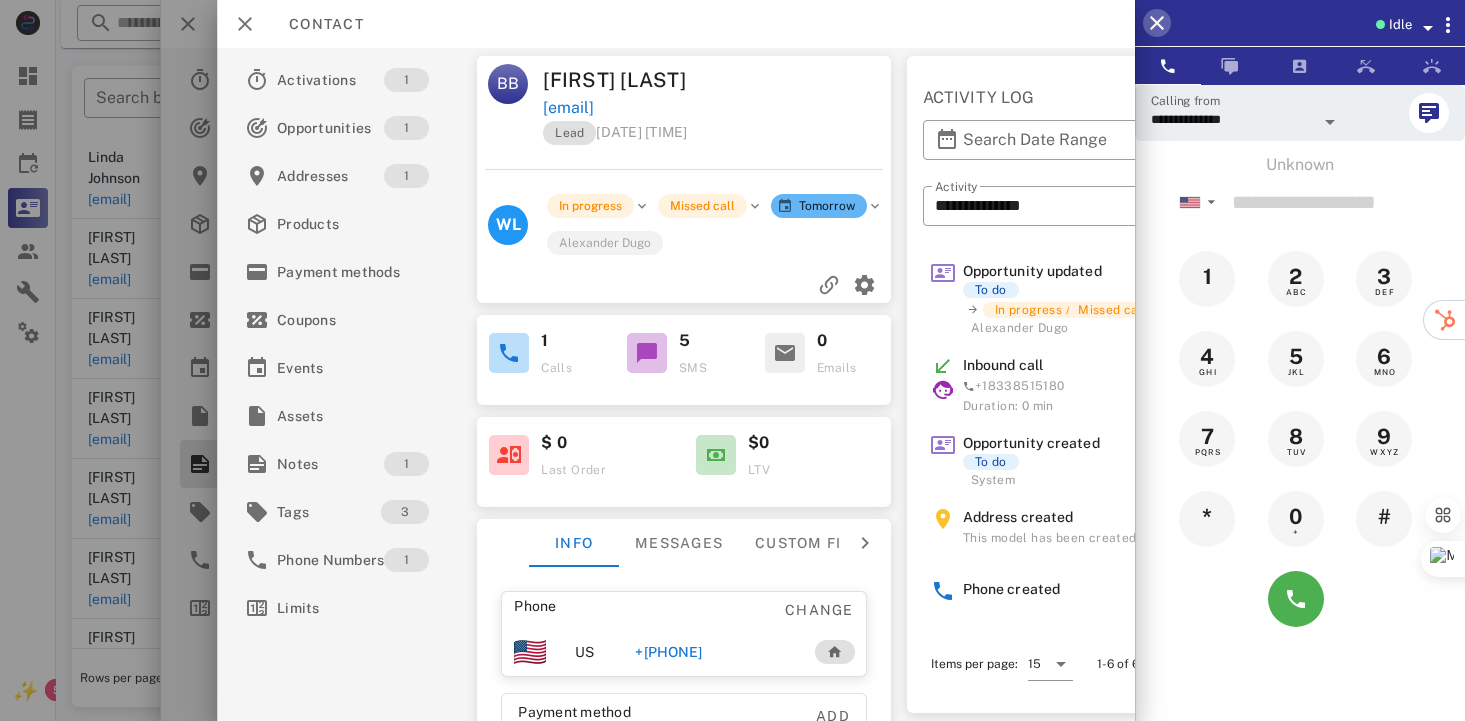click at bounding box center [1157, 23] 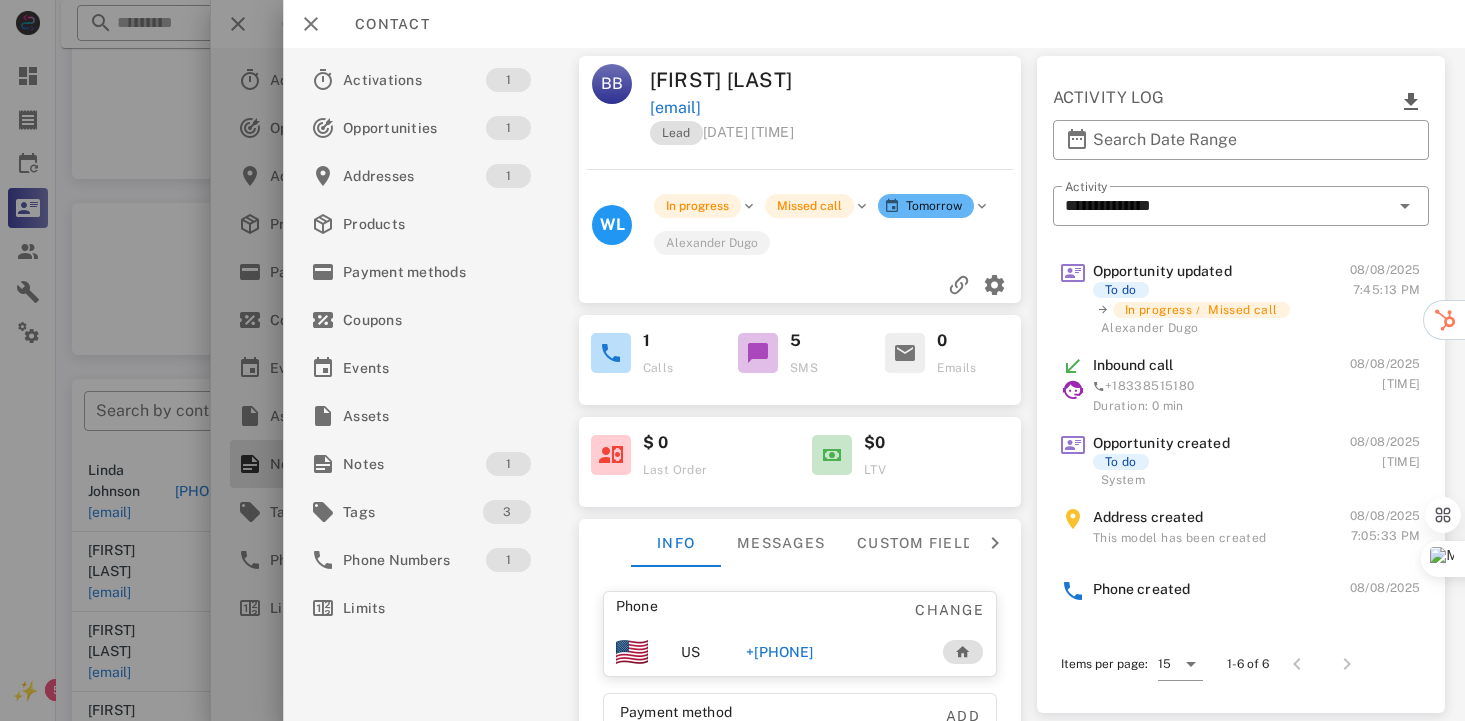 scroll, scrollTop: 0, scrollLeft: 0, axis: both 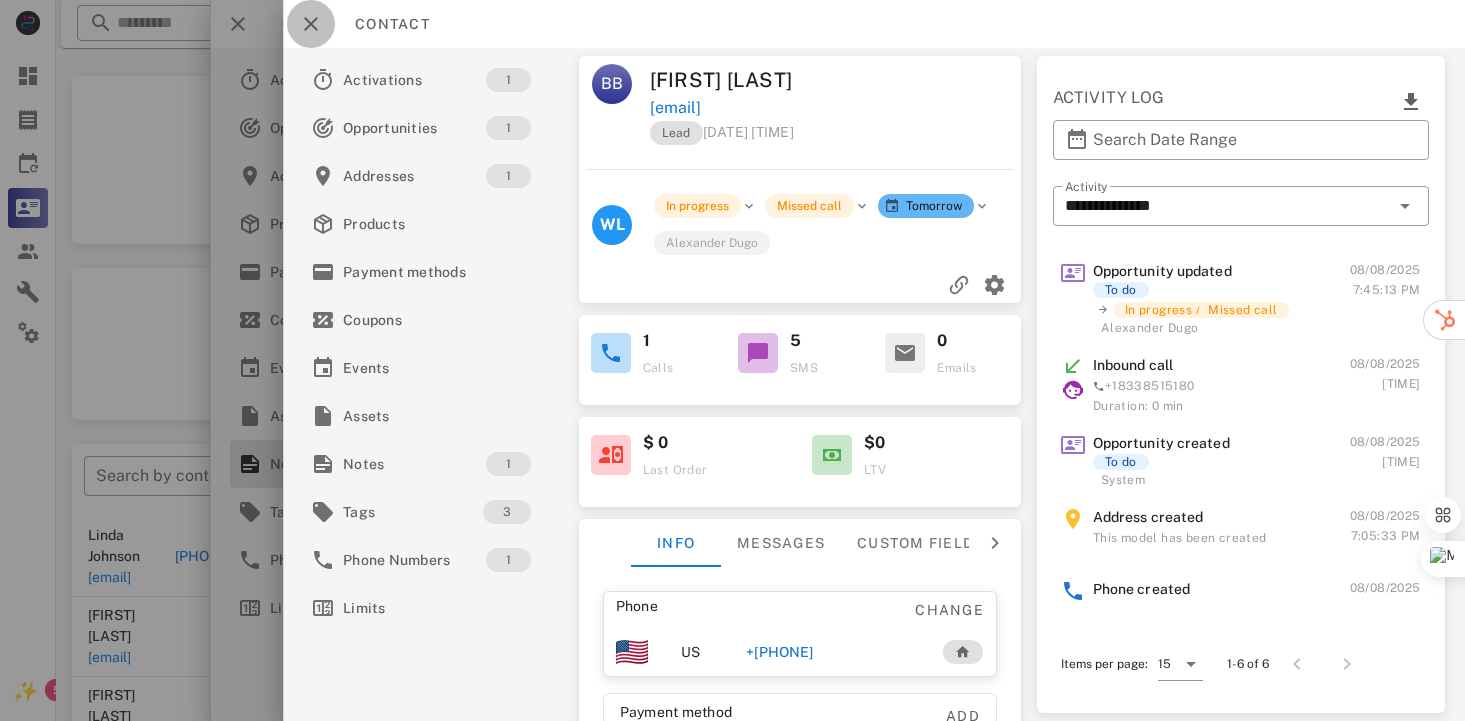 click at bounding box center [311, 24] 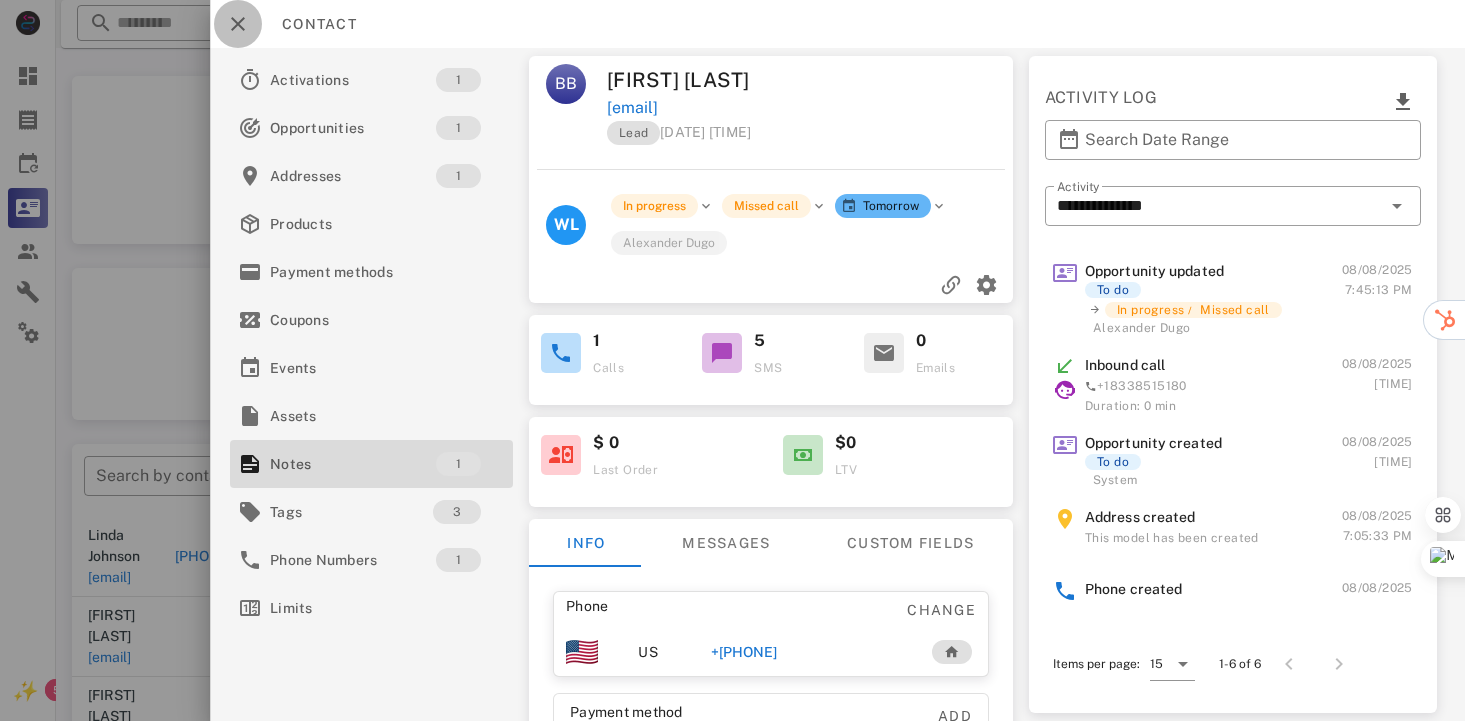 click at bounding box center [238, 24] 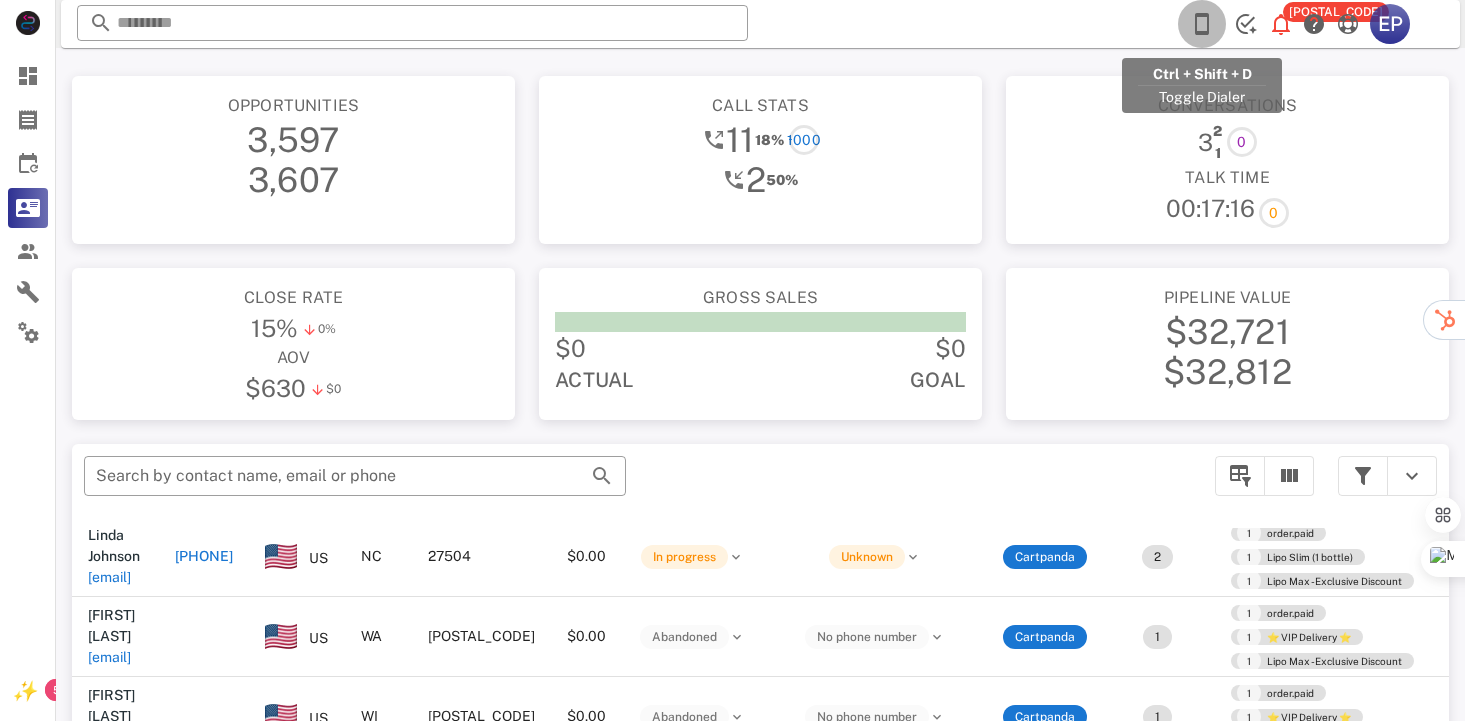 click at bounding box center [1202, 24] 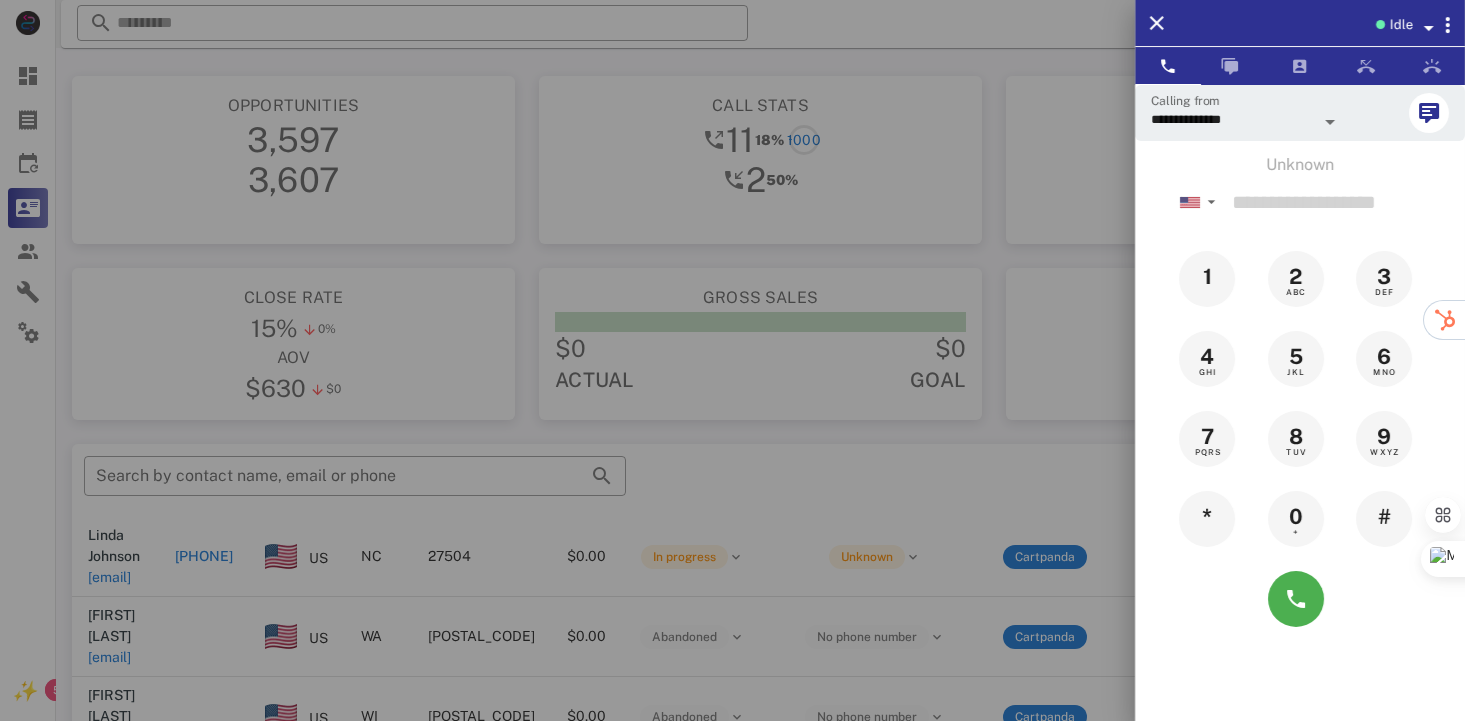 click on "Idle" at bounding box center [1400, 25] 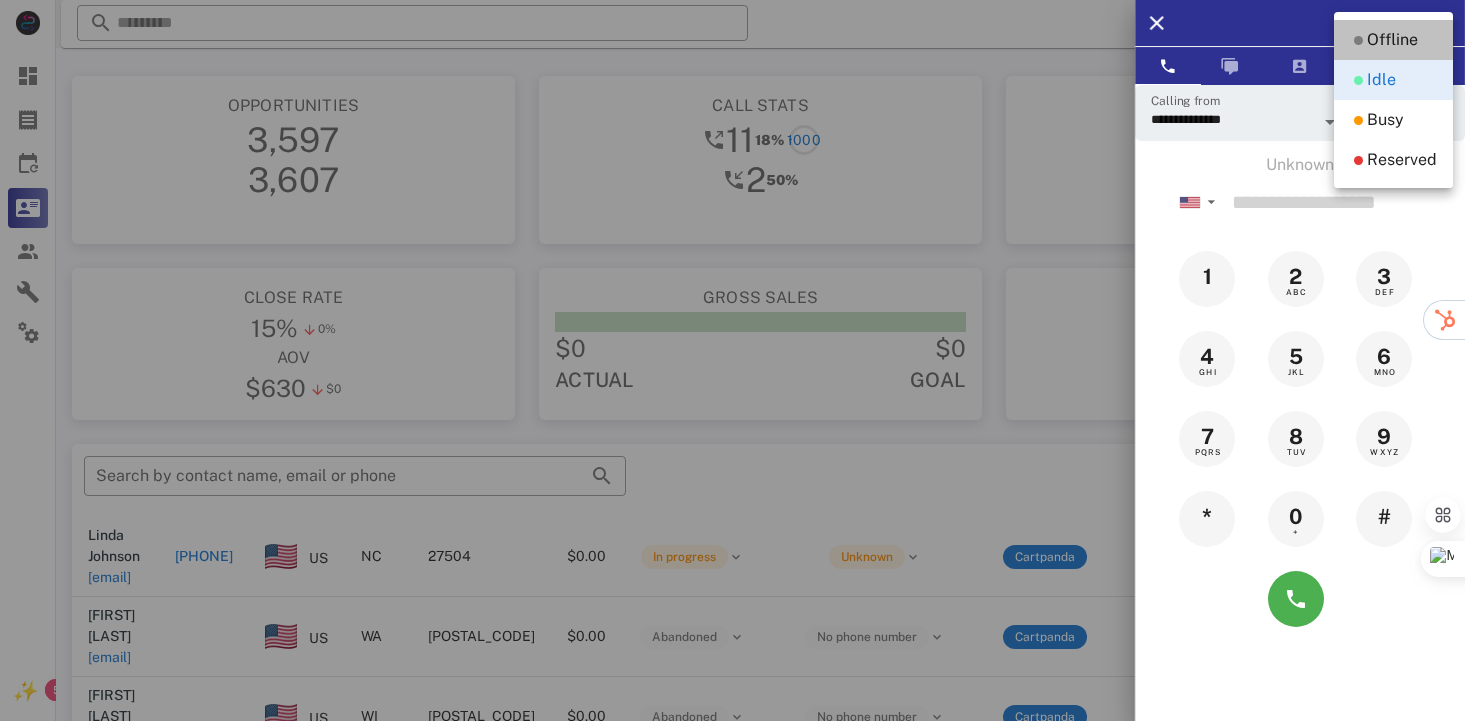 click on "Offline" at bounding box center (1392, 40) 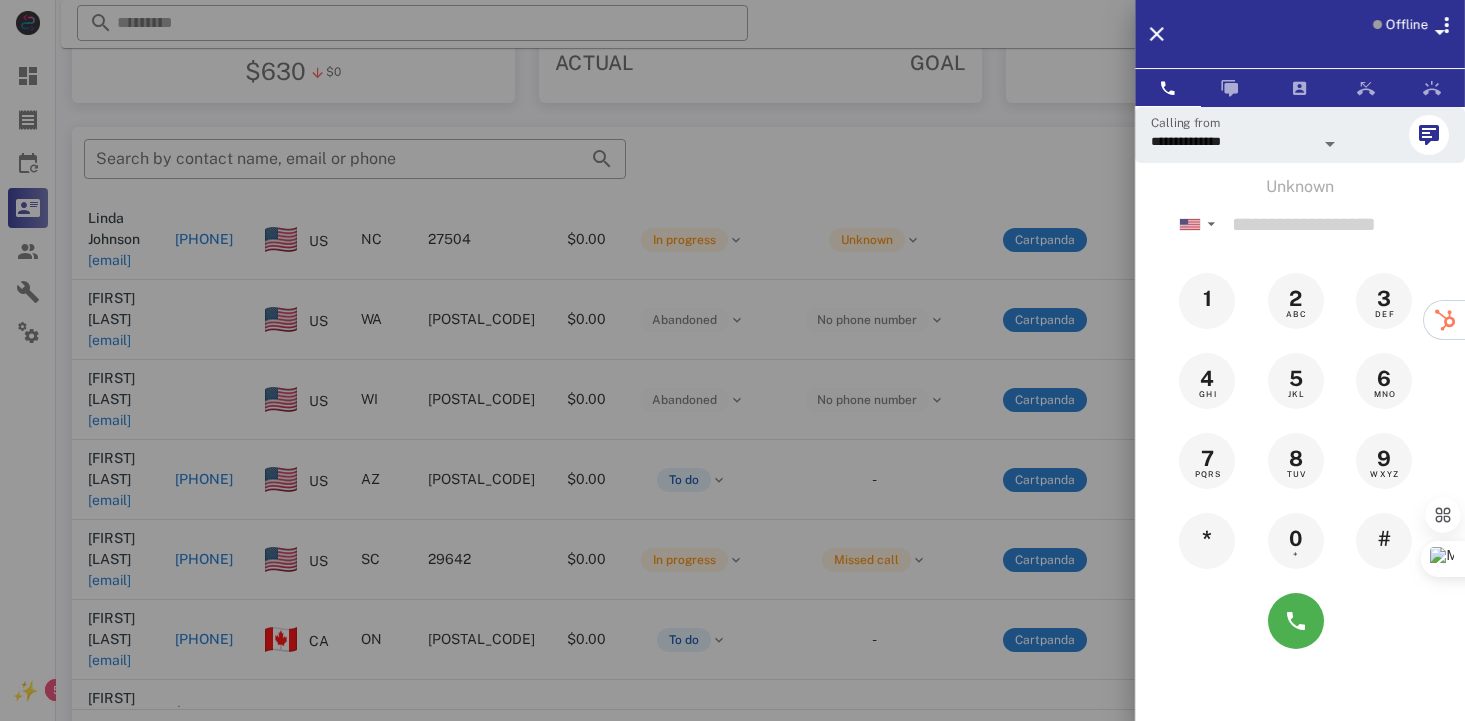 scroll, scrollTop: 378, scrollLeft: 0, axis: vertical 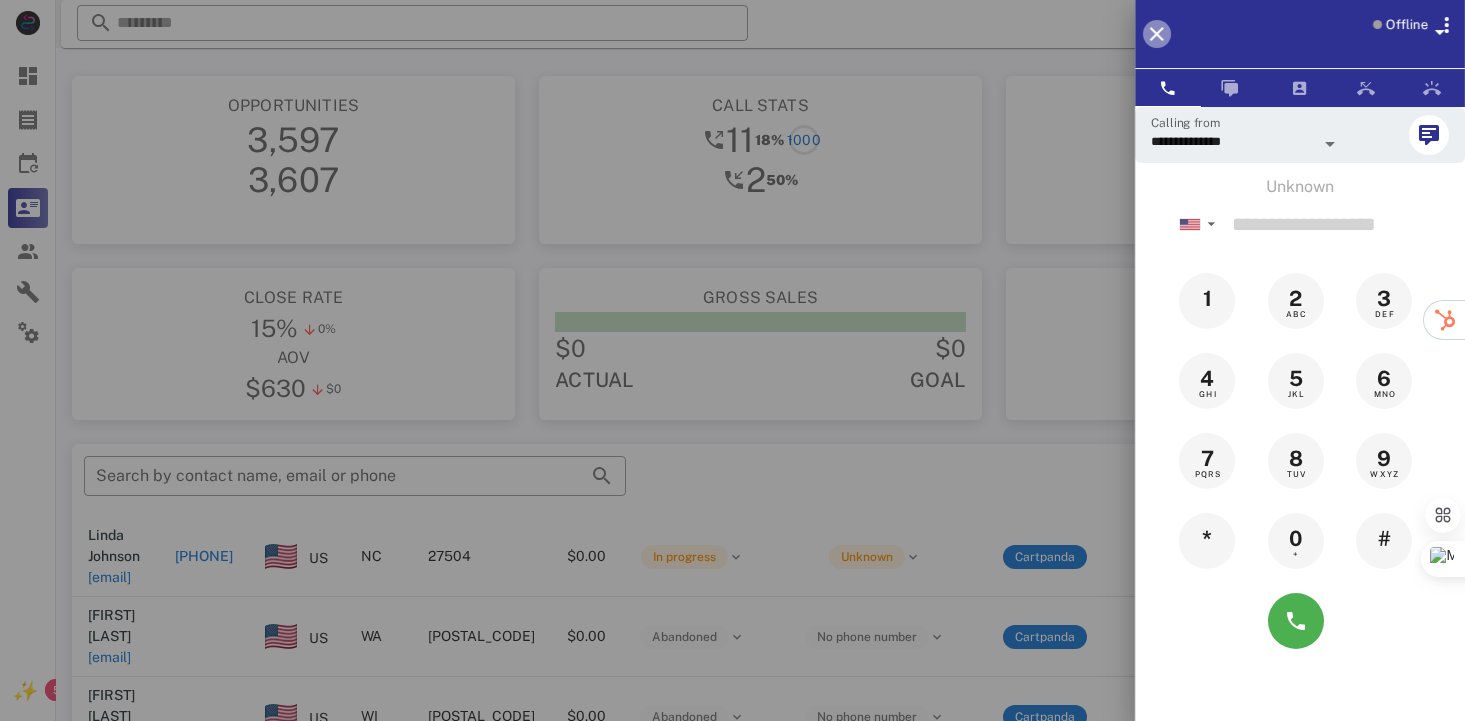 click at bounding box center [1157, 34] 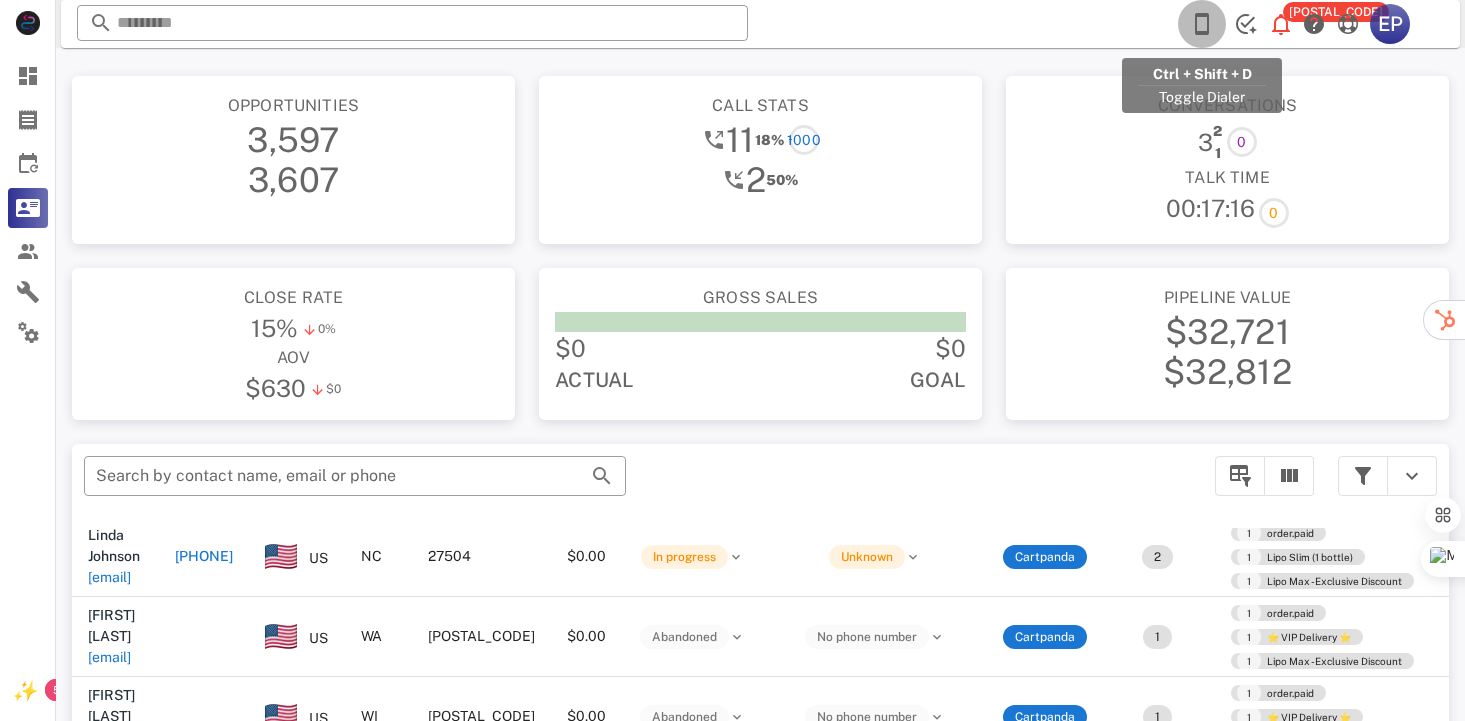 click at bounding box center (1202, 24) 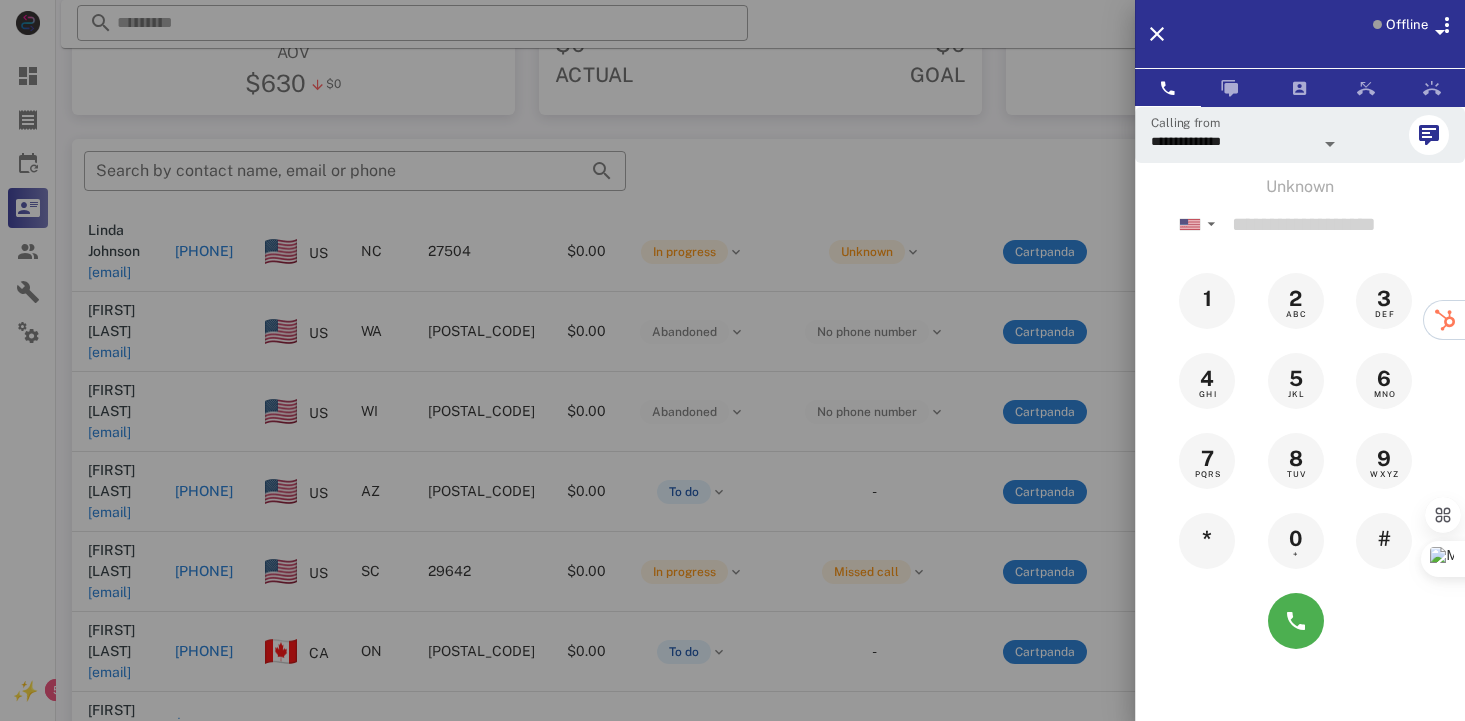 scroll, scrollTop: 378, scrollLeft: 0, axis: vertical 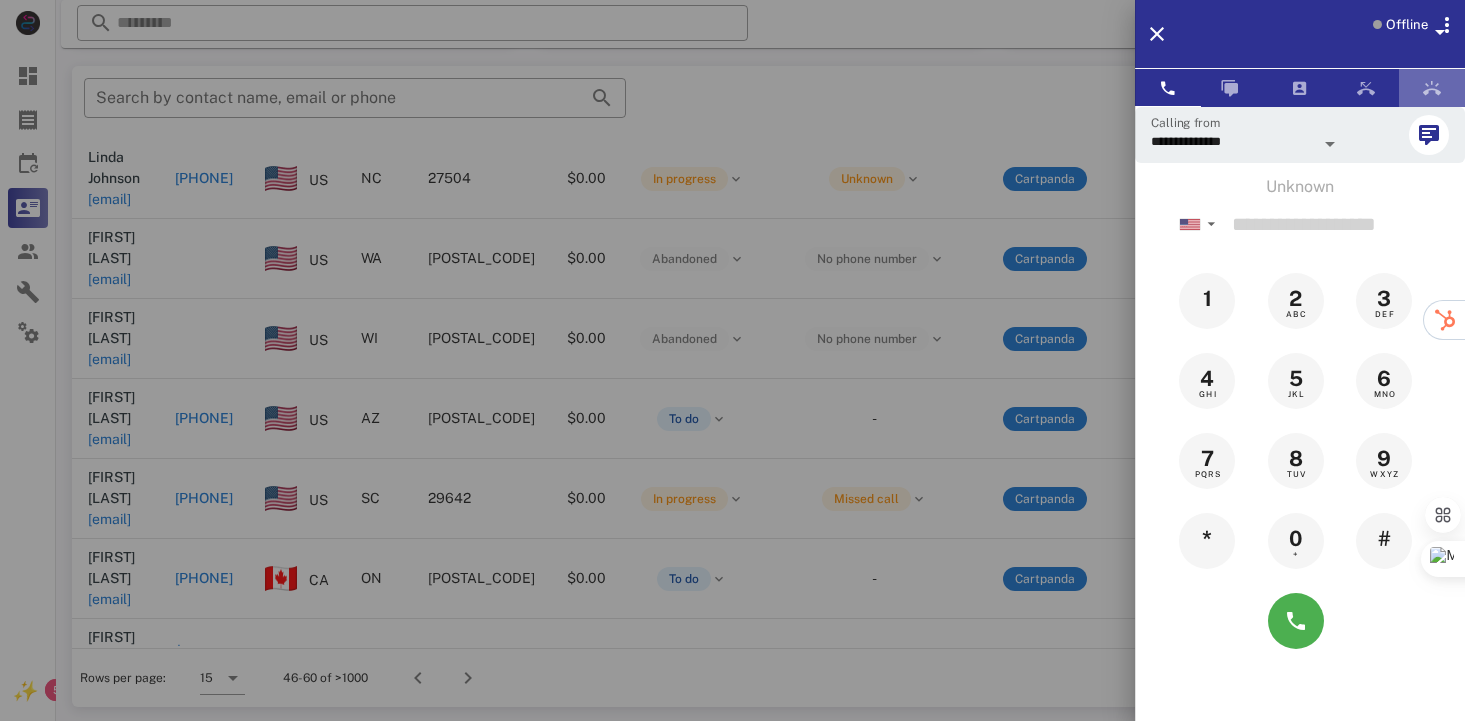 click at bounding box center [1432, 88] 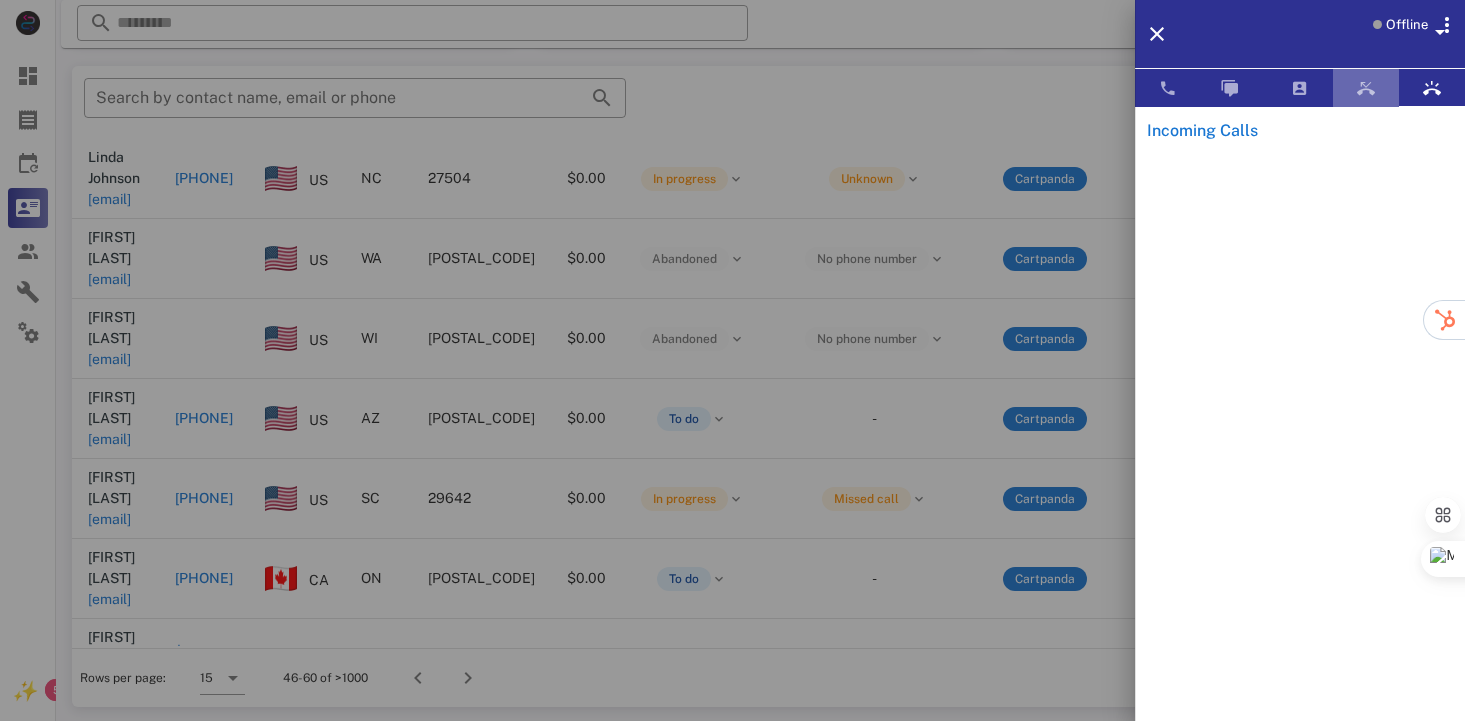 click at bounding box center [1366, 88] 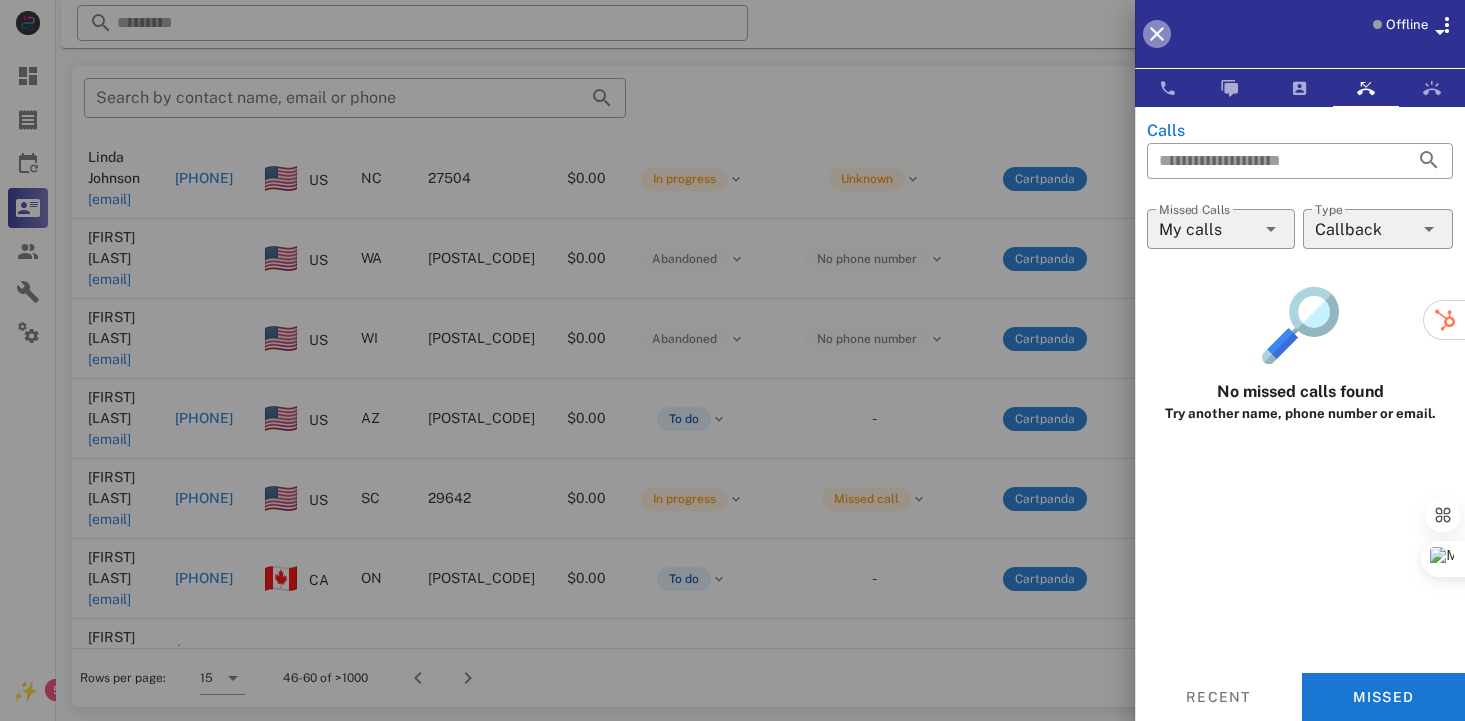 click at bounding box center (1157, 34) 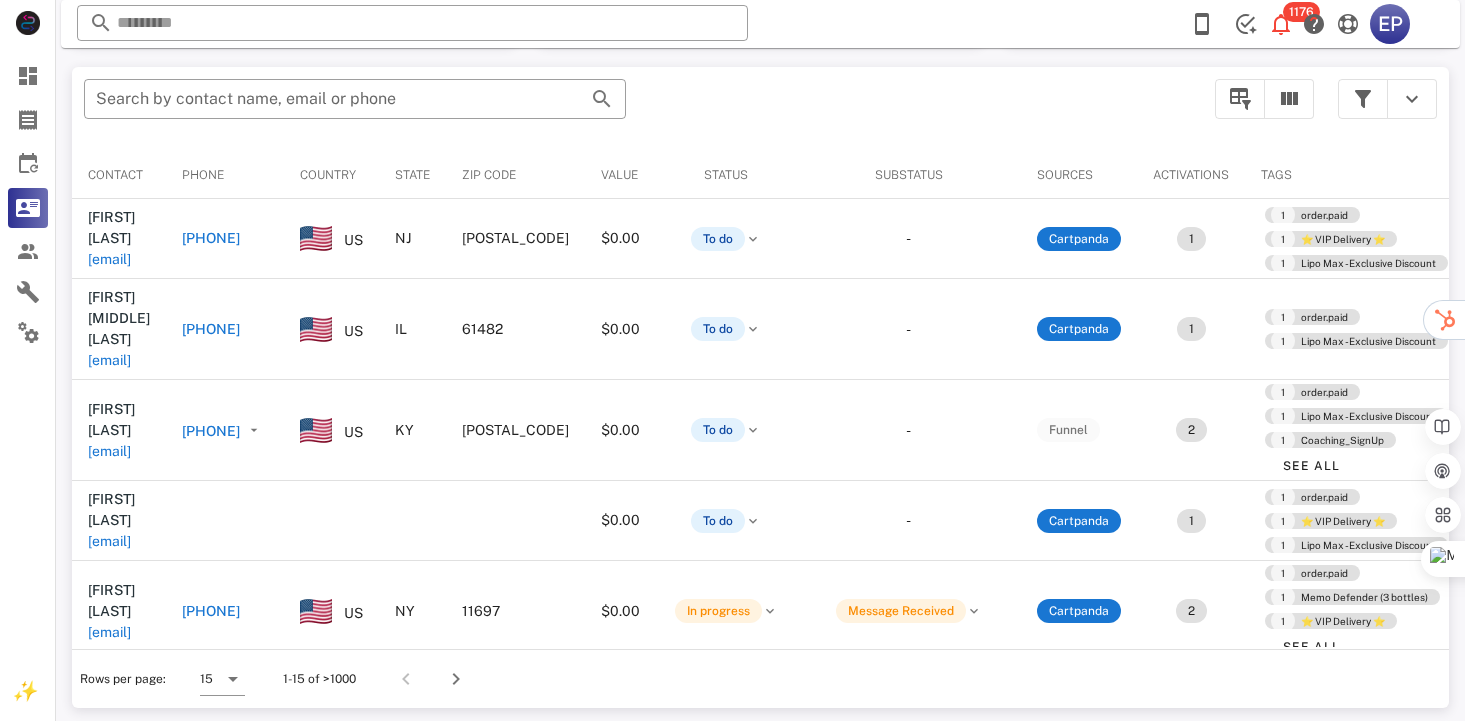 scroll, scrollTop: 377, scrollLeft: 0, axis: vertical 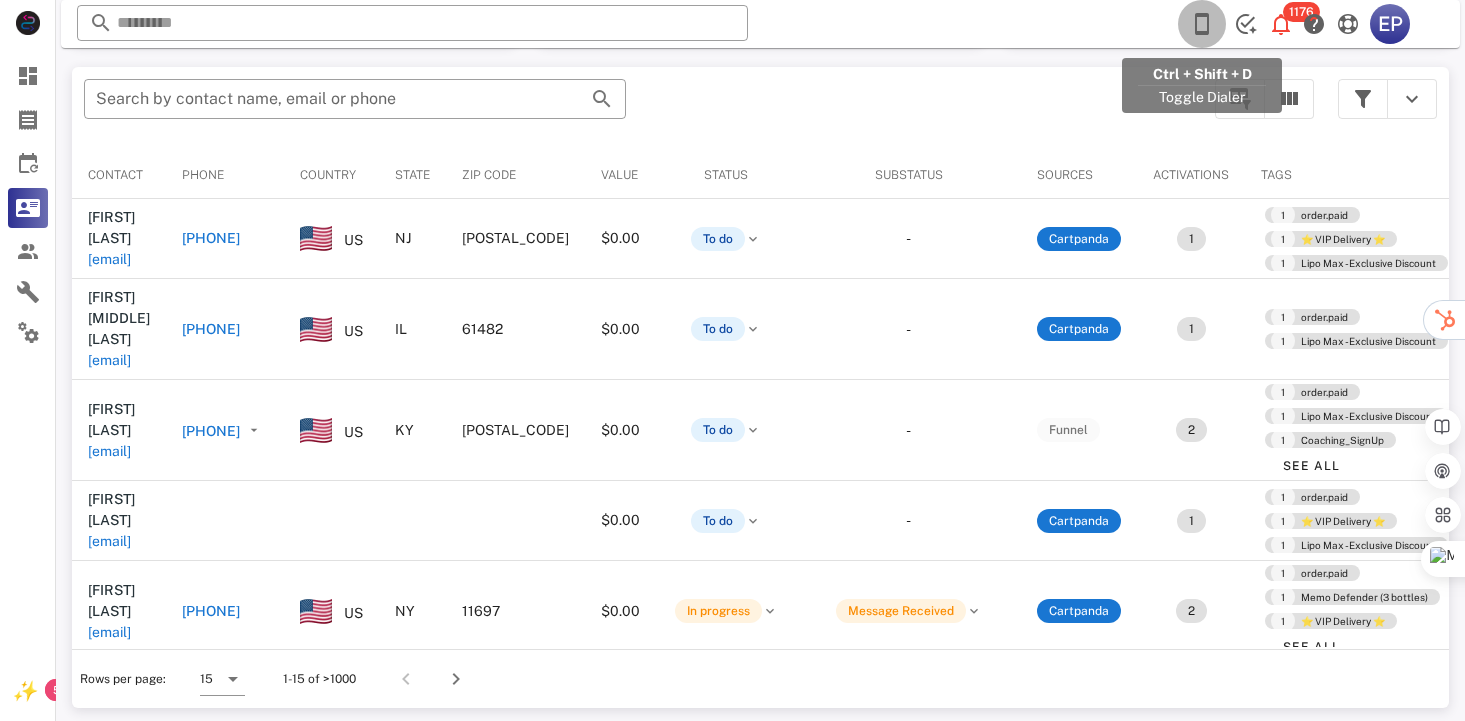 click at bounding box center (1202, 24) 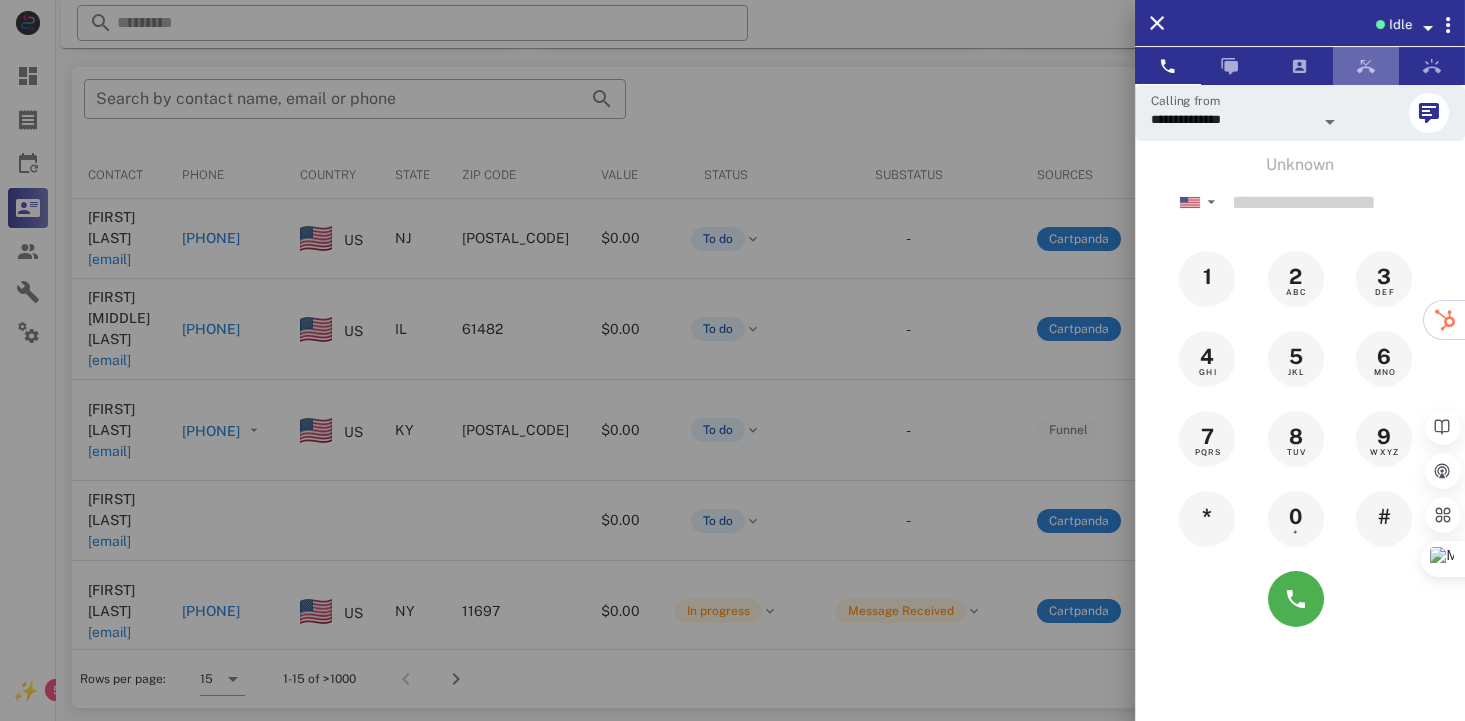 click at bounding box center (1366, 66) 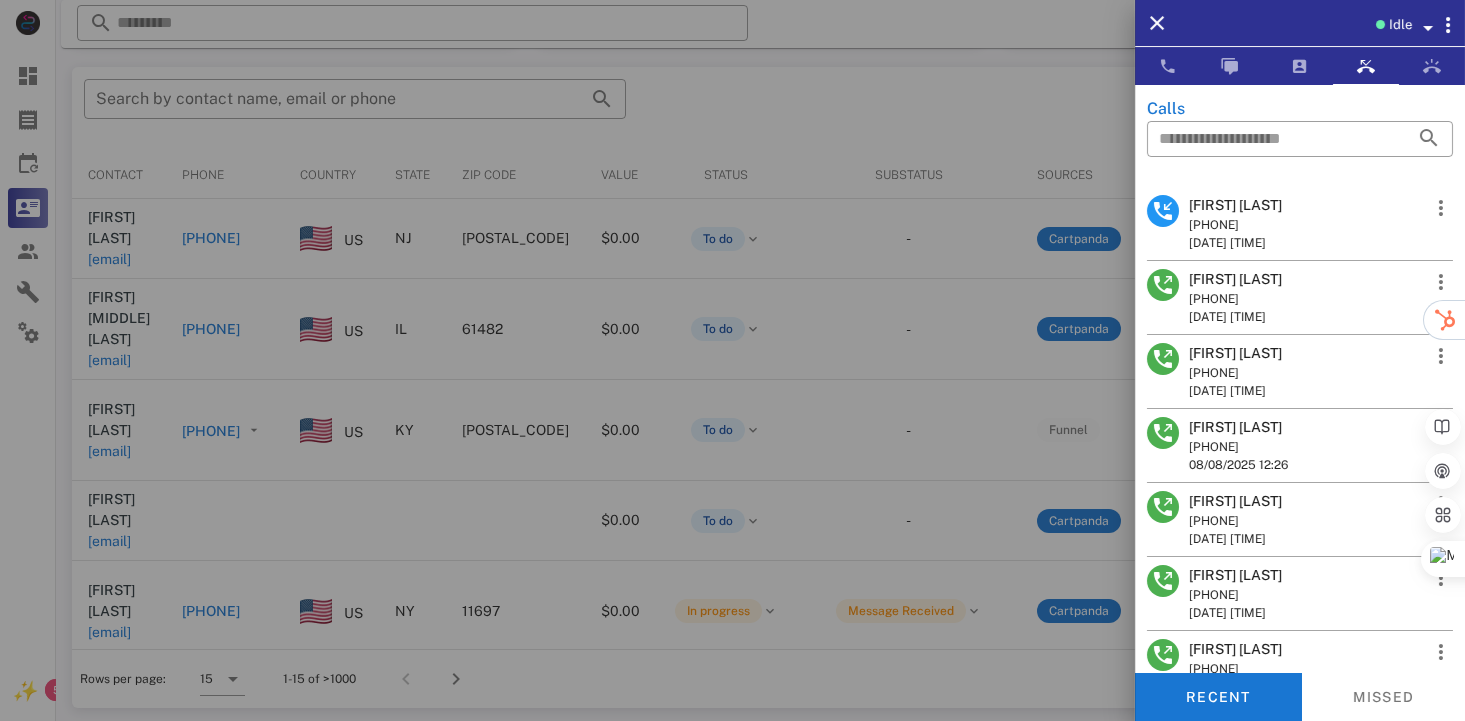 click on "[FIRST] [LAST]" at bounding box center (1235, 205) 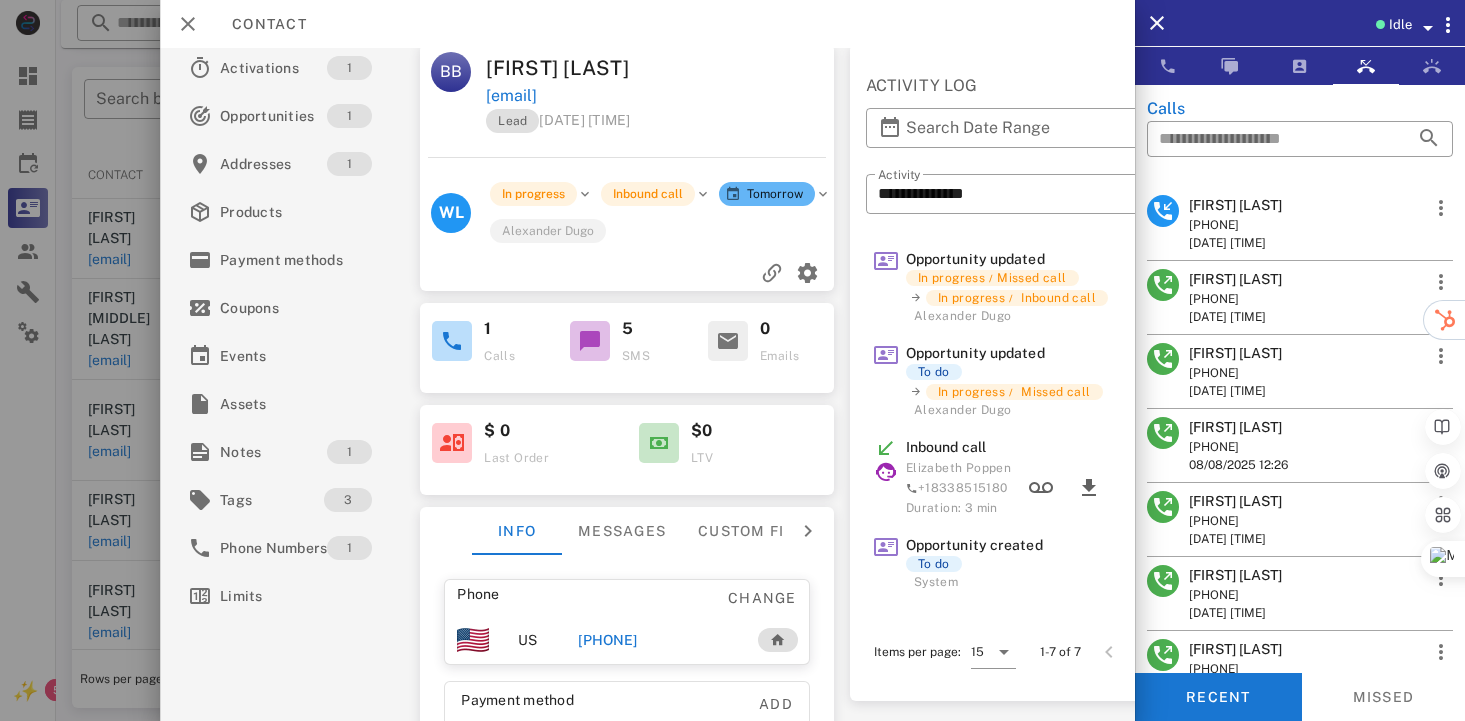 scroll, scrollTop: 0, scrollLeft: 0, axis: both 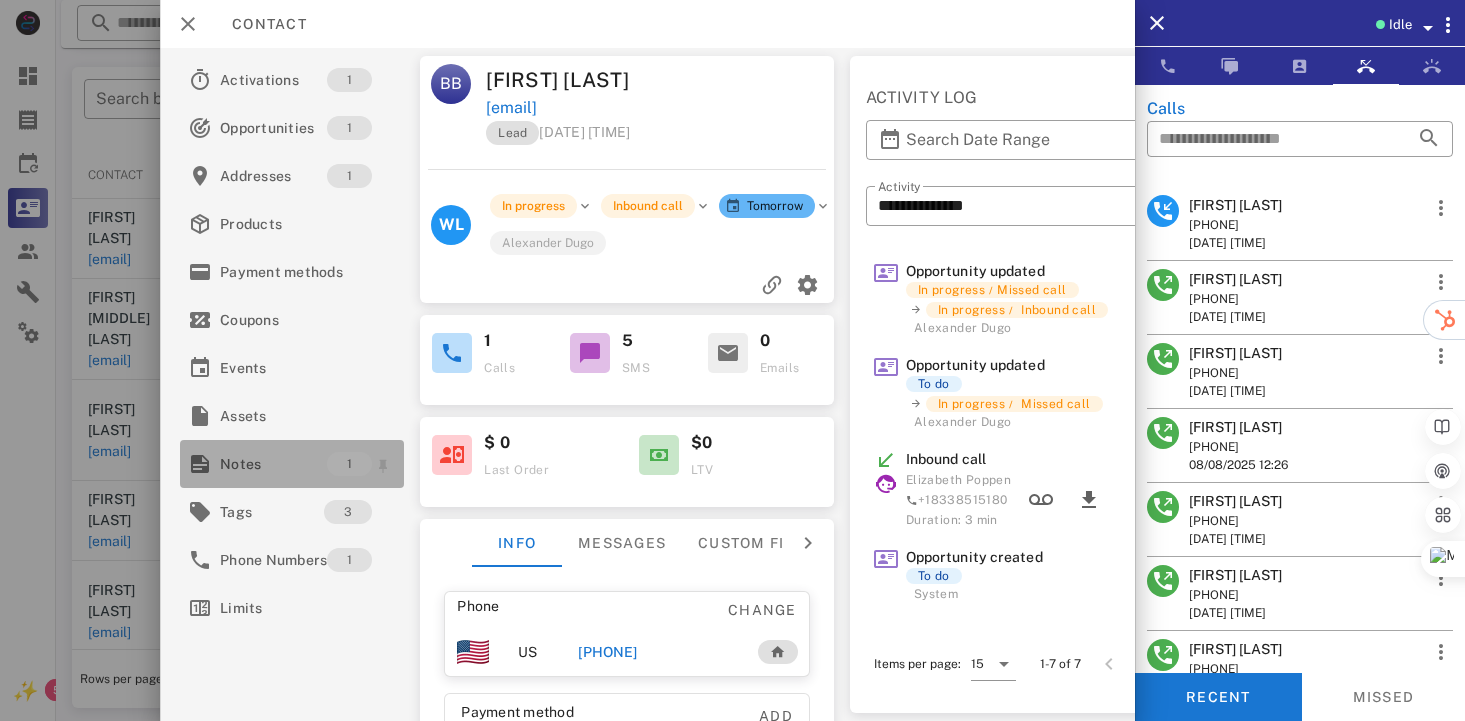 click on "Notes" at bounding box center (273, 464) 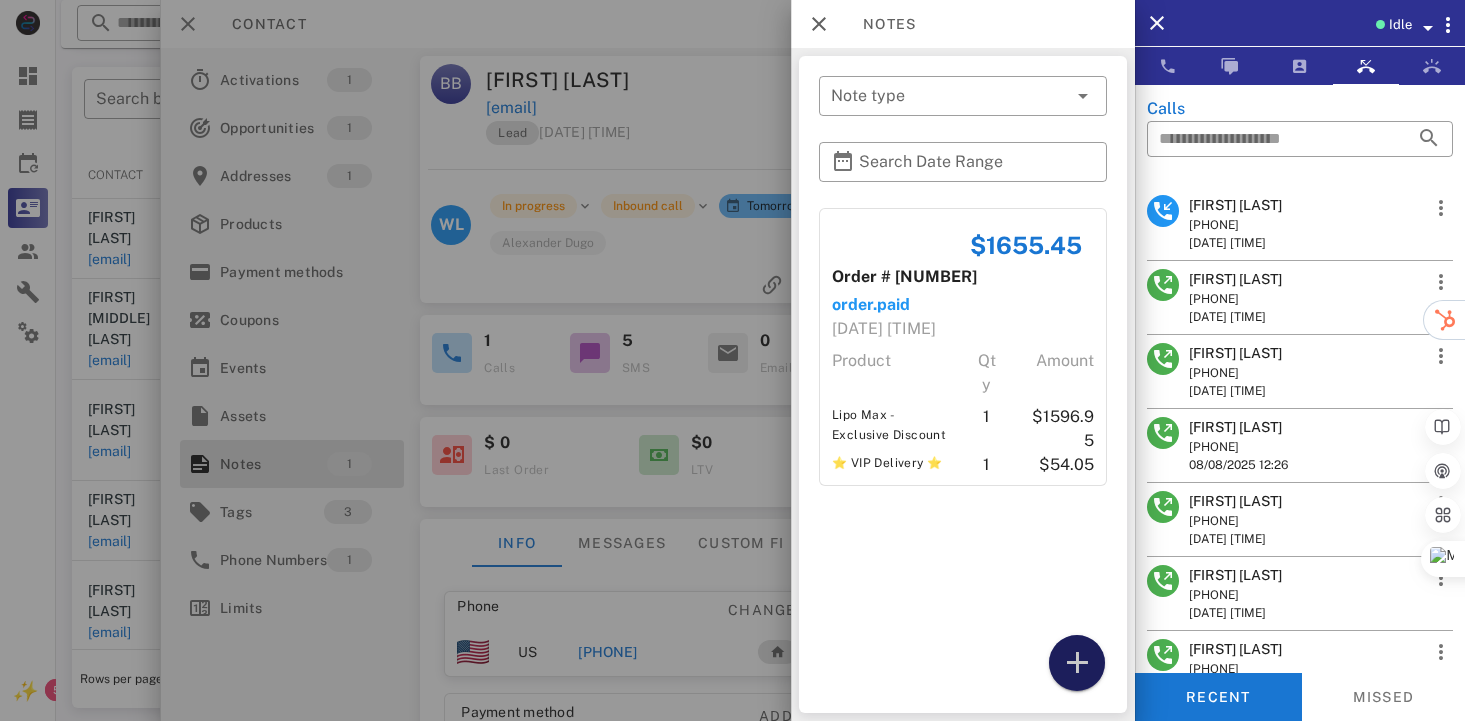 click at bounding box center (1077, 663) 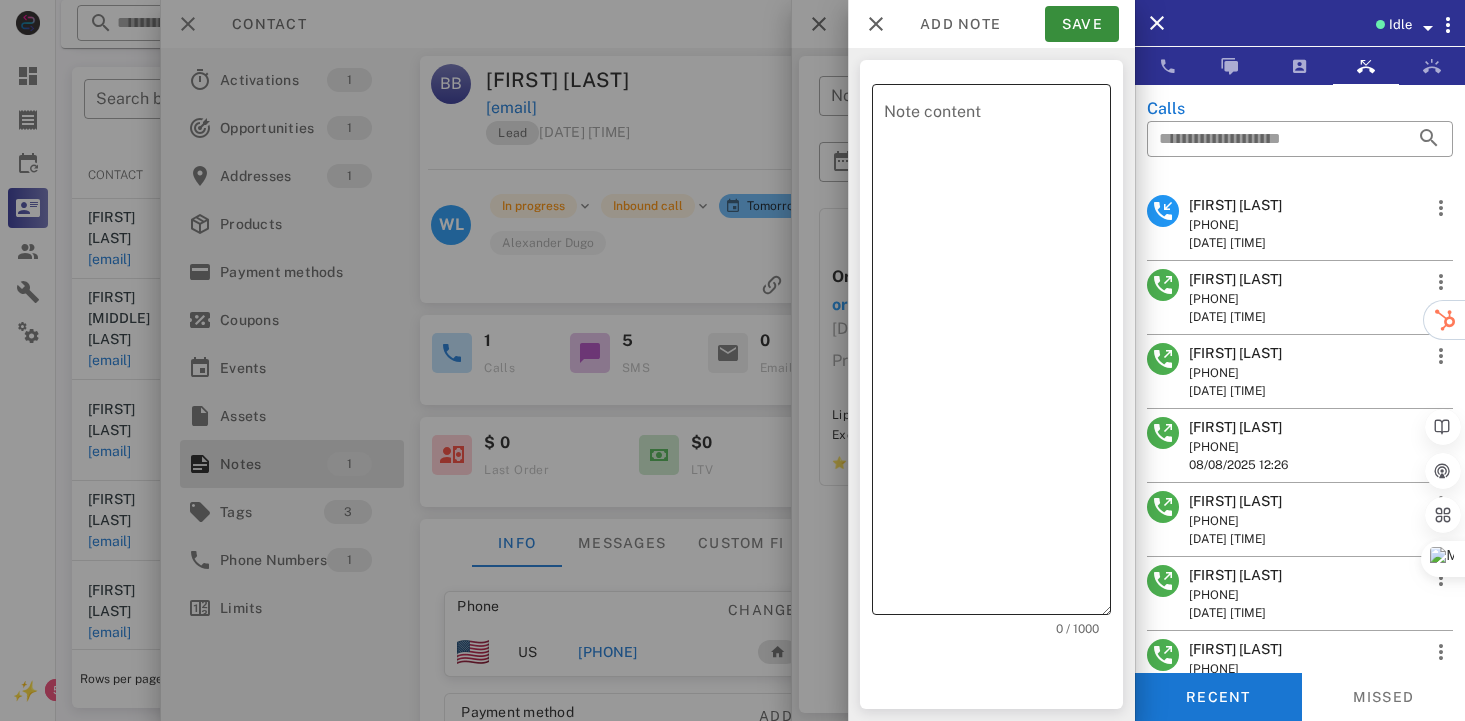 click on "Note content" at bounding box center (997, 354) 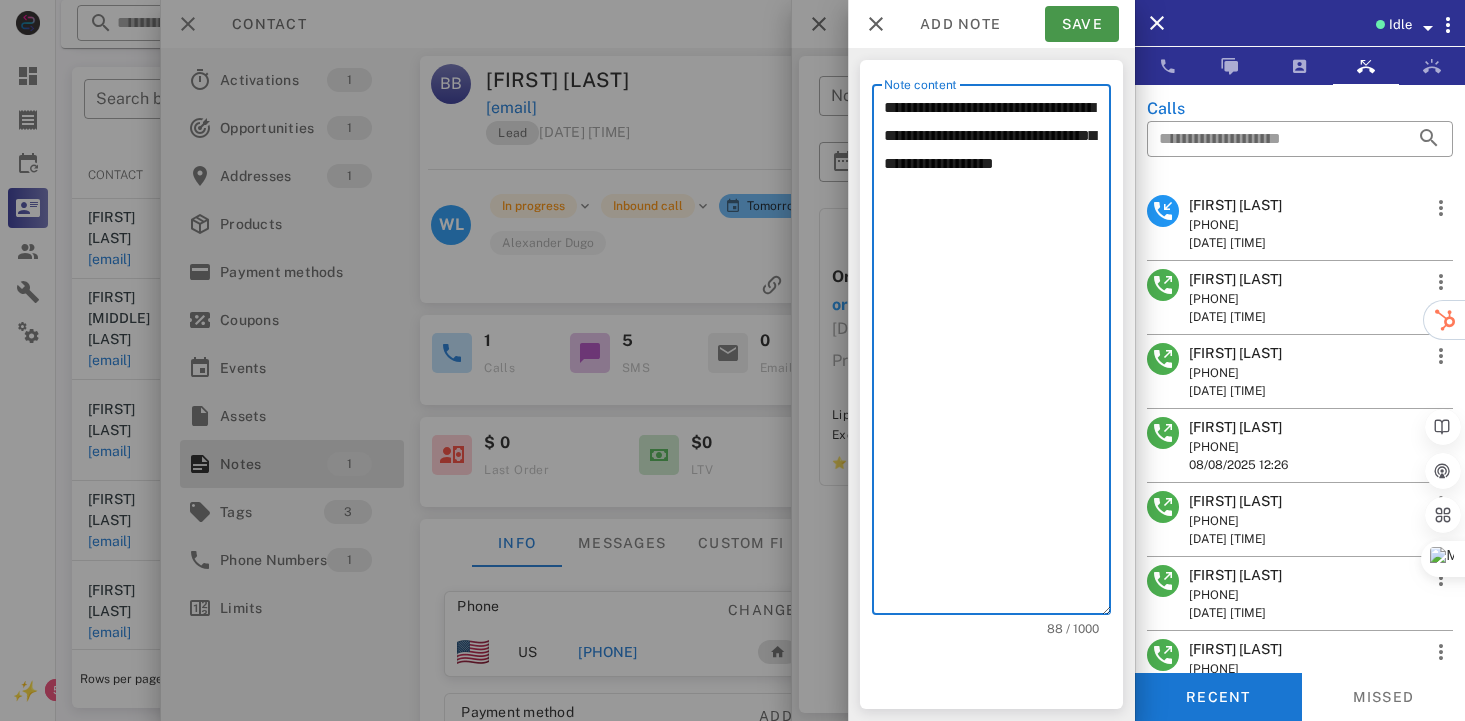 type on "**********" 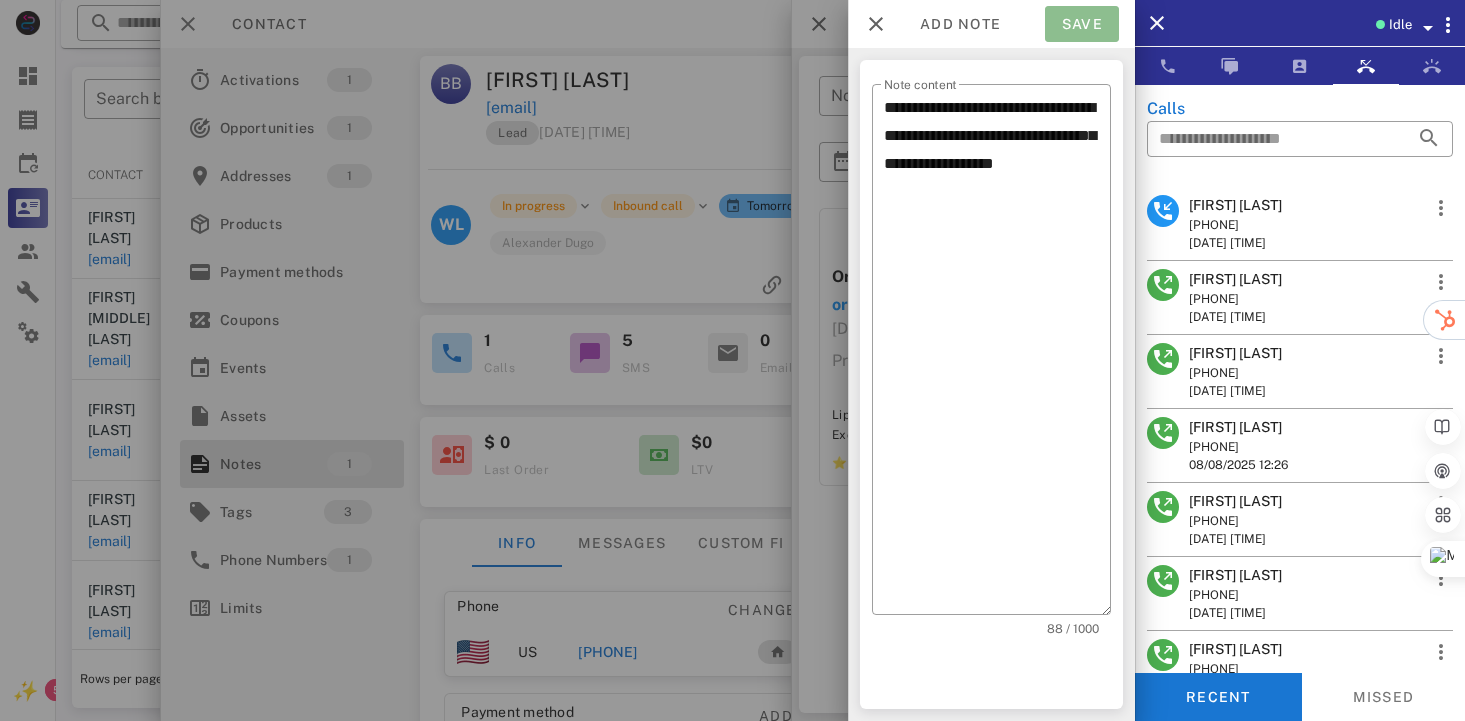 click on "Save" at bounding box center (1082, 24) 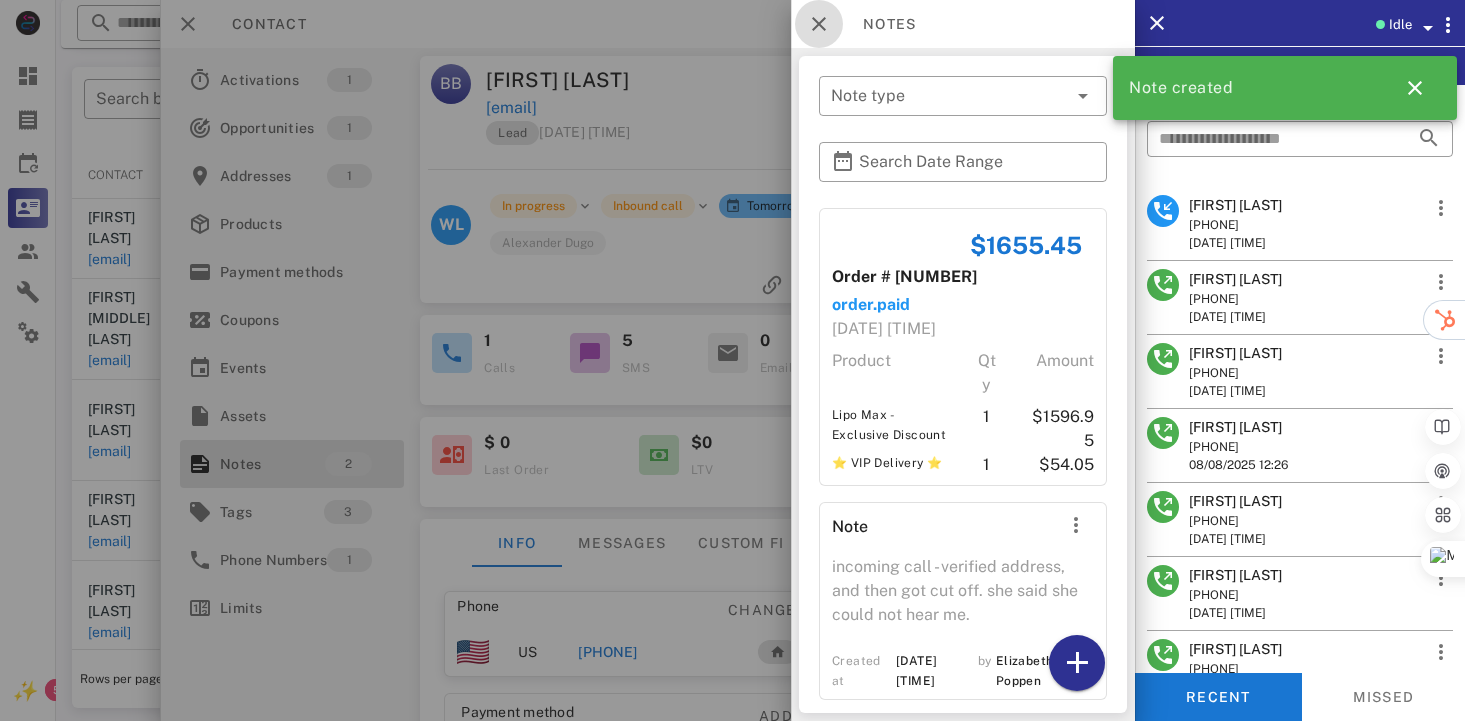 click at bounding box center [819, 24] 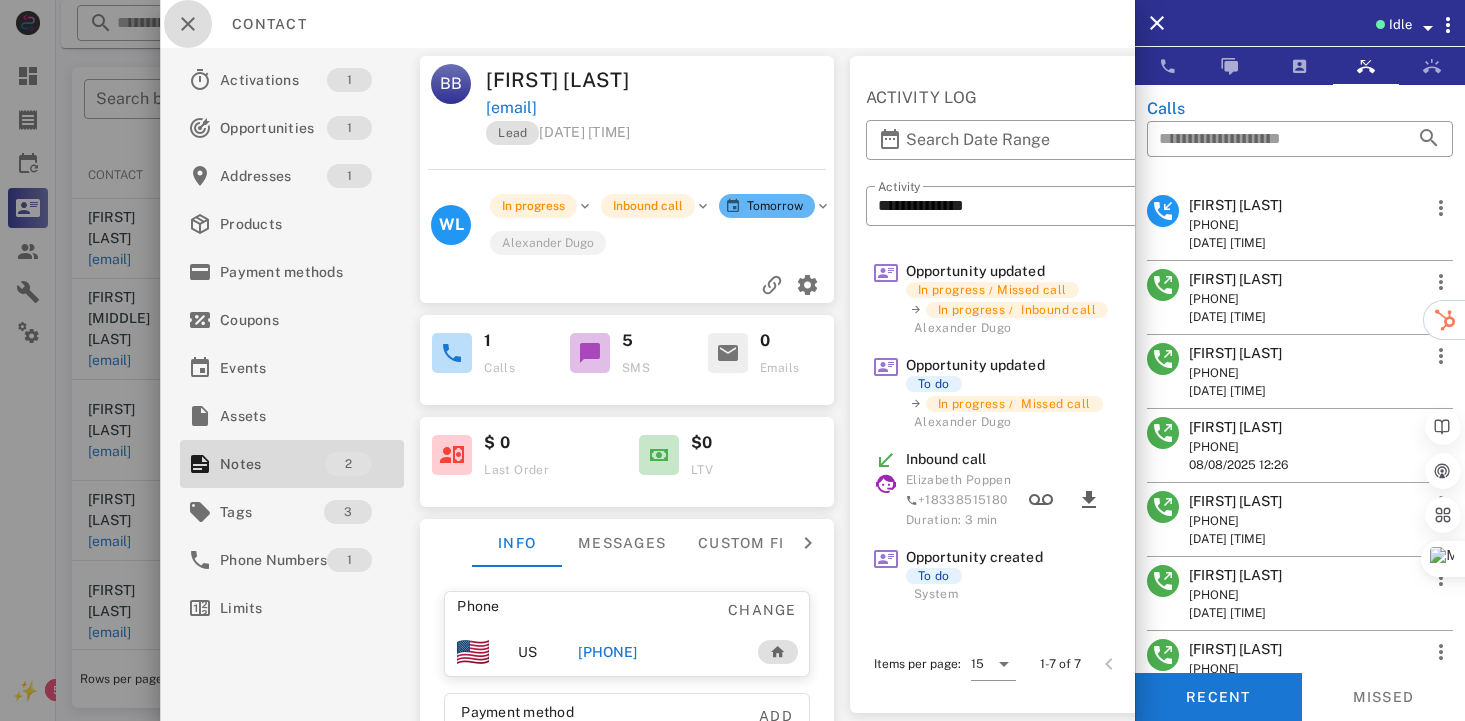 click at bounding box center [188, 24] 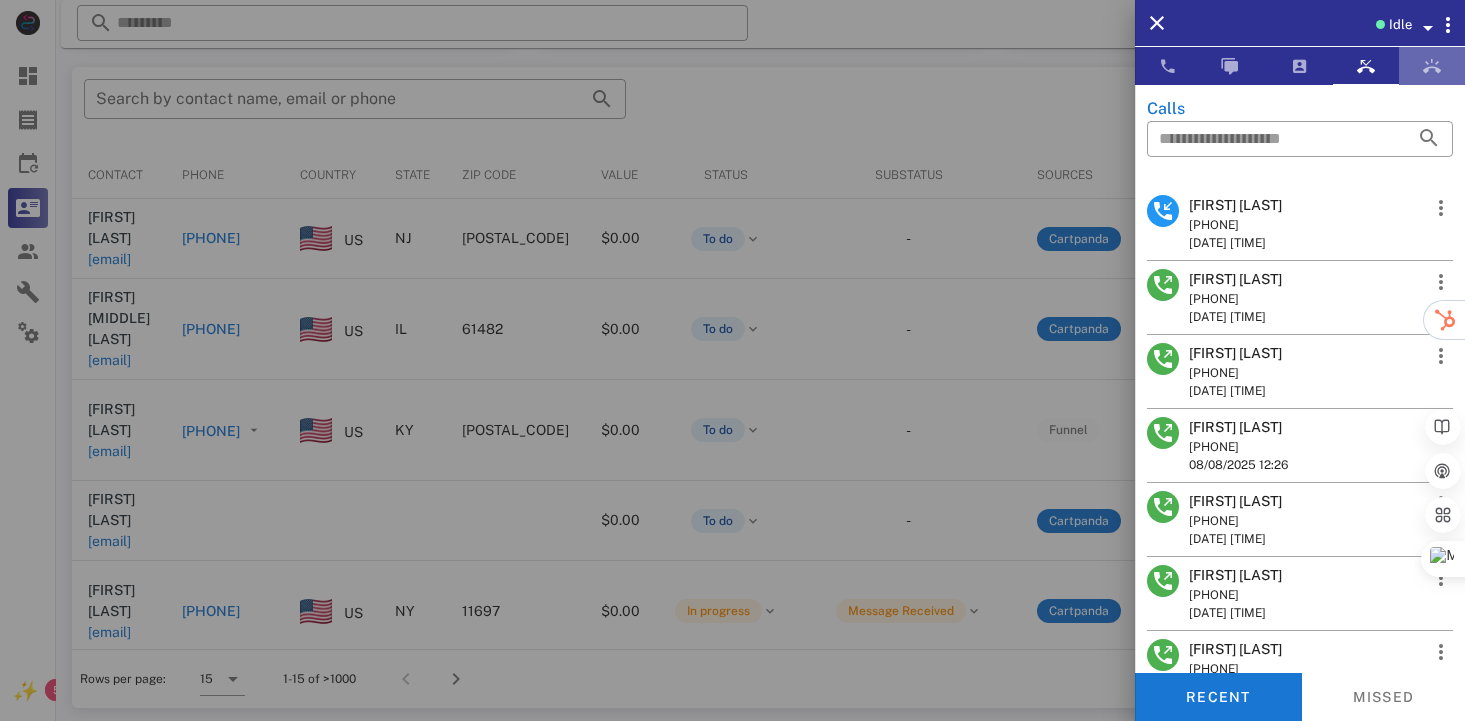 click at bounding box center (1432, 66) 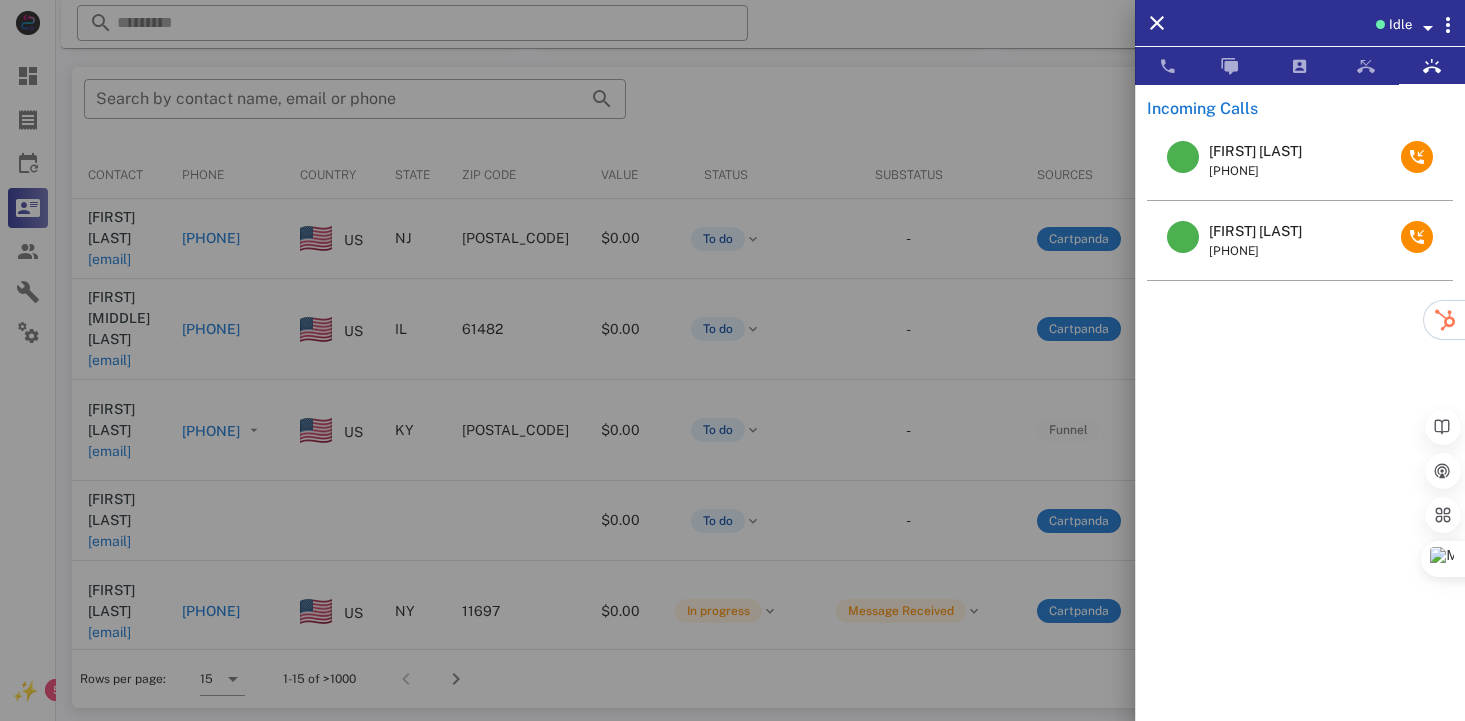 click at bounding box center (1426, 24) 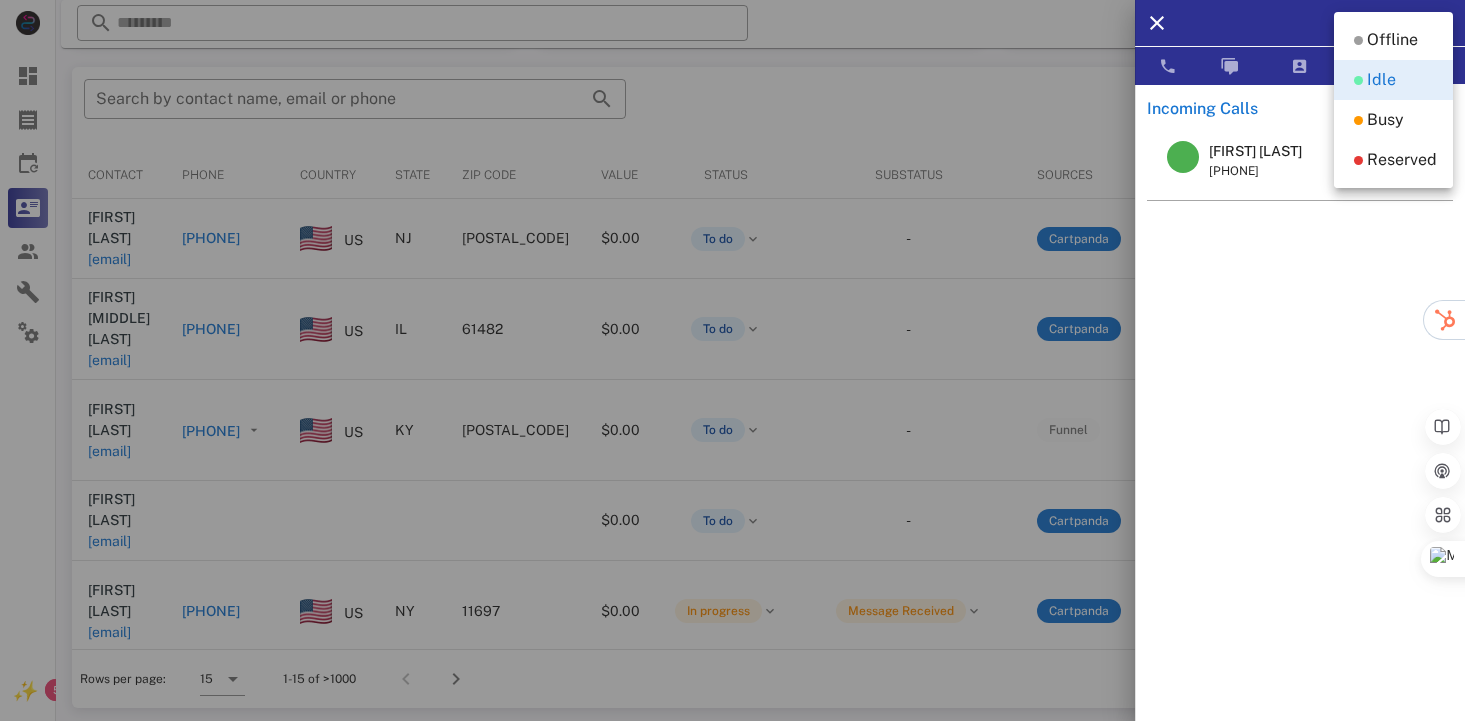 click on "Idle" at bounding box center [1330, 23] 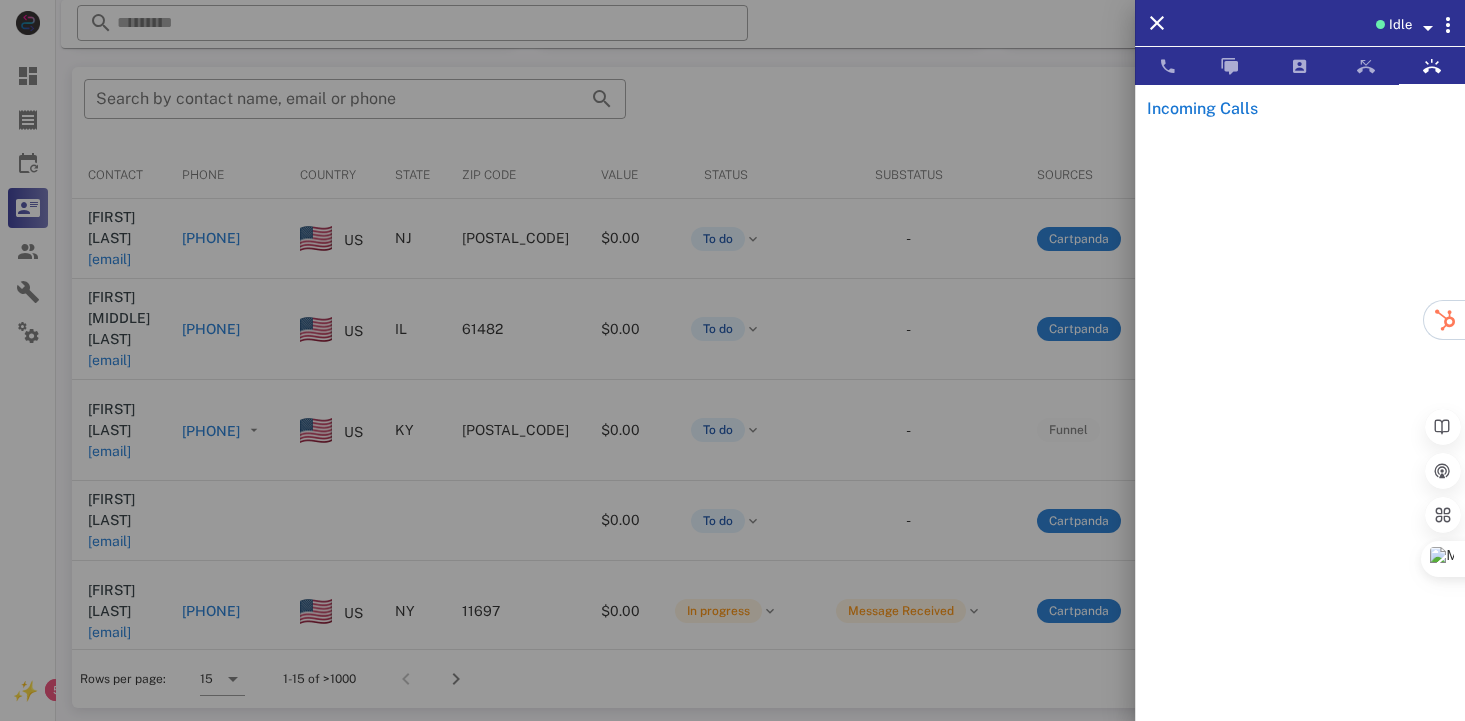 click at bounding box center (1428, 28) 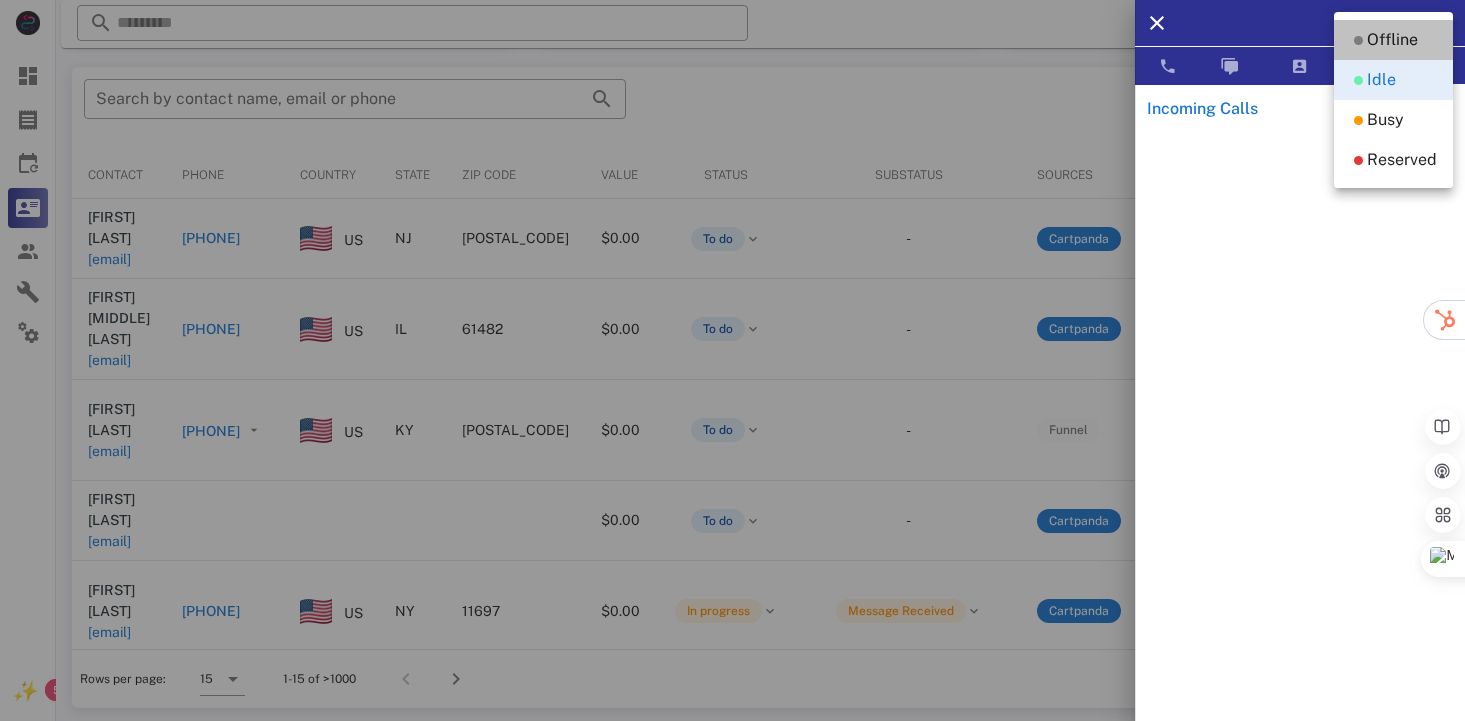 click on "Offline" at bounding box center (1392, 40) 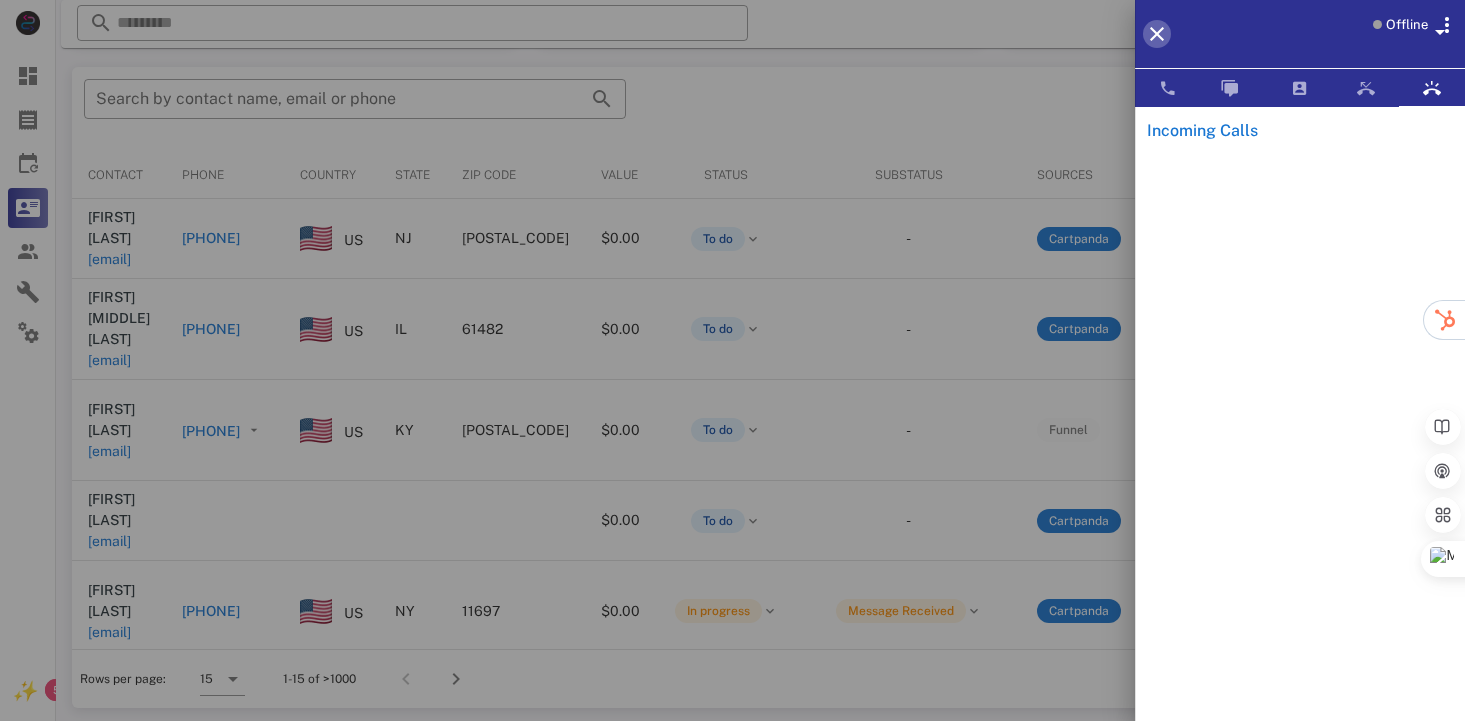 click at bounding box center [1157, 34] 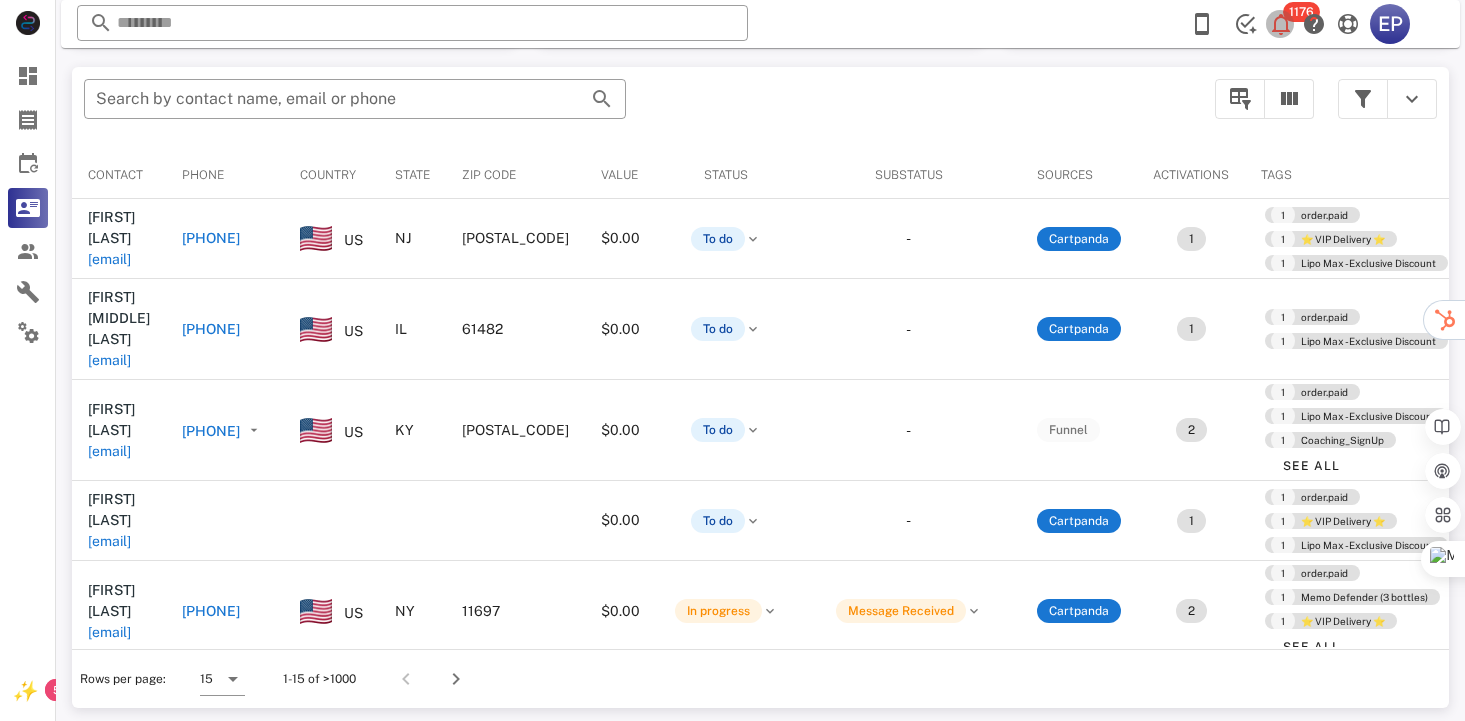 click at bounding box center [1281, 24] 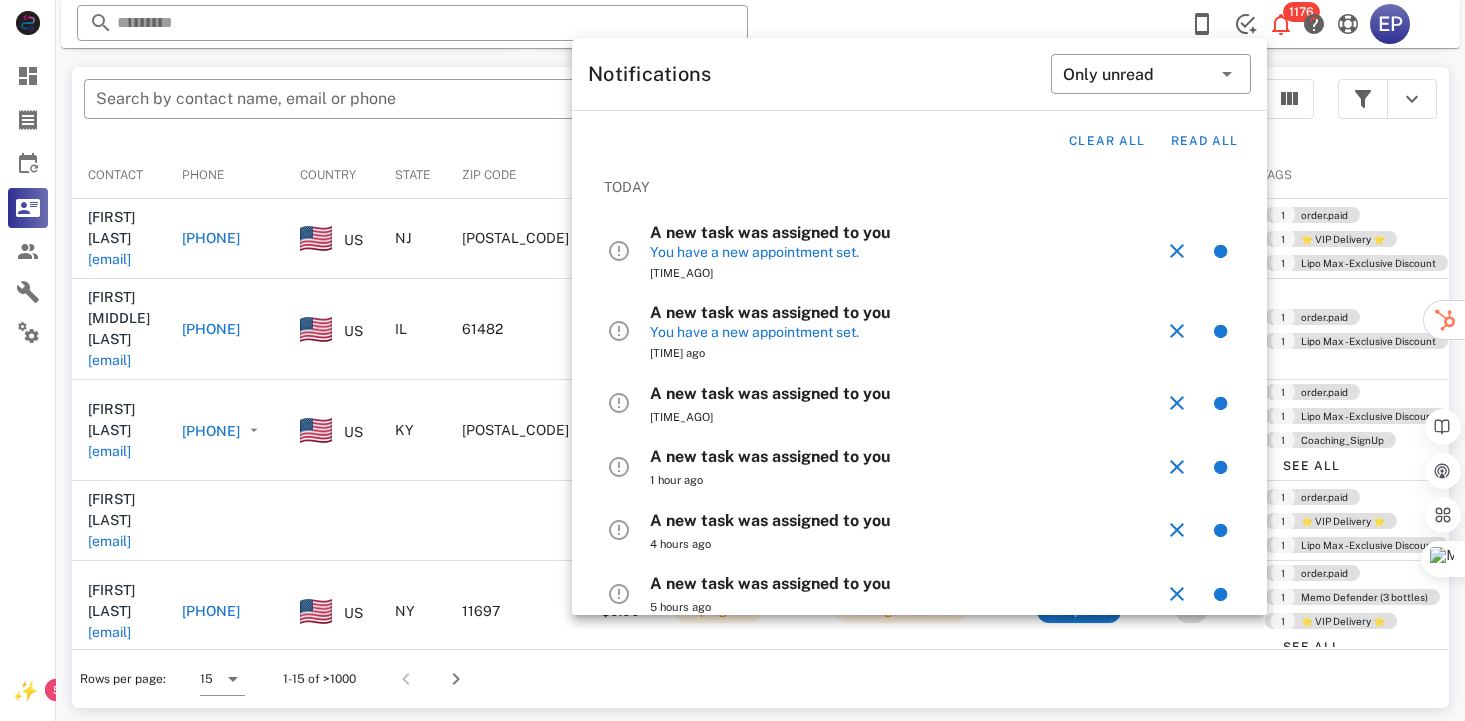 click on "A new task was assigned to you" at bounding box center (770, 232) 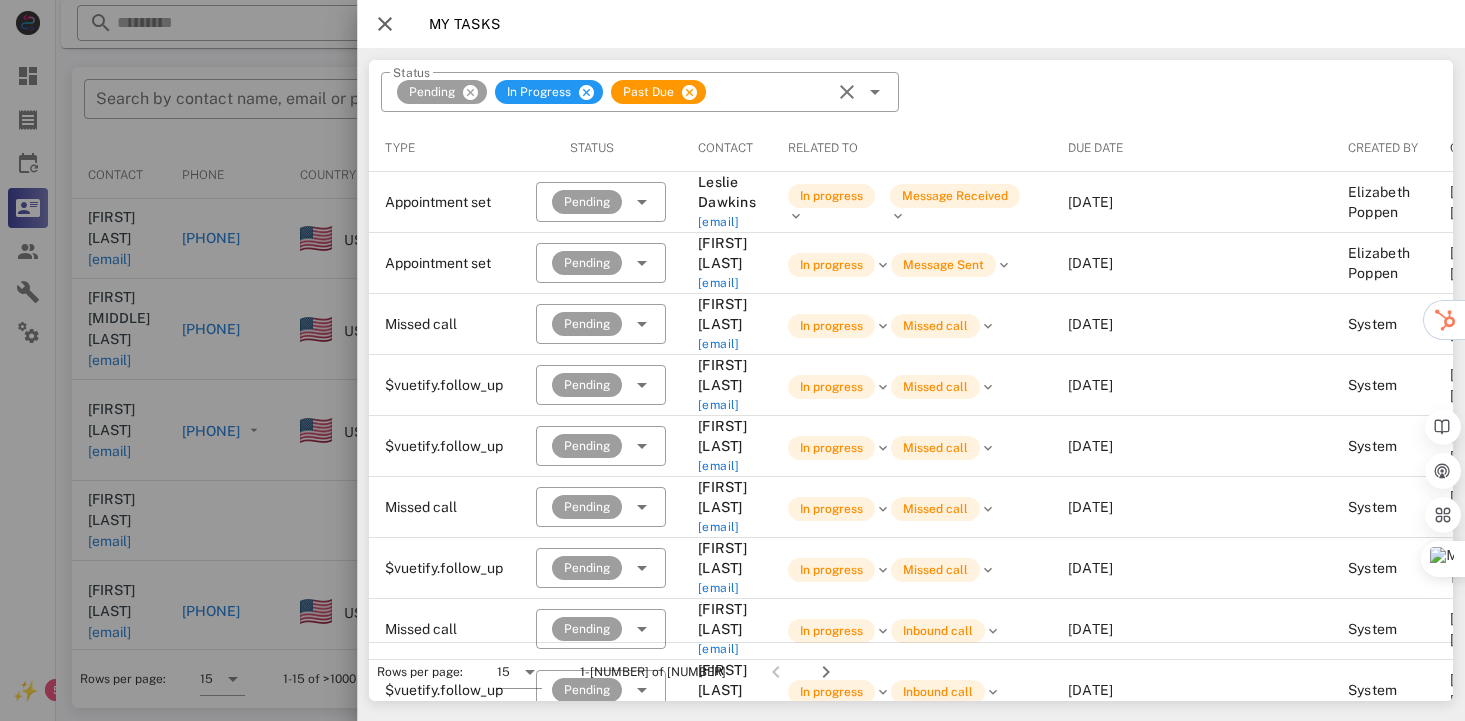 scroll, scrollTop: 36, scrollLeft: 0, axis: vertical 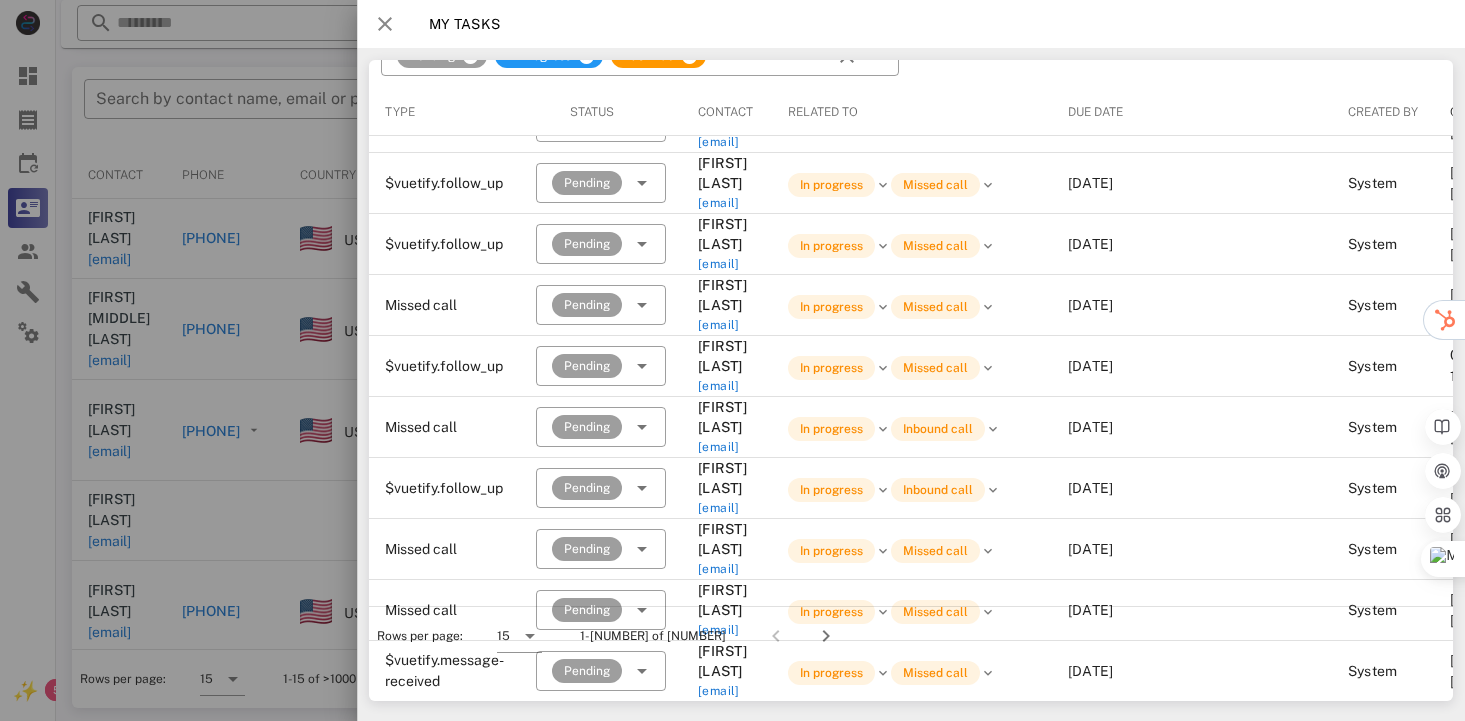 click at bounding box center [385, 24] 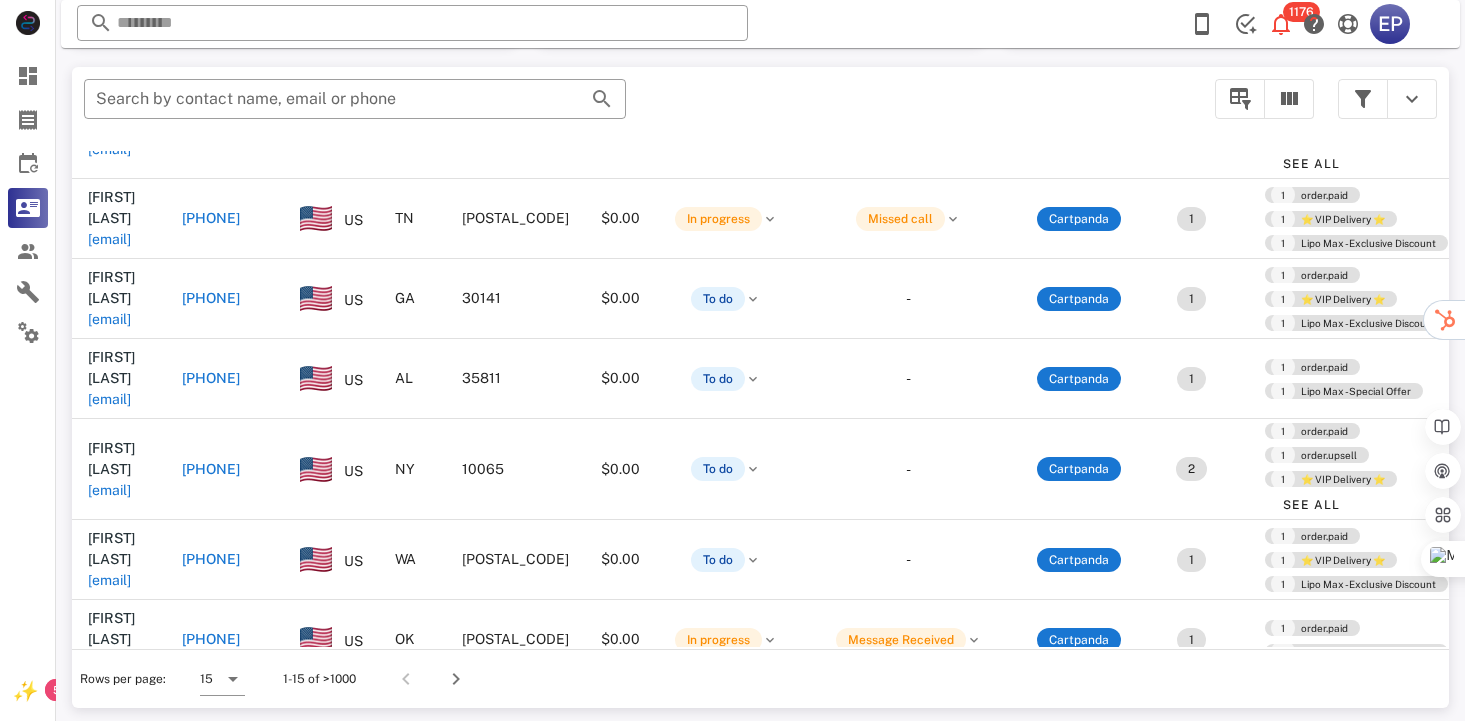 scroll, scrollTop: 500, scrollLeft: 0, axis: vertical 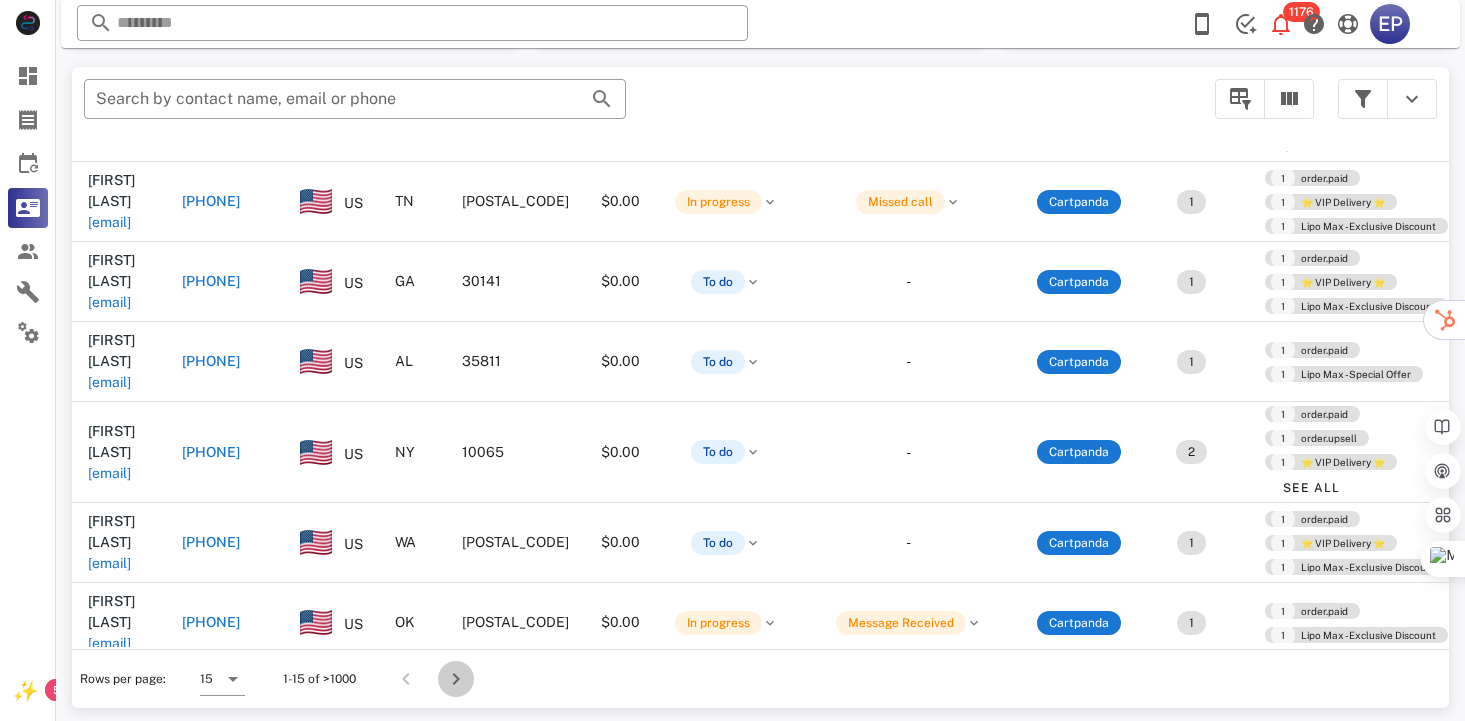 click at bounding box center (456, 679) 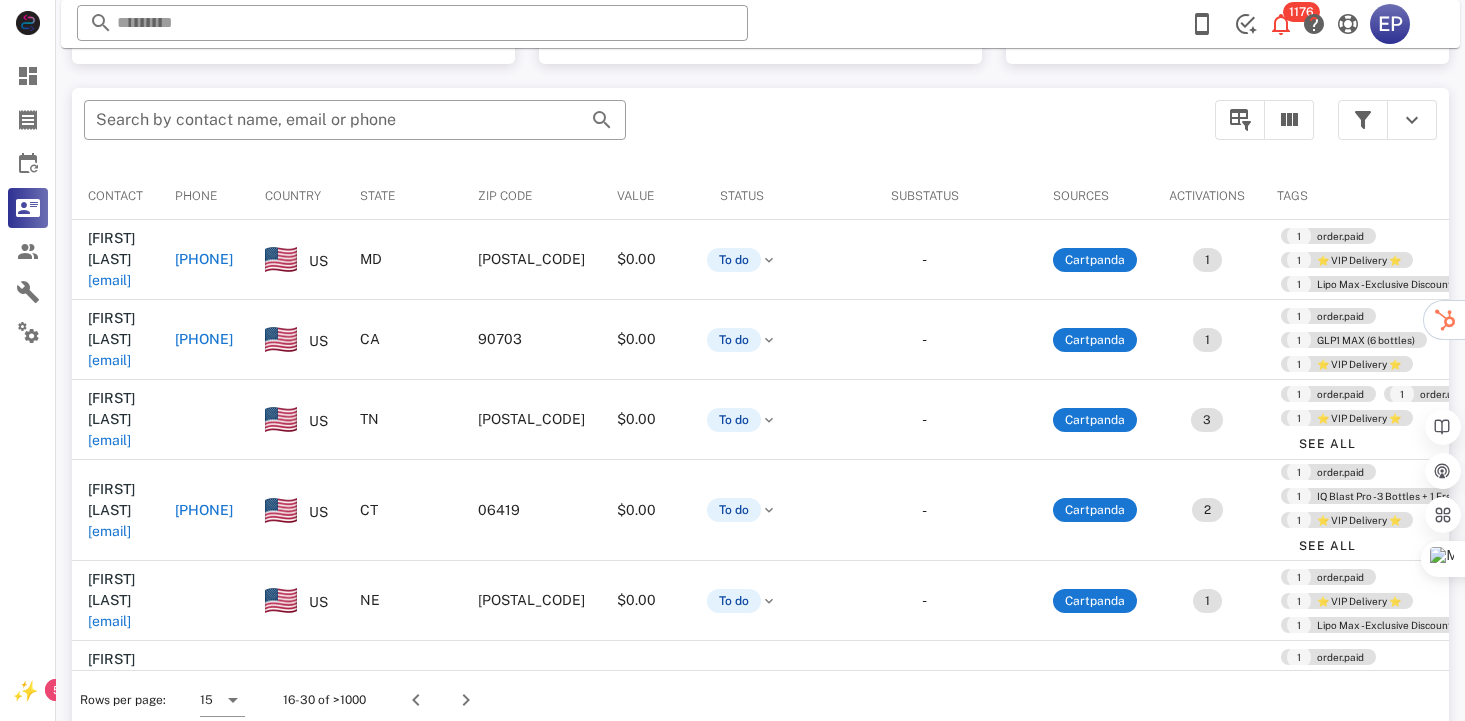 scroll, scrollTop: 377, scrollLeft: 0, axis: vertical 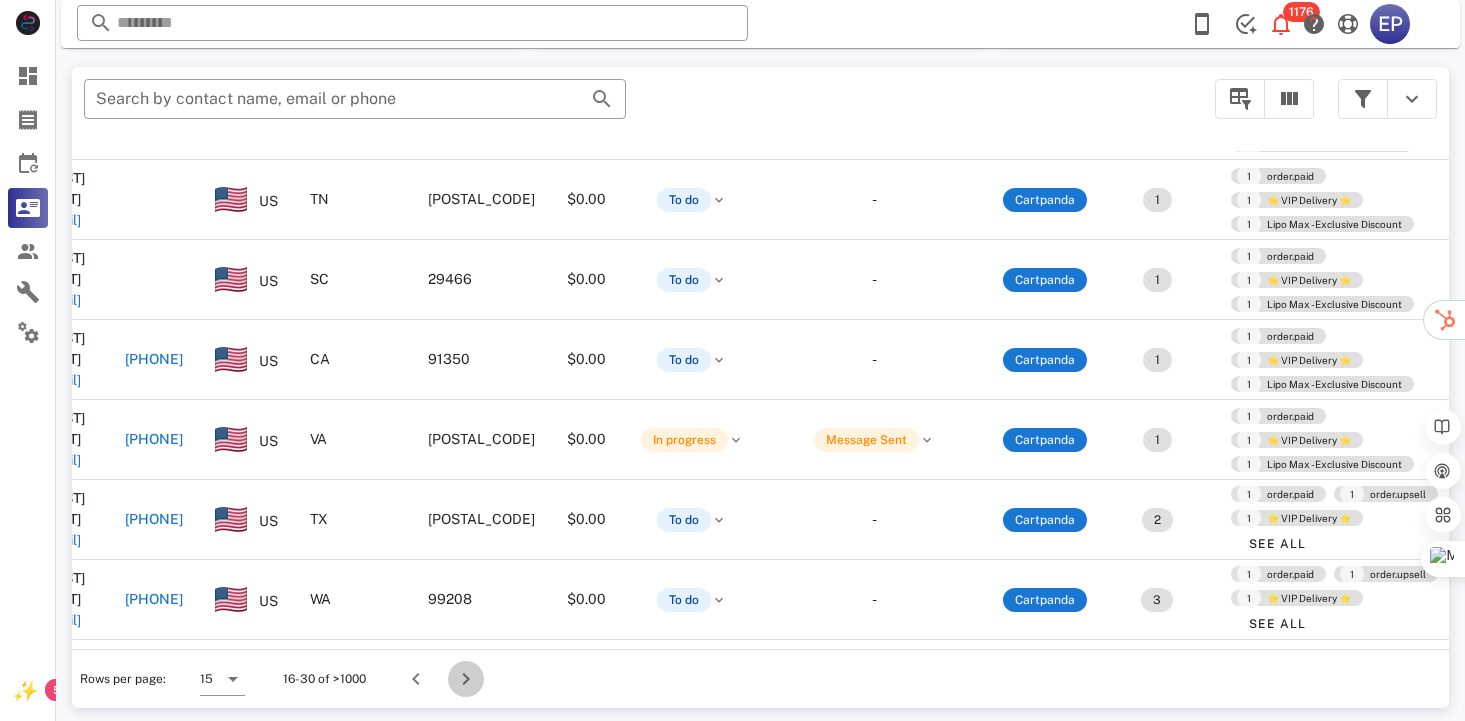 click at bounding box center [466, 679] 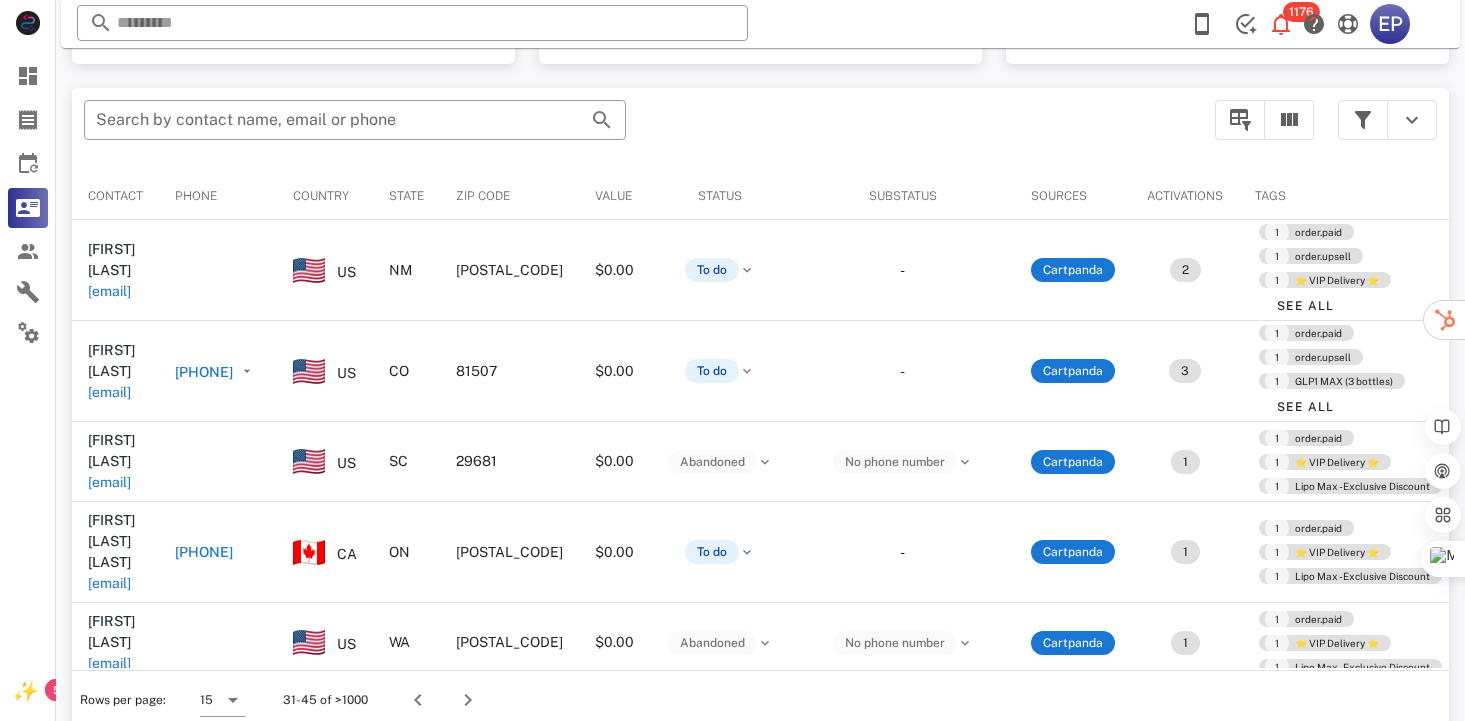 scroll, scrollTop: 377, scrollLeft: 0, axis: vertical 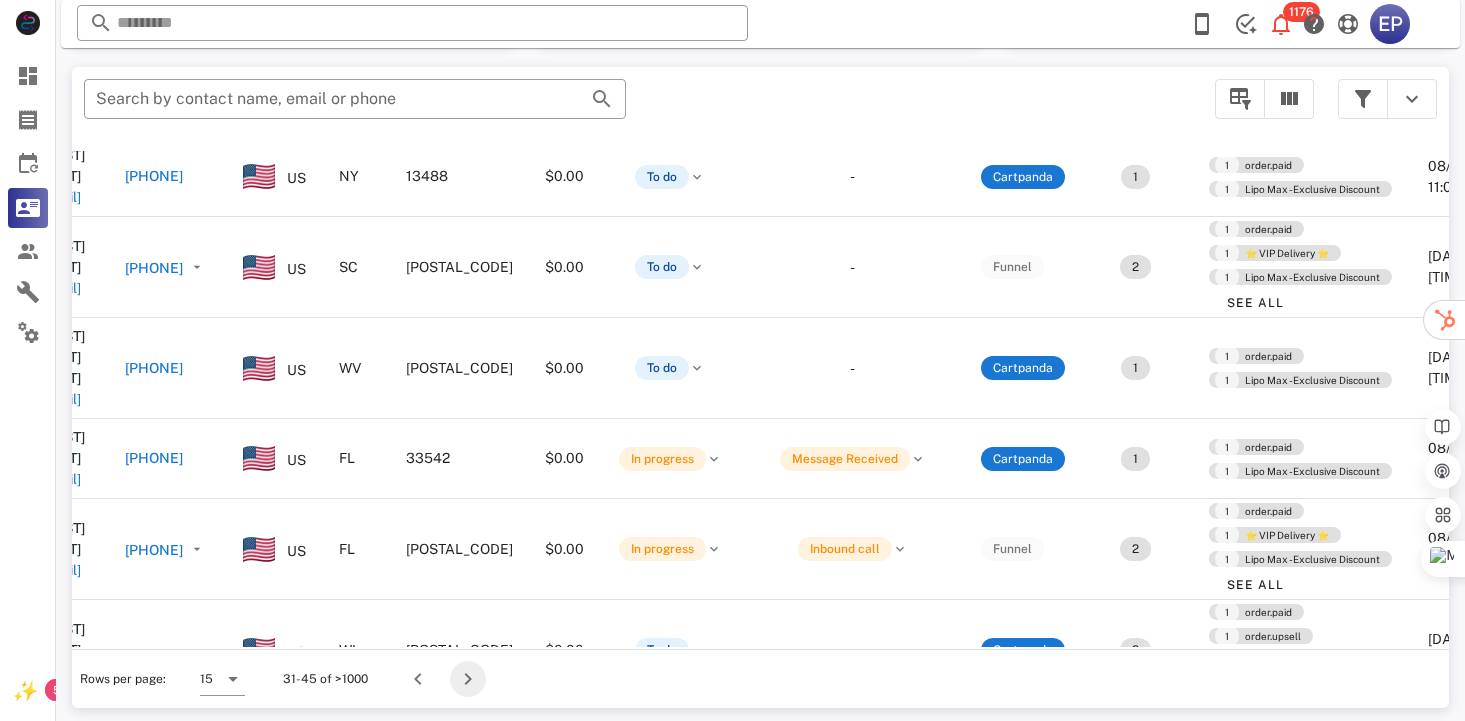 click at bounding box center (468, 679) 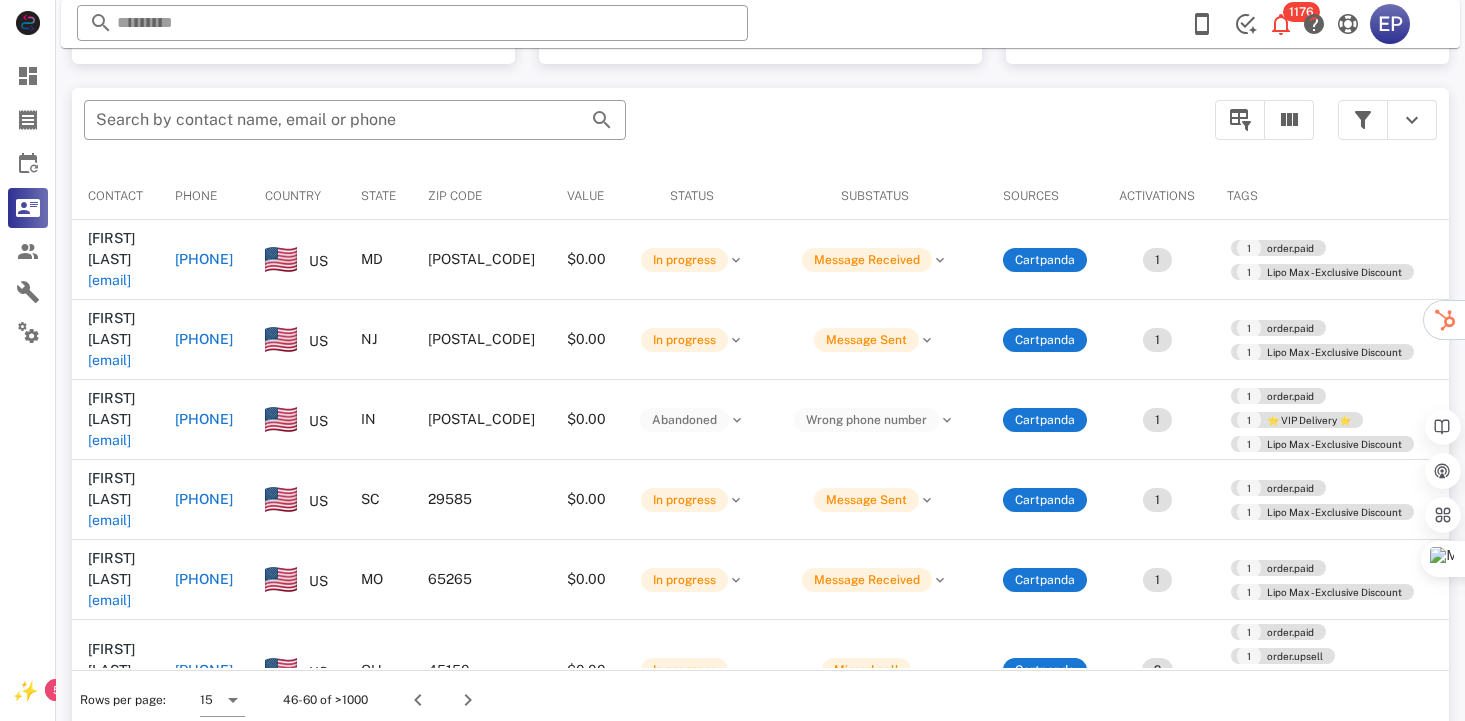 scroll, scrollTop: 377, scrollLeft: 0, axis: vertical 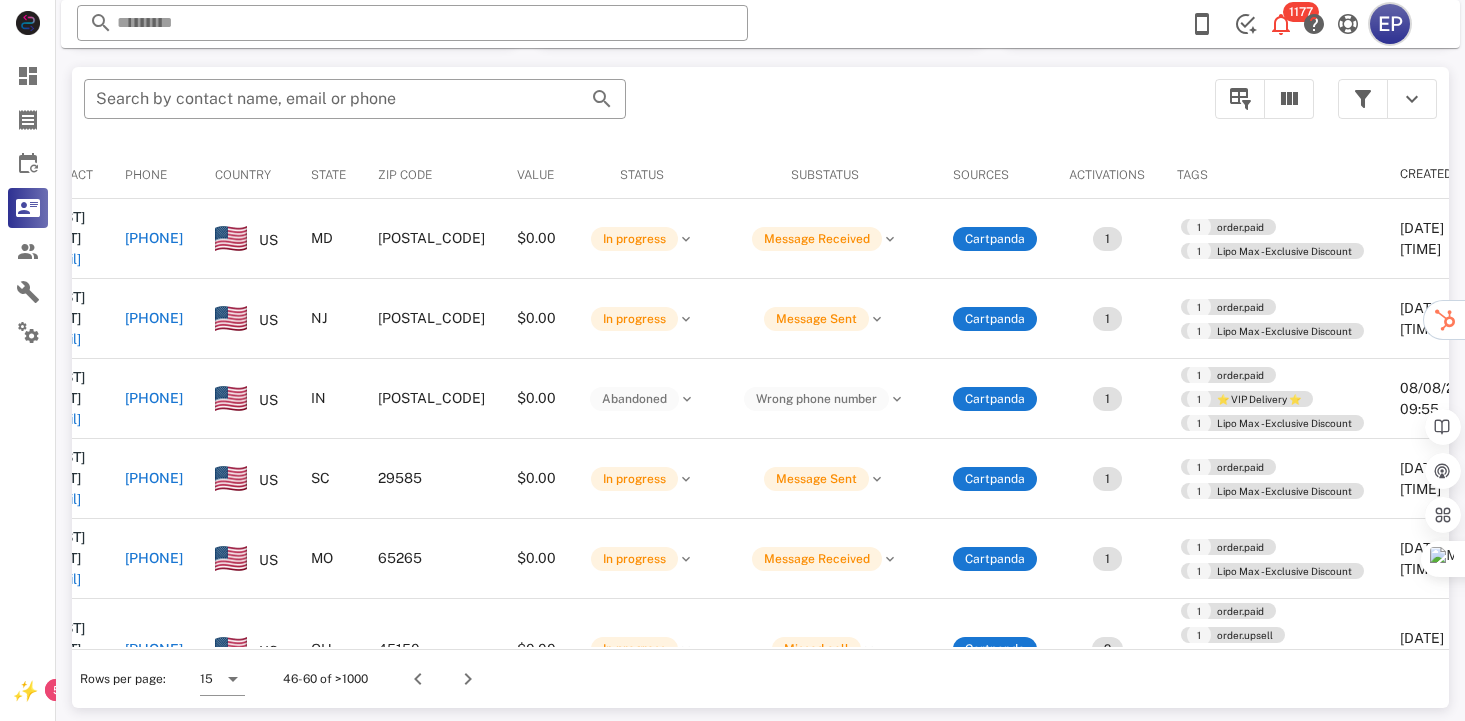 click on "EP" at bounding box center (1390, 24) 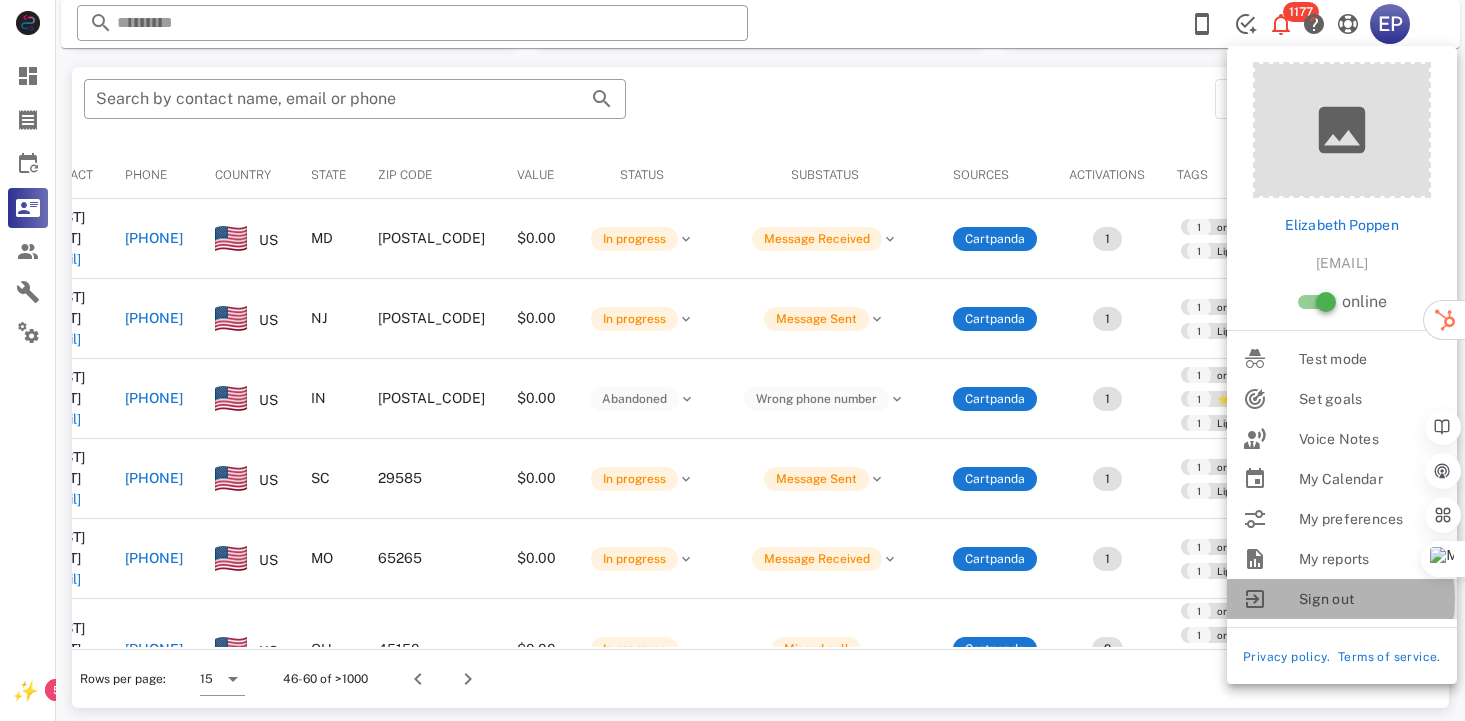 click on "Sign out" at bounding box center (1370, 599) 